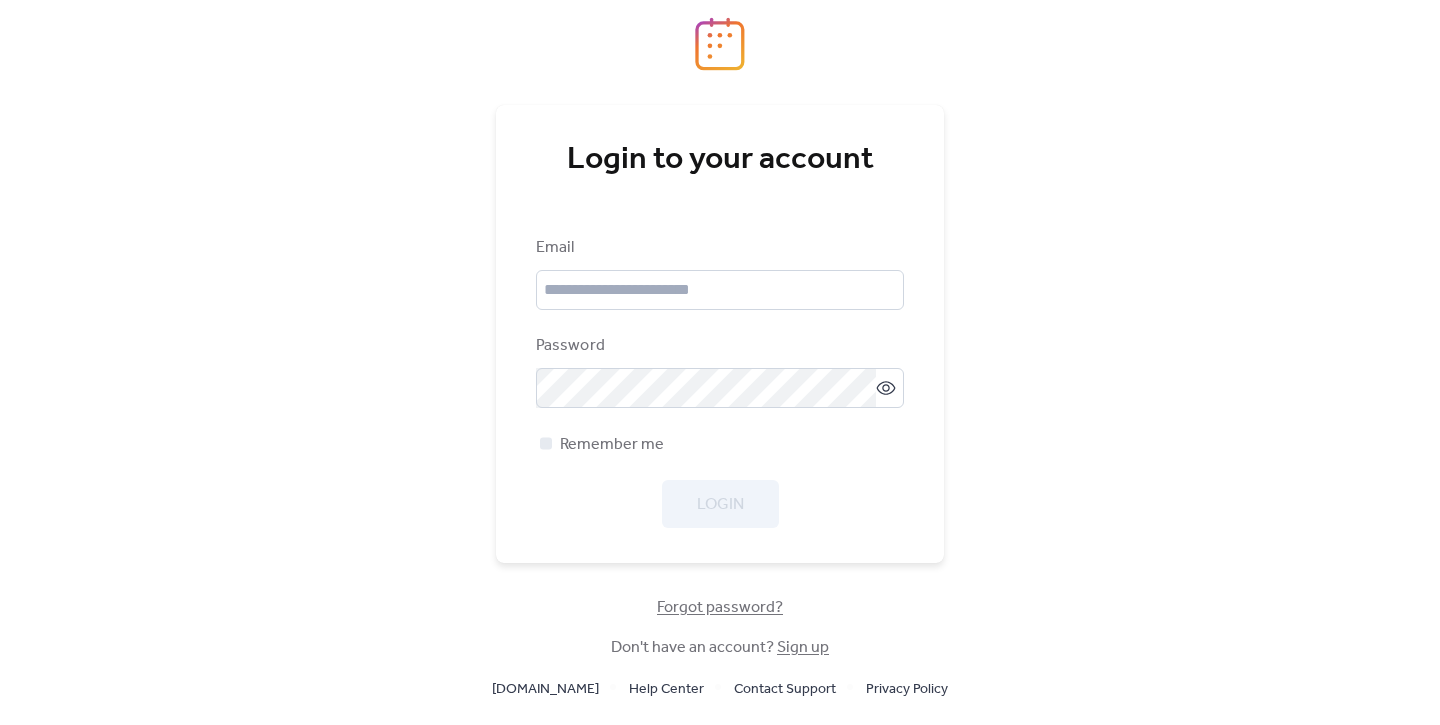 scroll, scrollTop: 0, scrollLeft: 0, axis: both 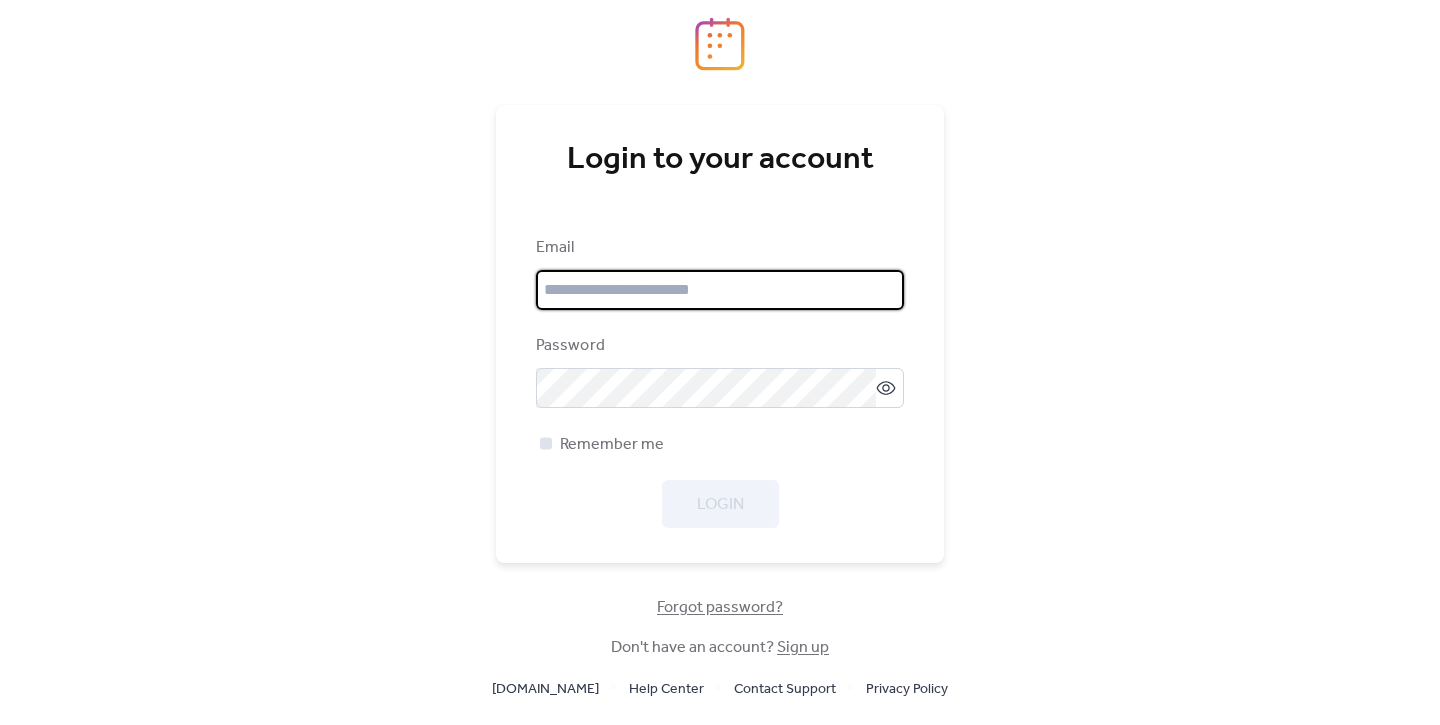 type on "**********" 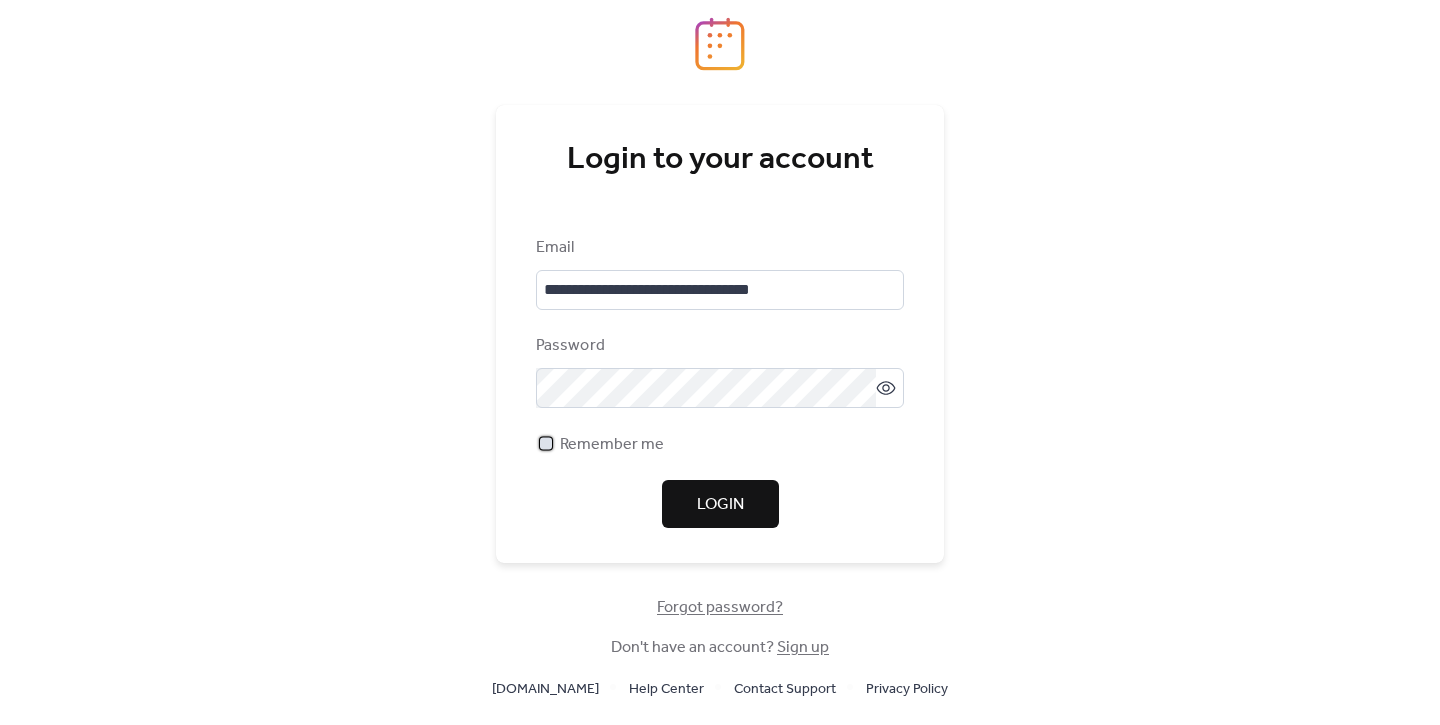 click at bounding box center (546, 443) 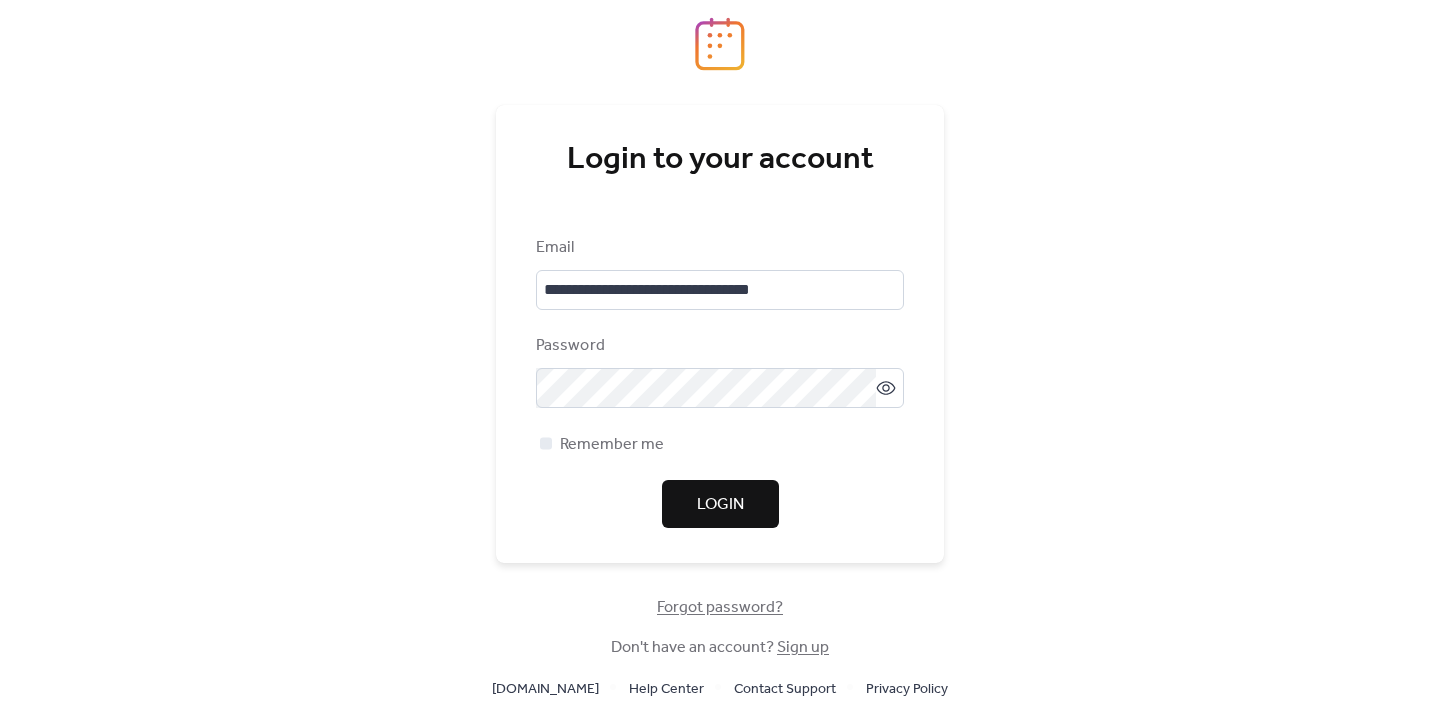 click on "Login" at bounding box center [720, 505] 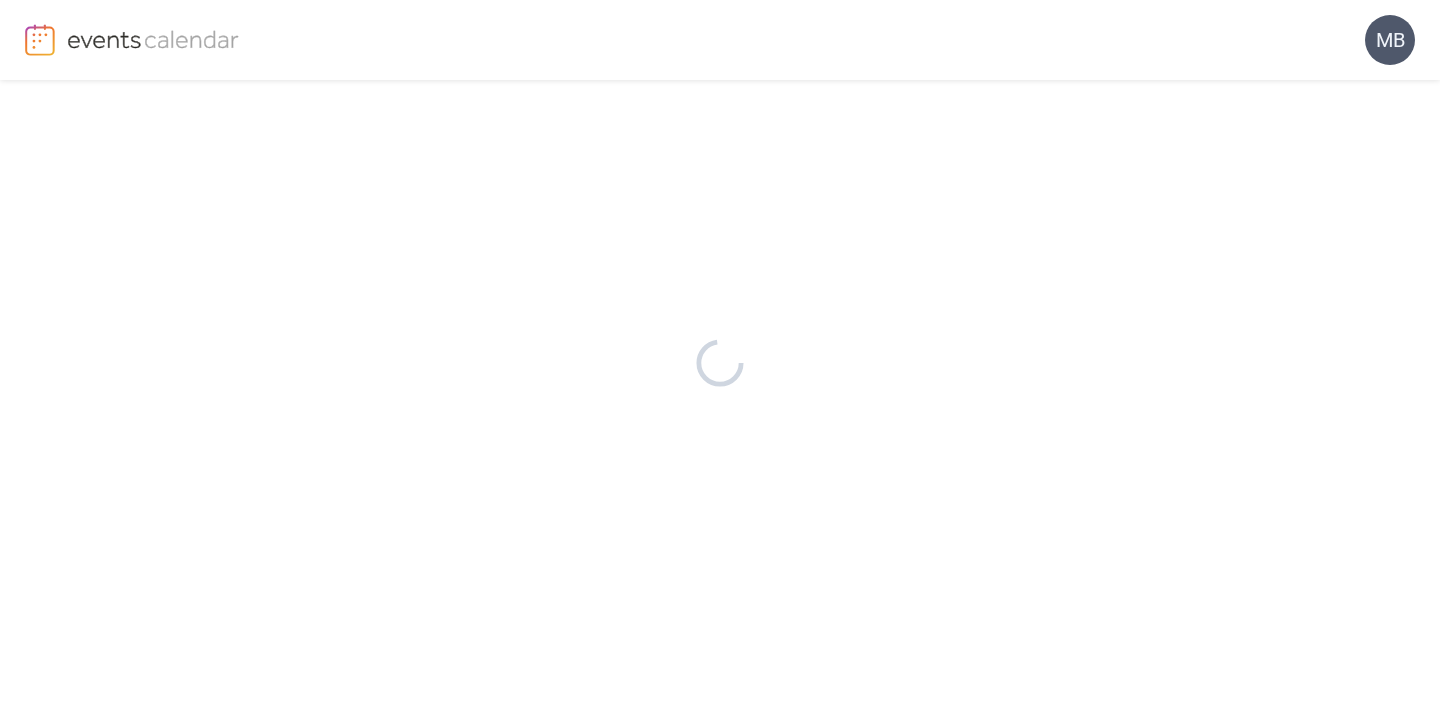 scroll, scrollTop: 0, scrollLeft: 0, axis: both 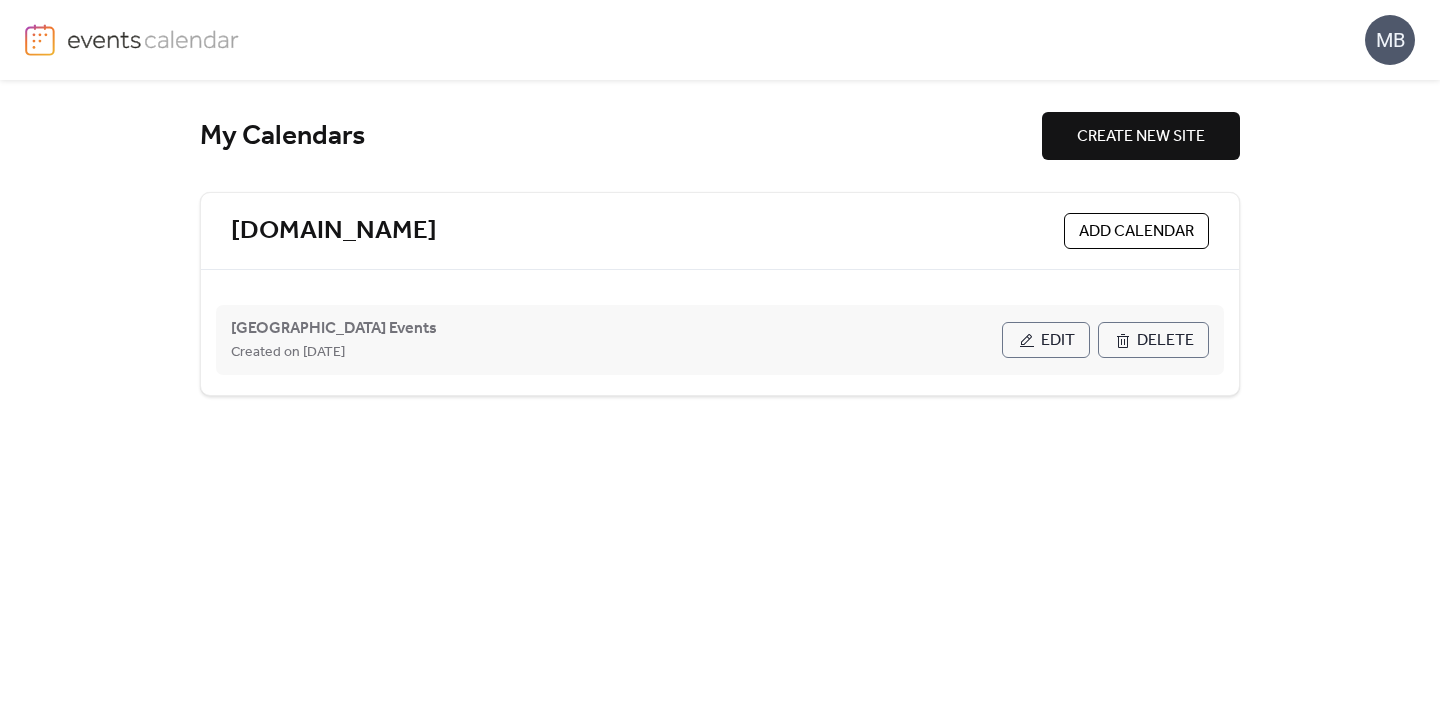click on "Edit" at bounding box center [1058, 341] 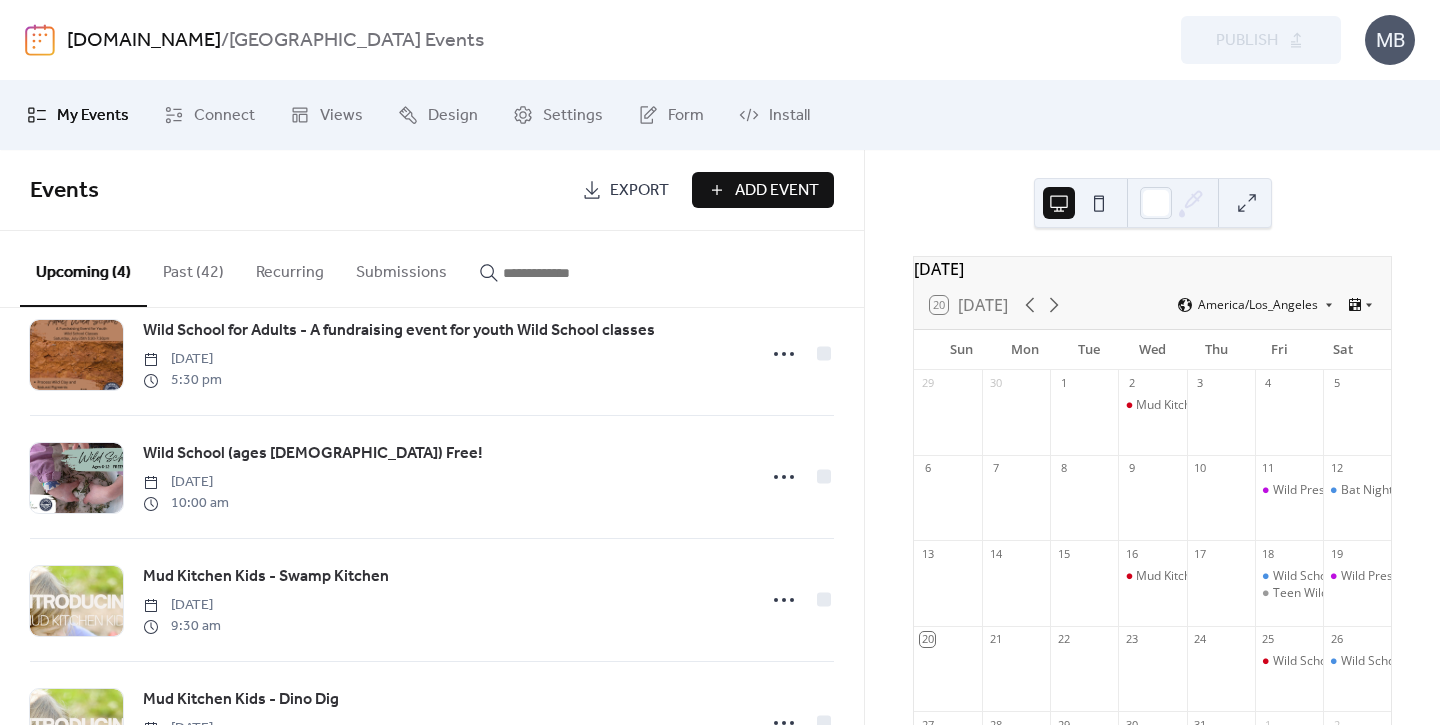 scroll, scrollTop: 0, scrollLeft: 0, axis: both 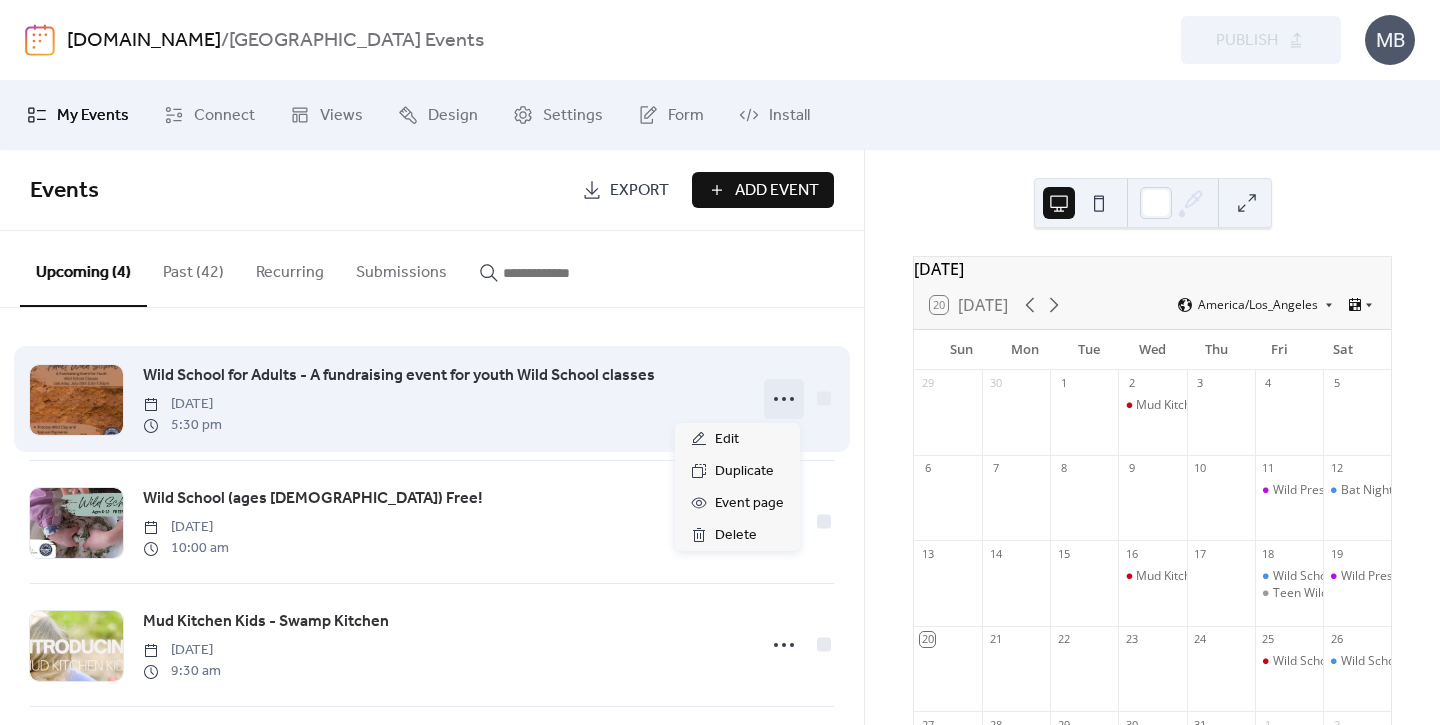 click 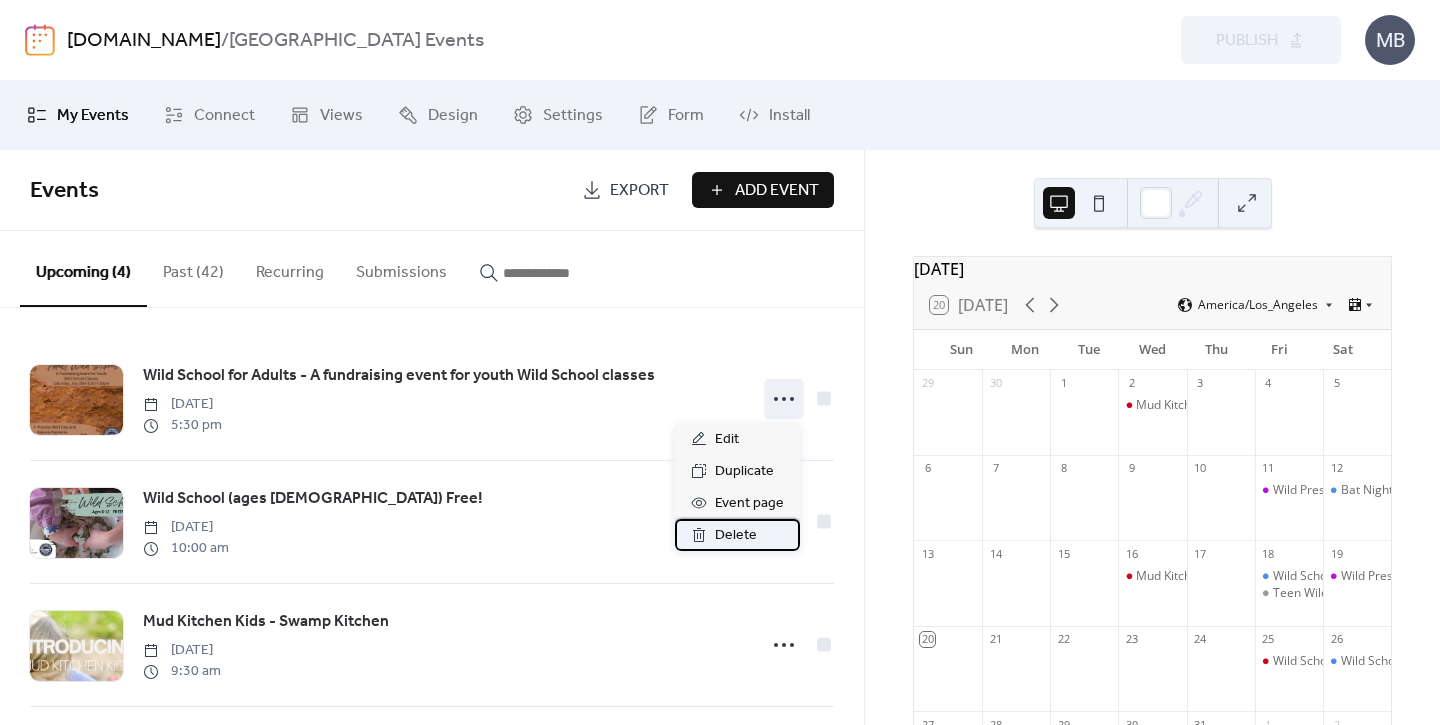 click on "Delete" at bounding box center [736, 536] 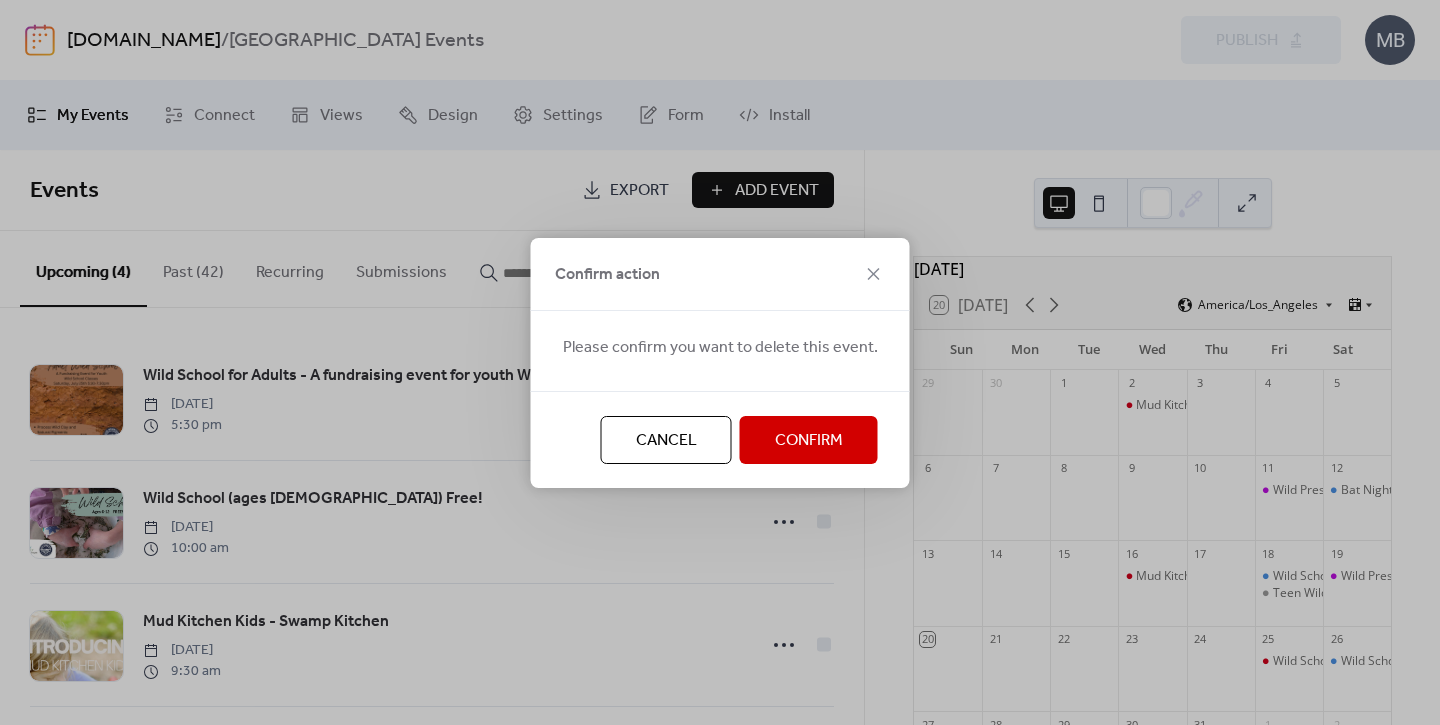 click on "Confirm" at bounding box center [809, 441] 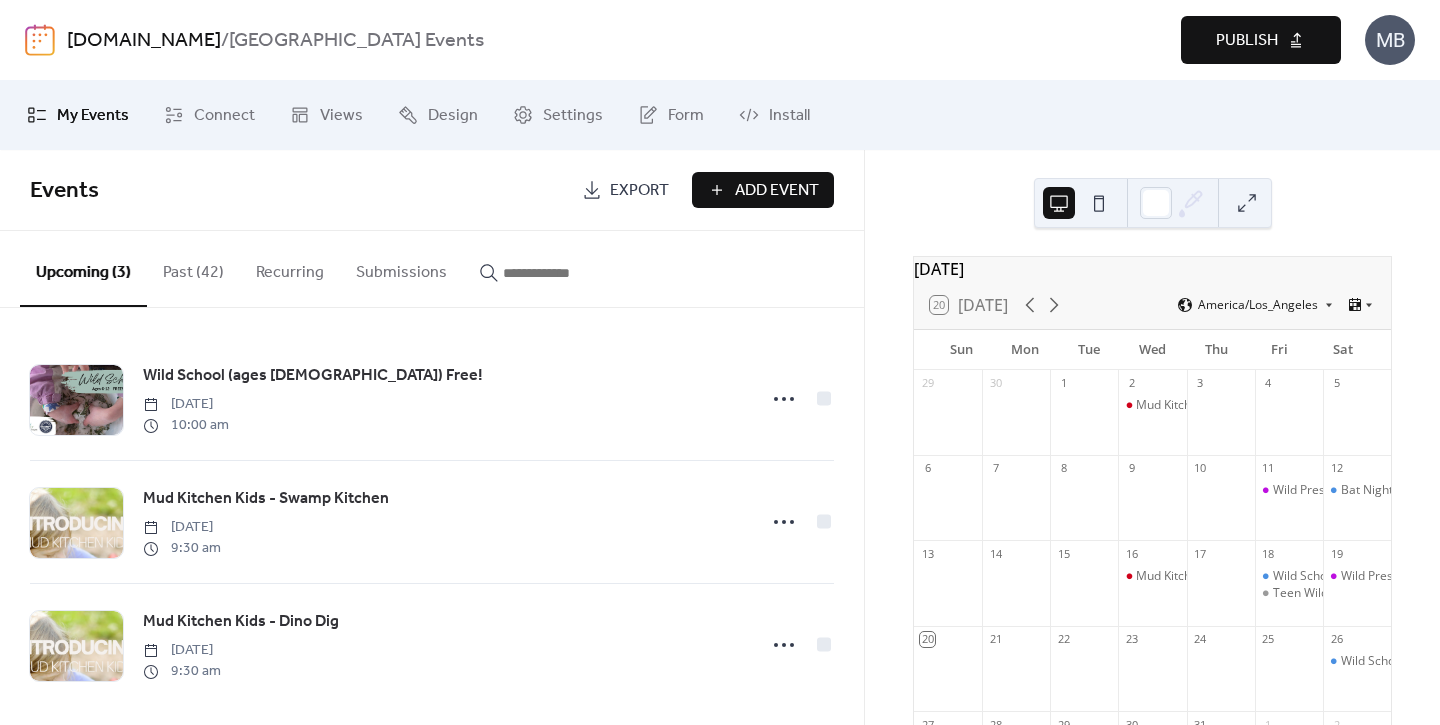 scroll, scrollTop: 12, scrollLeft: 0, axis: vertical 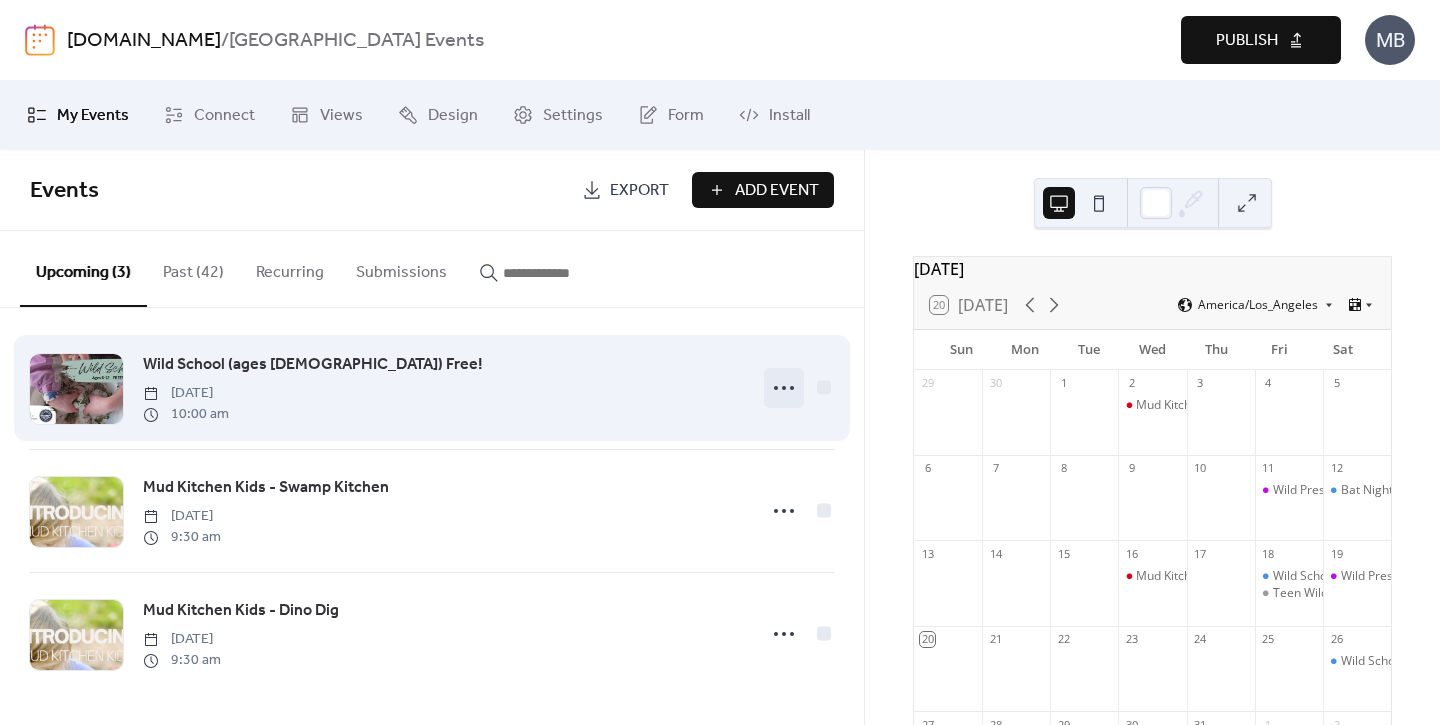 click 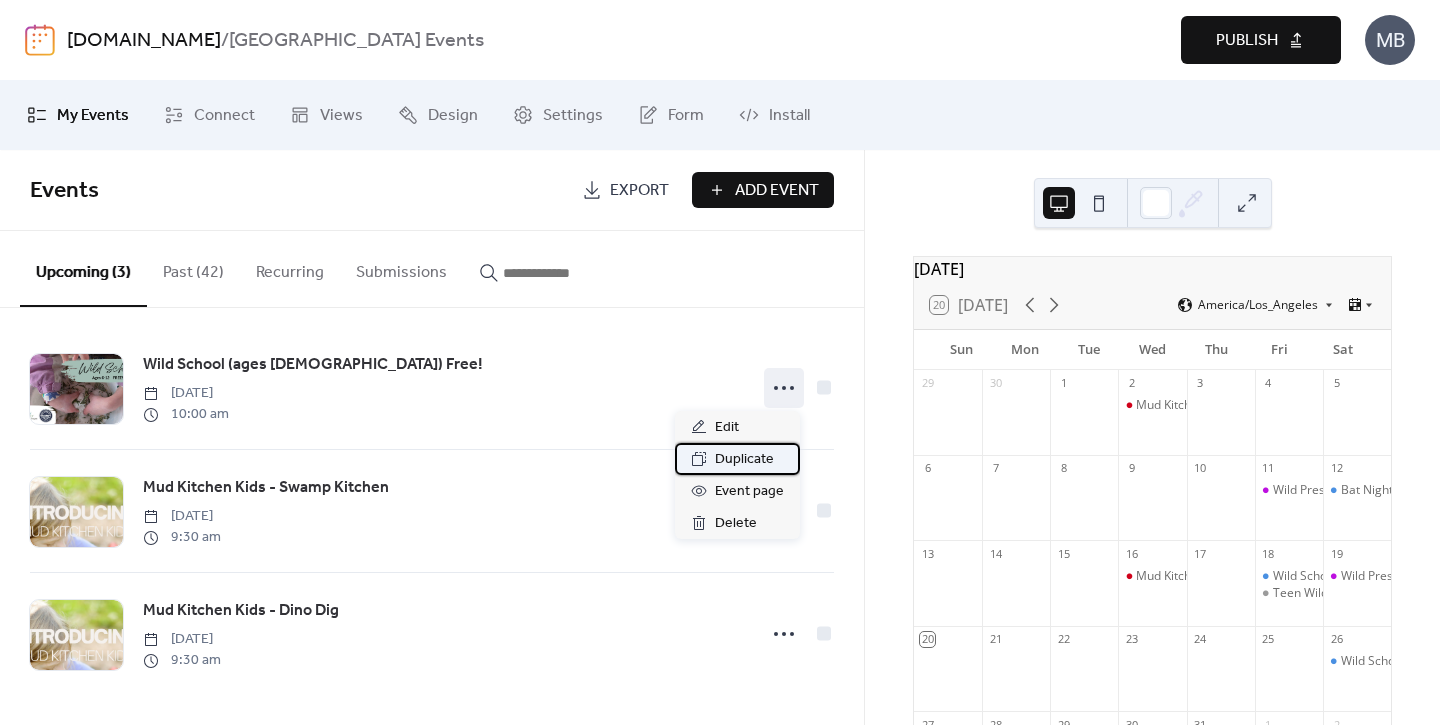 click on "Duplicate" at bounding box center [744, 460] 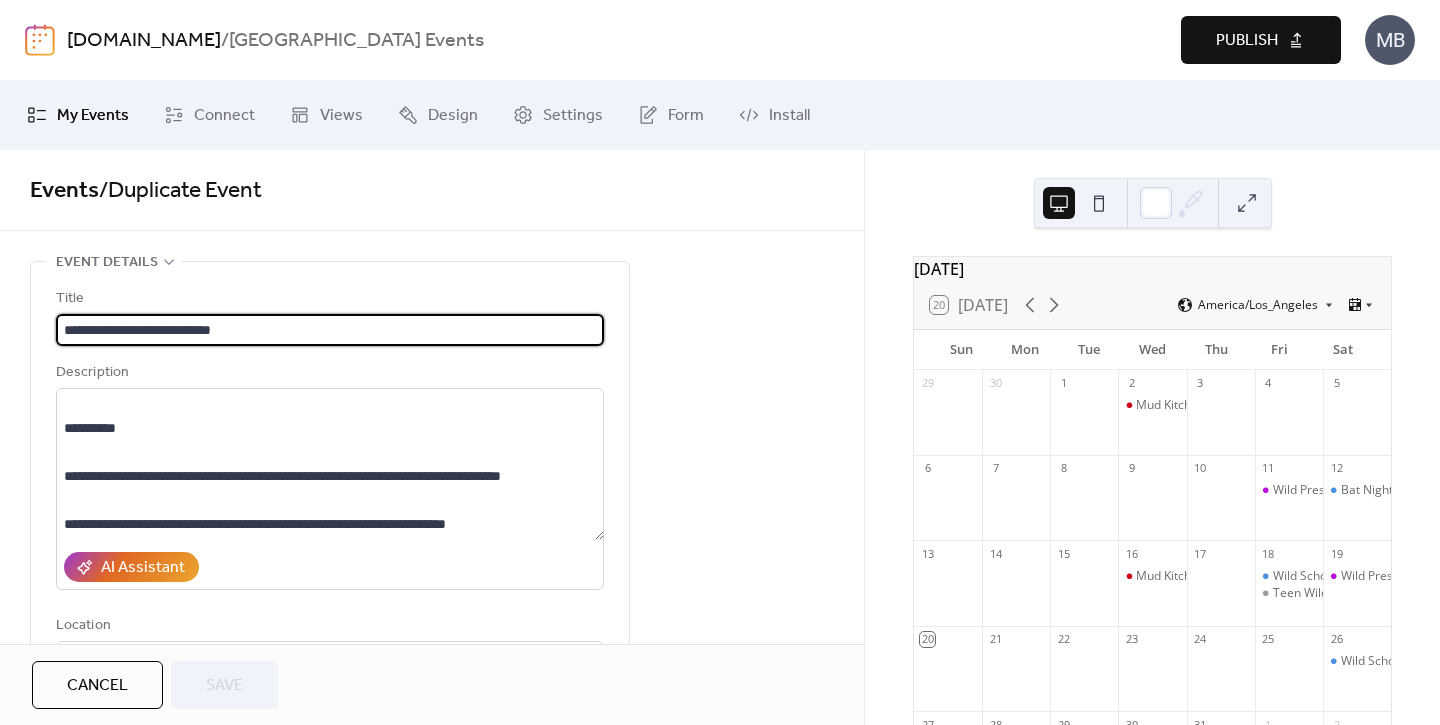 scroll, scrollTop: 459, scrollLeft: 0, axis: vertical 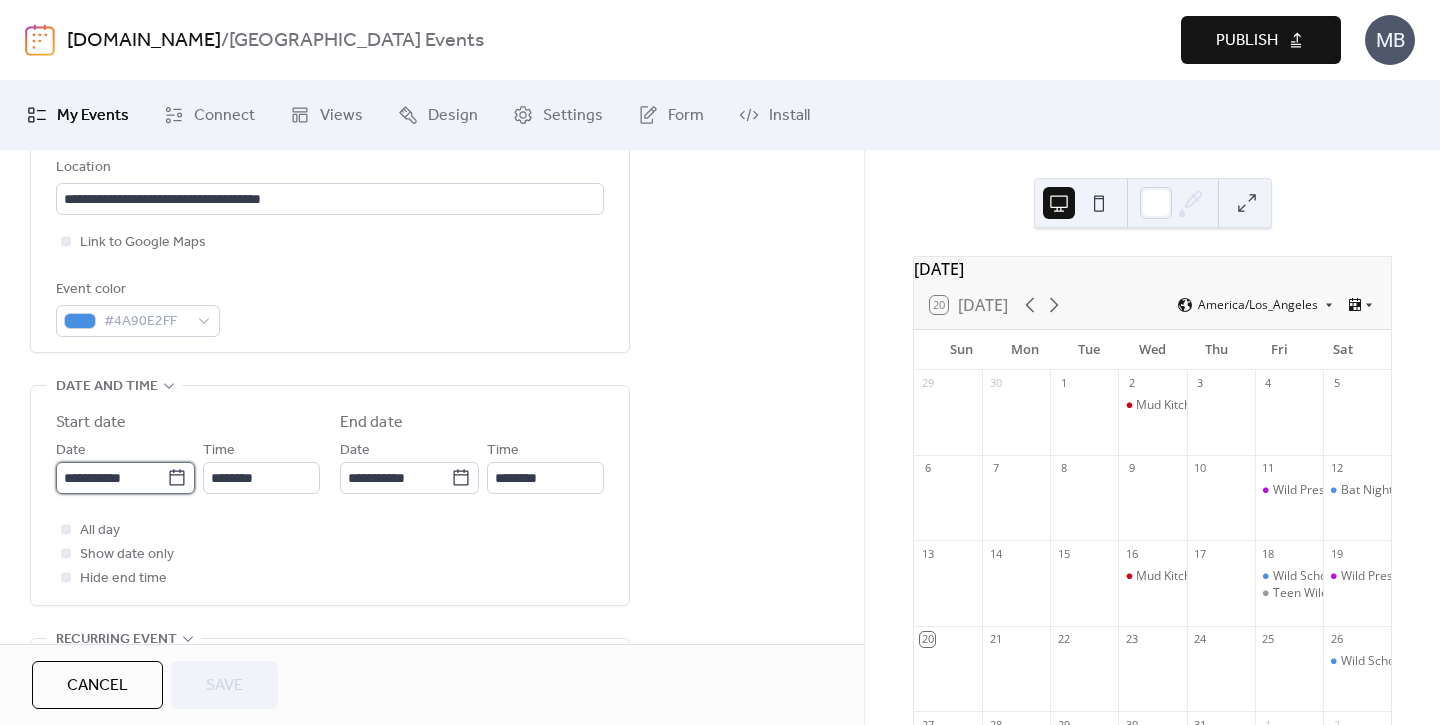 click on "**********" at bounding box center (111, 478) 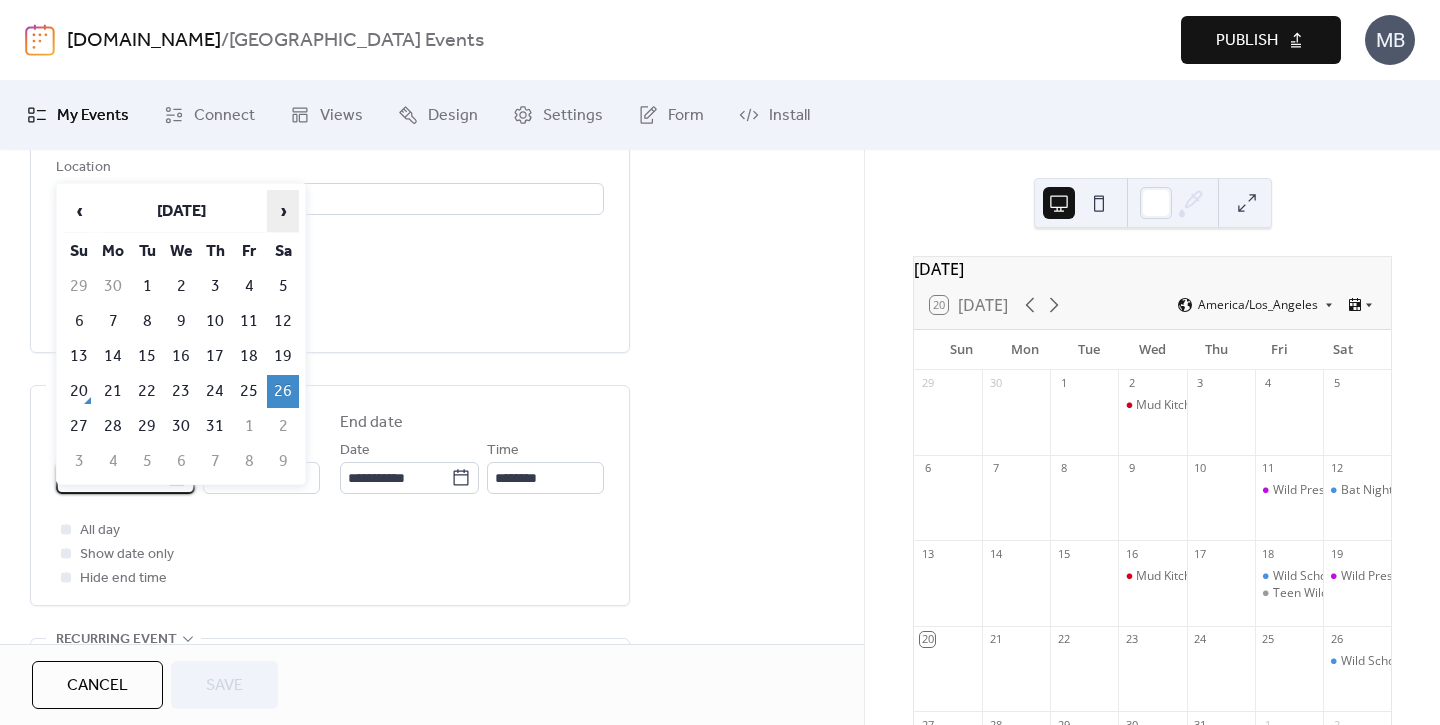 click on "›" at bounding box center [283, 211] 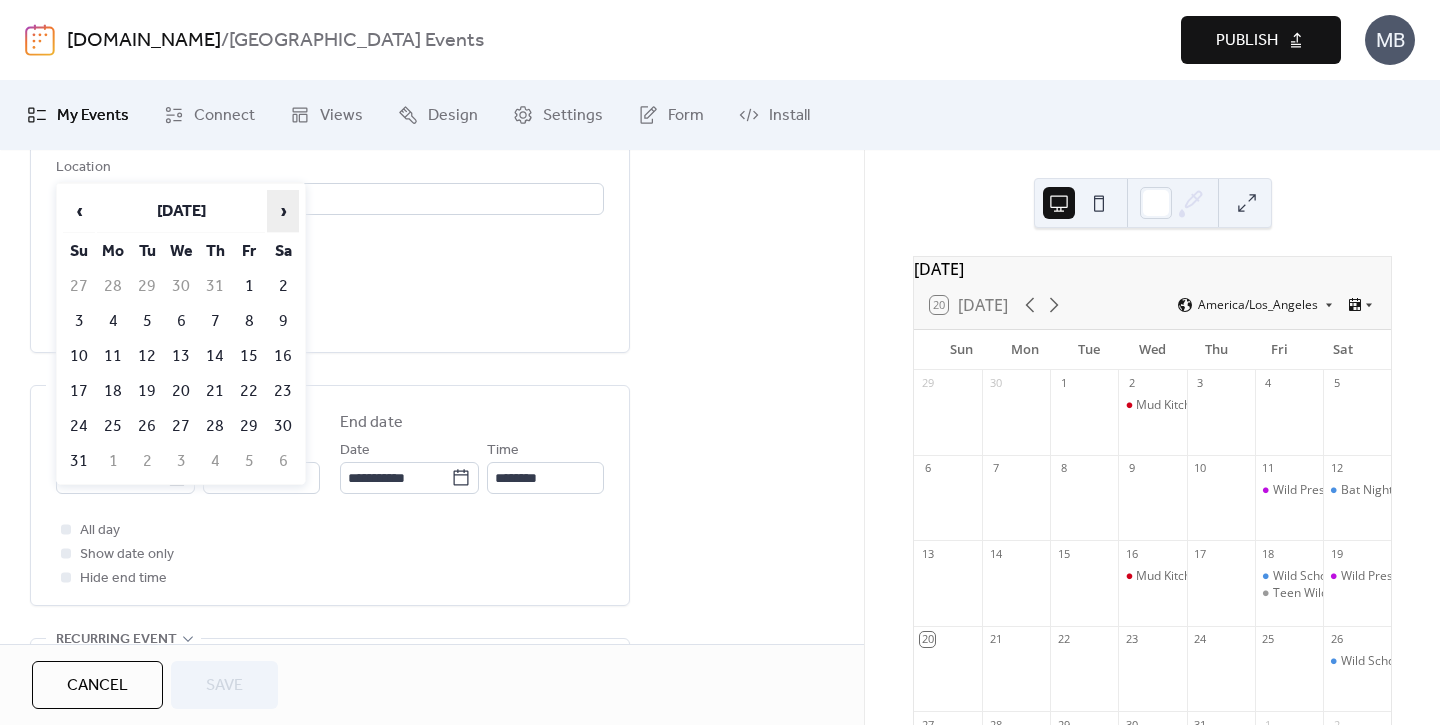 click on "›" at bounding box center (283, 211) 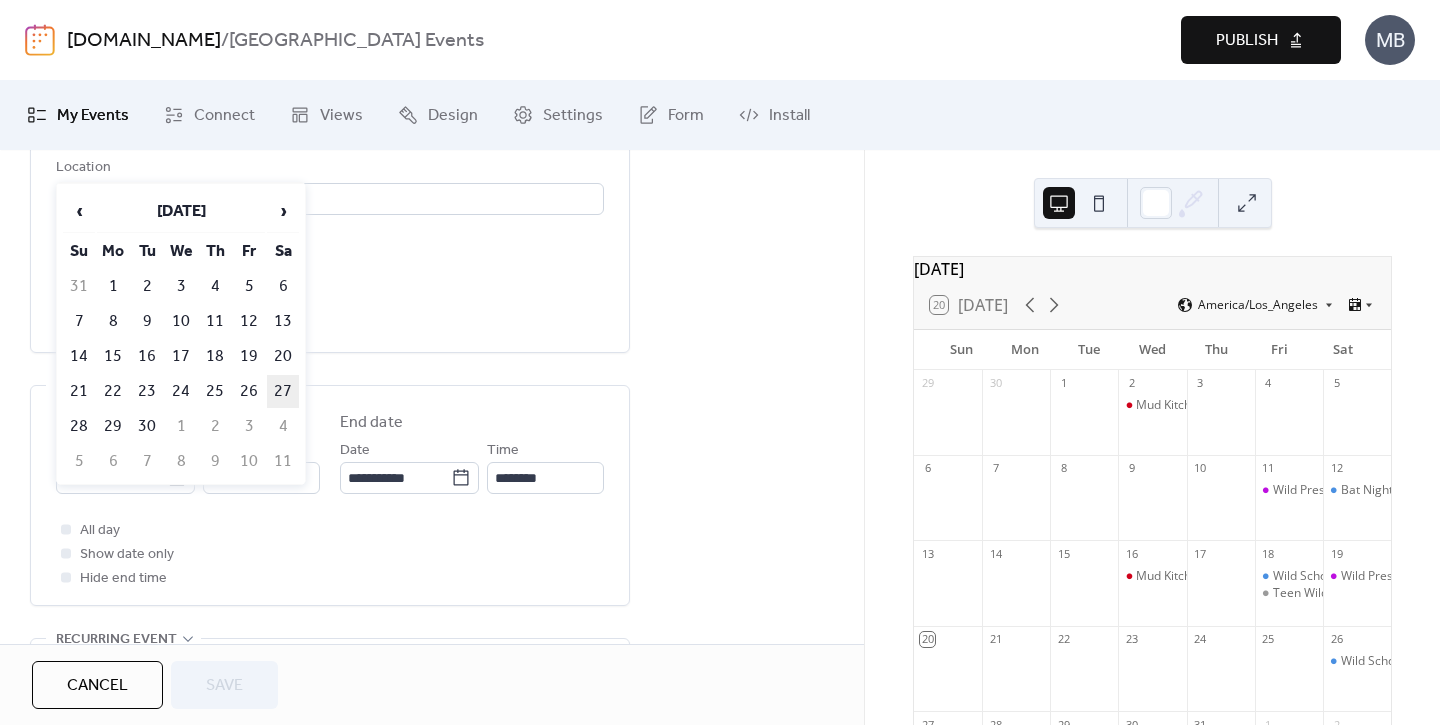 click on "27" at bounding box center (283, 391) 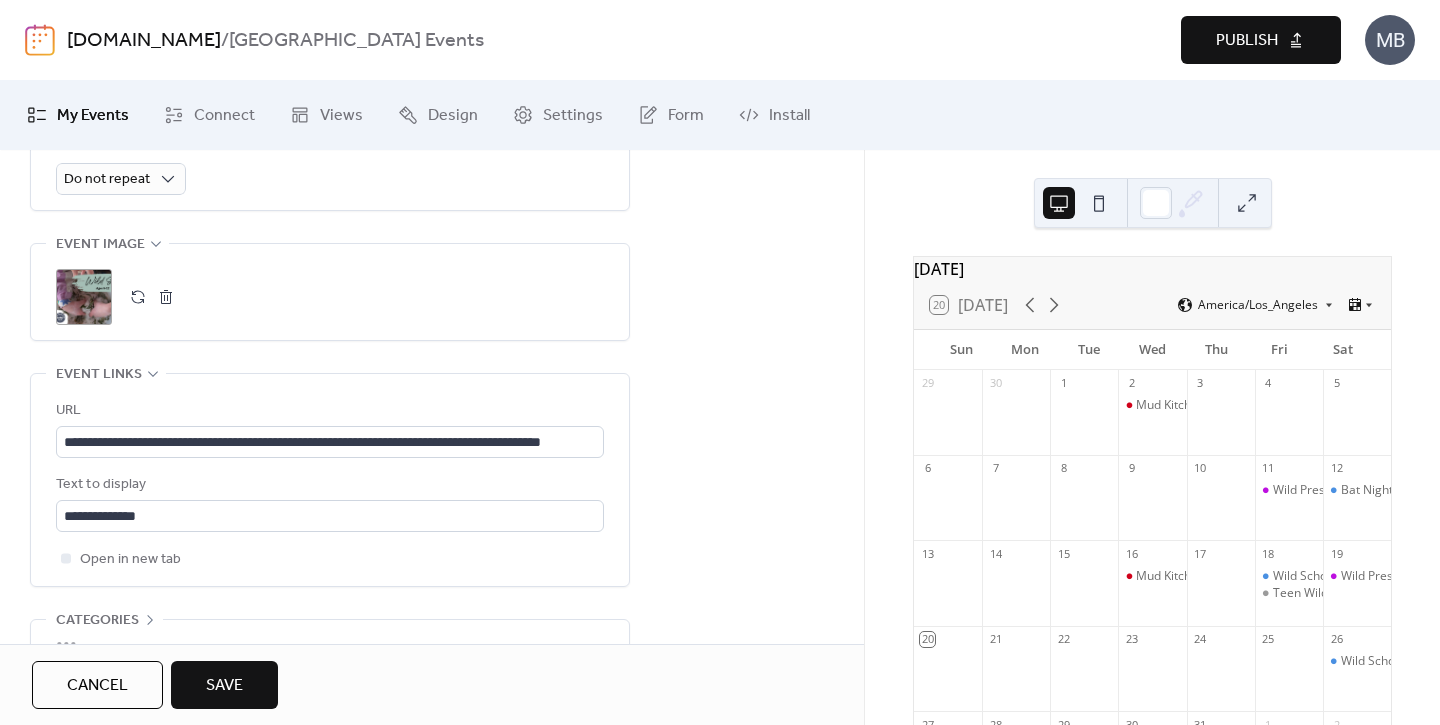 scroll, scrollTop: 965, scrollLeft: 0, axis: vertical 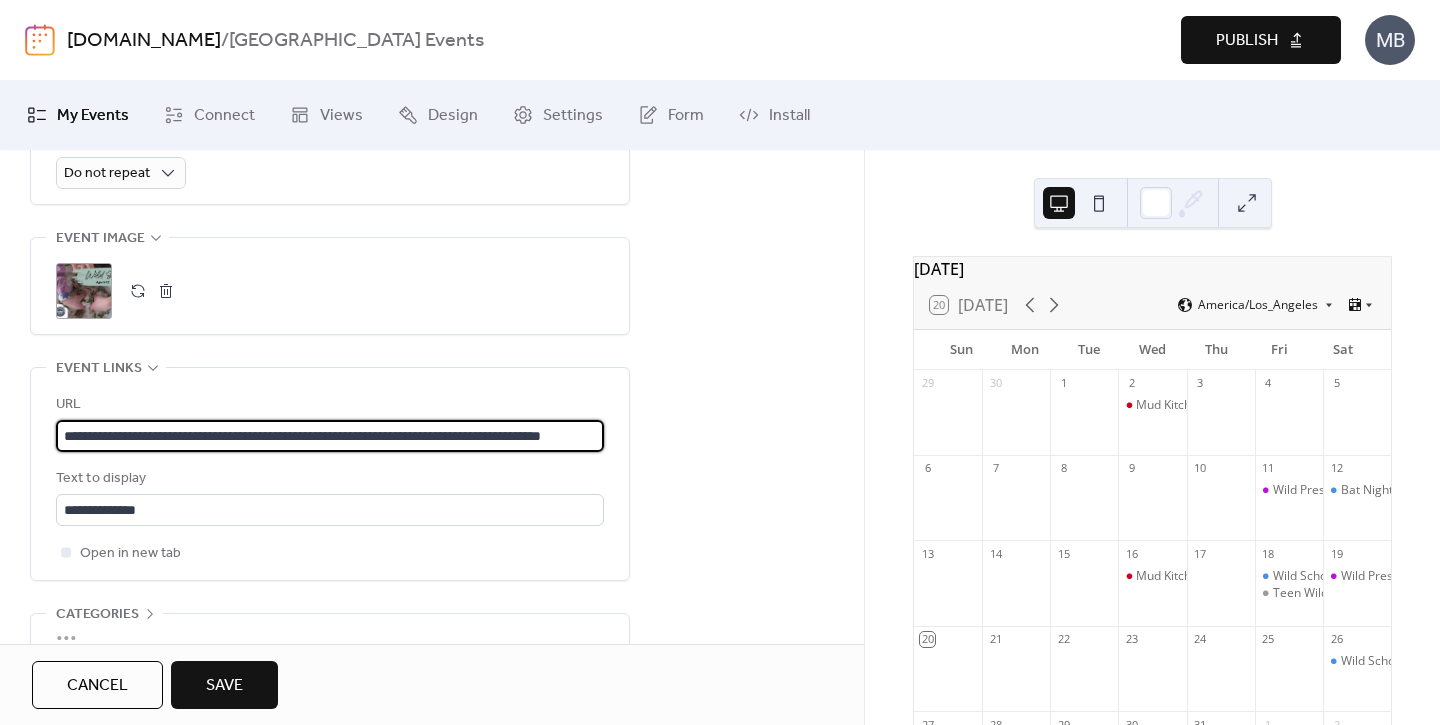 click on "**********" at bounding box center [330, 436] 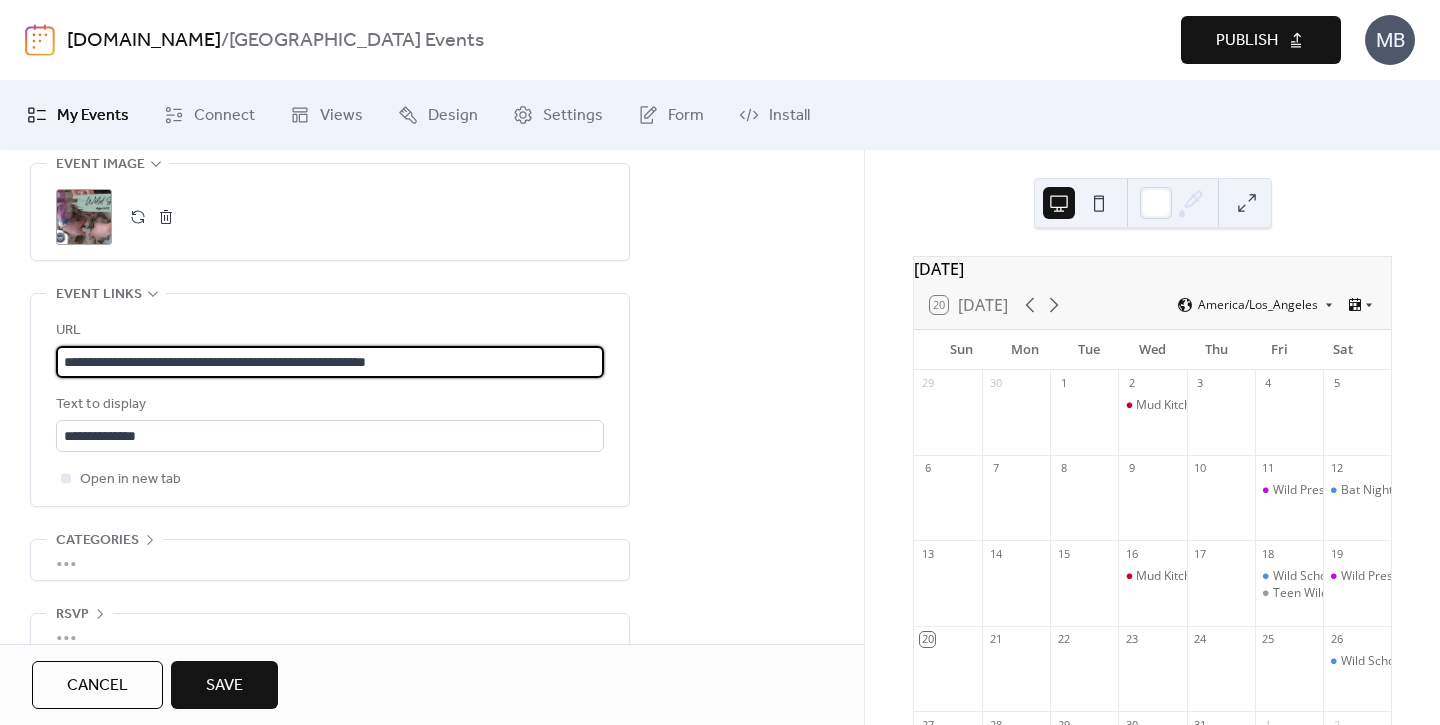 scroll, scrollTop: 1074, scrollLeft: 0, axis: vertical 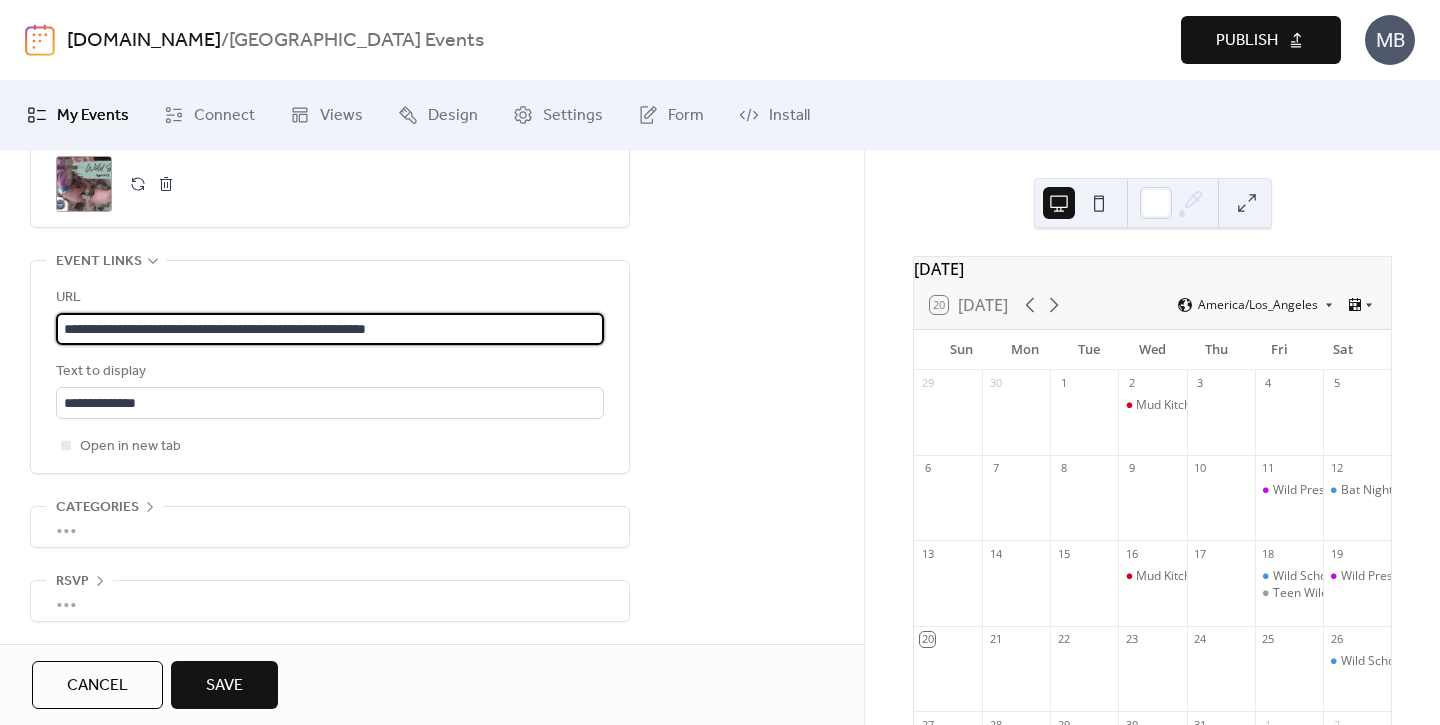 type on "**********" 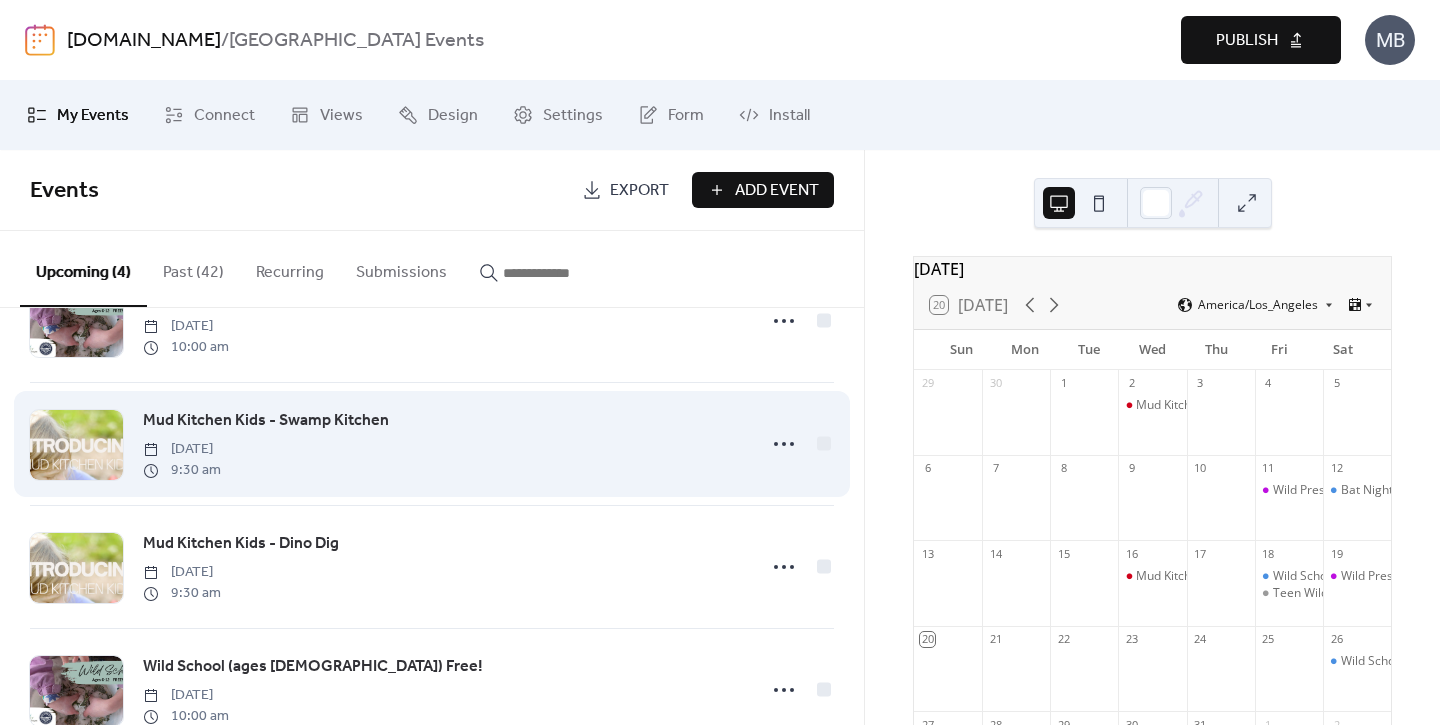 scroll, scrollTop: 136, scrollLeft: 0, axis: vertical 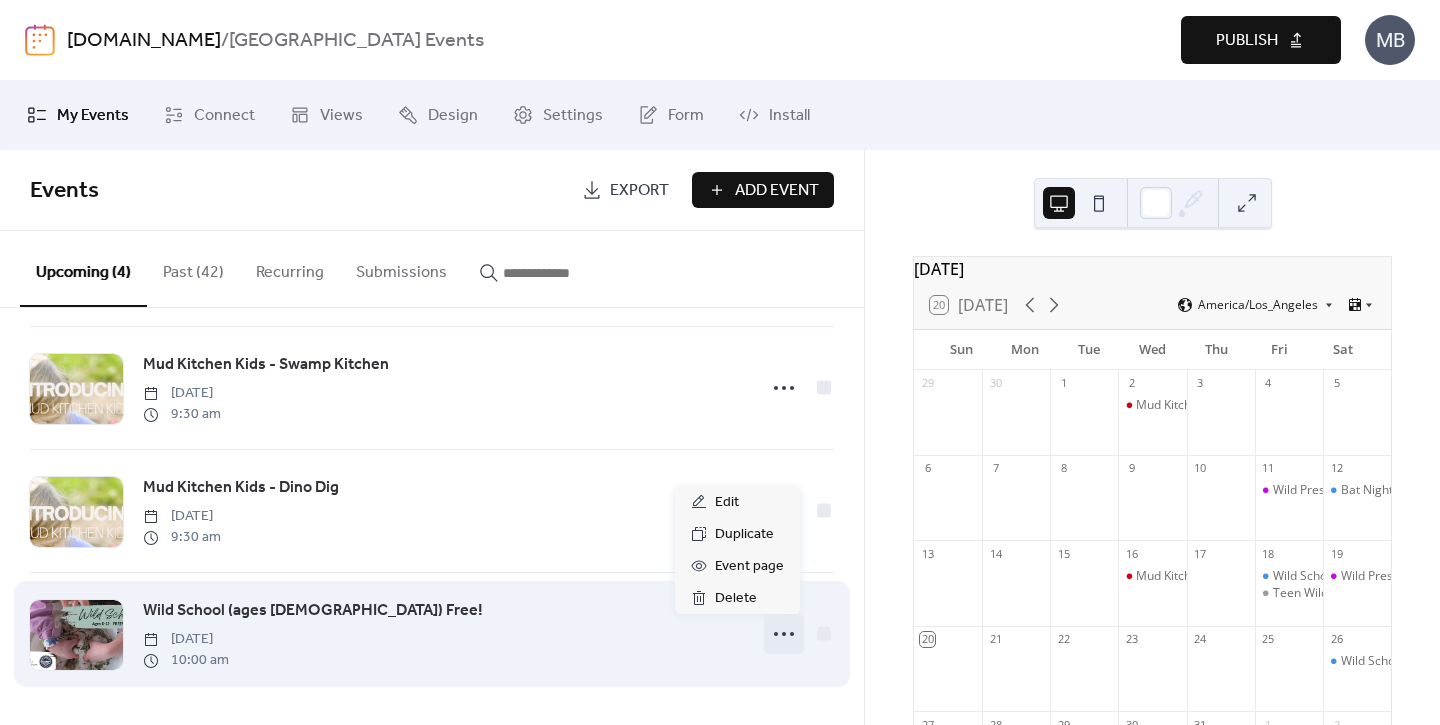 click 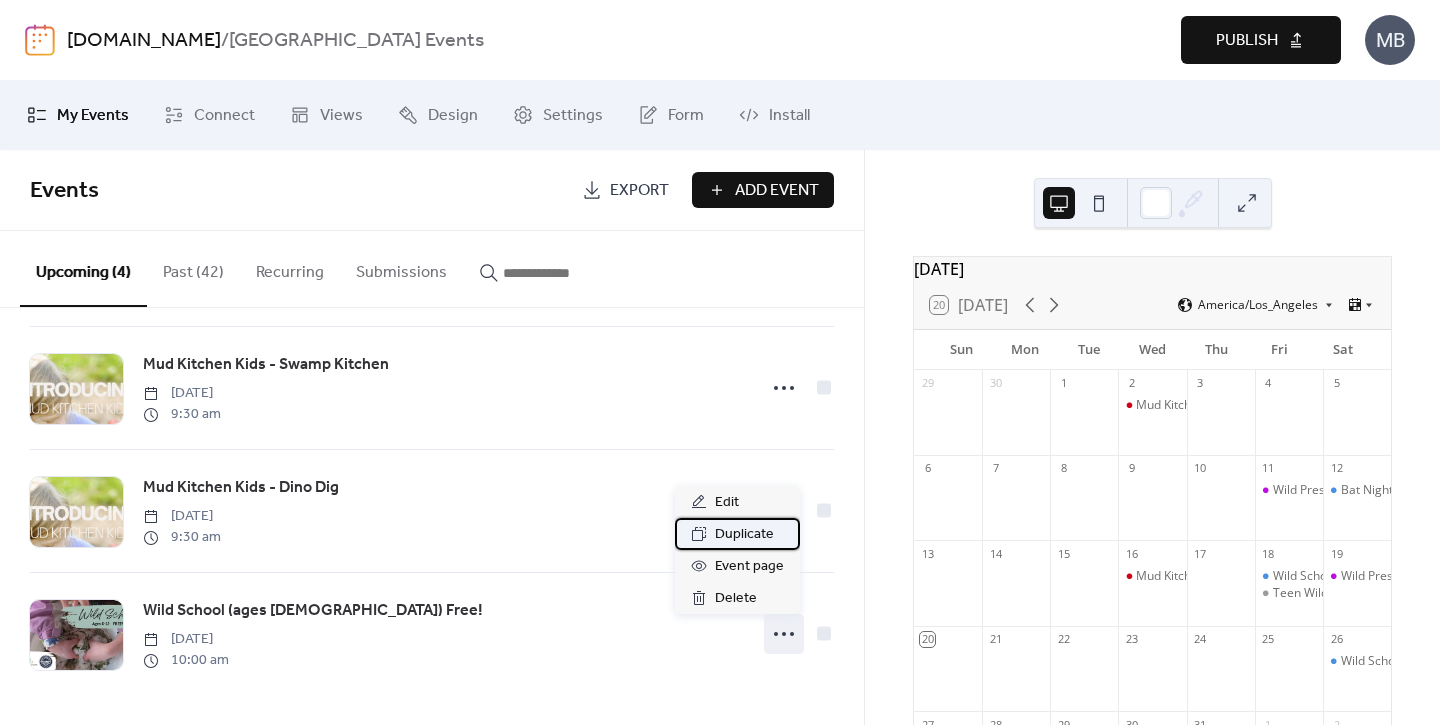 click on "Duplicate" at bounding box center (744, 535) 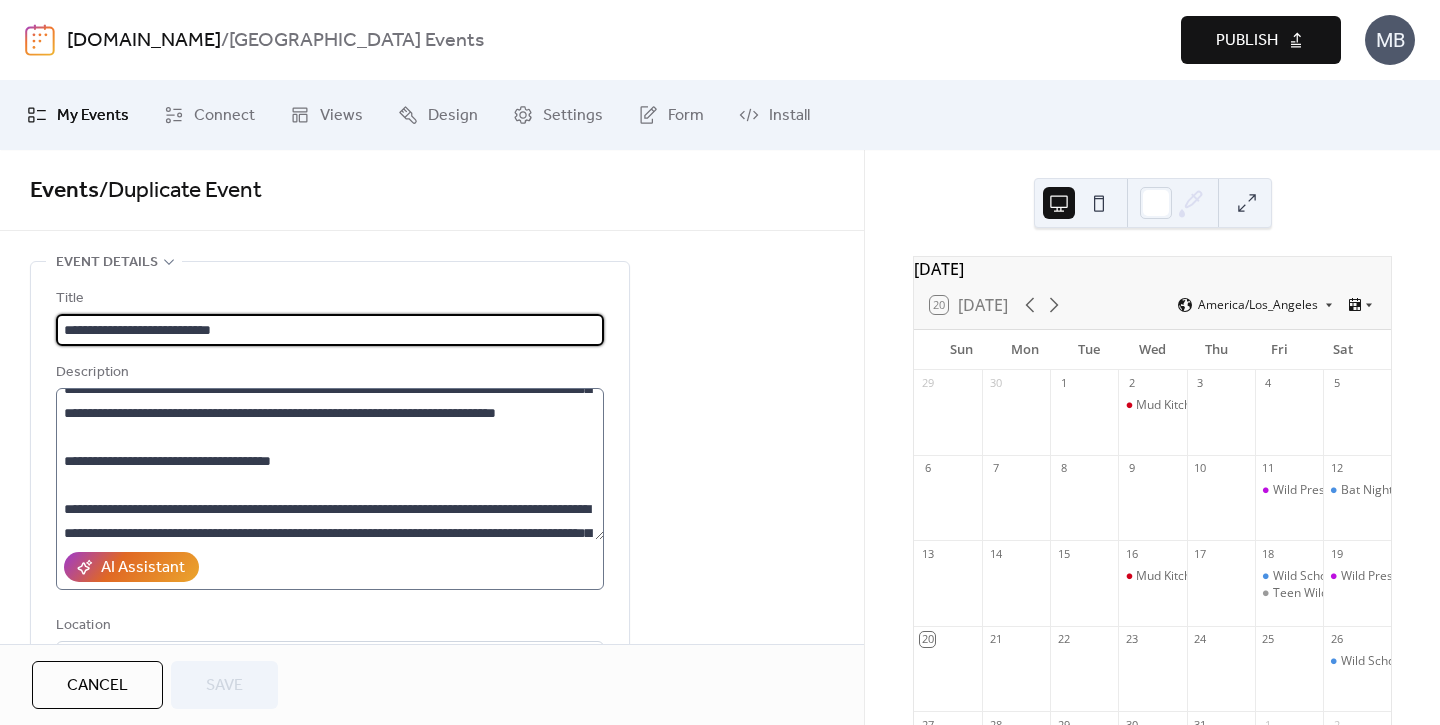 scroll, scrollTop: 104, scrollLeft: 0, axis: vertical 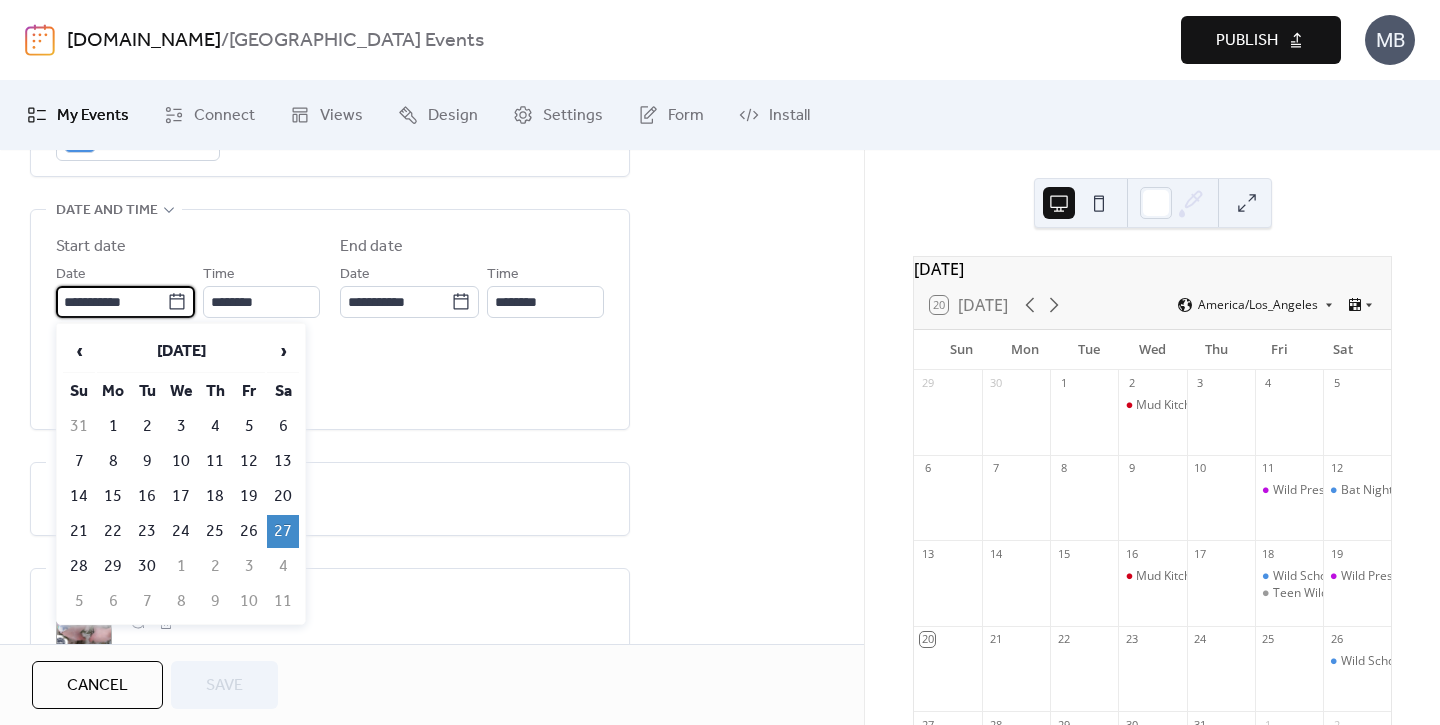 click on "**********" at bounding box center [111, 302] 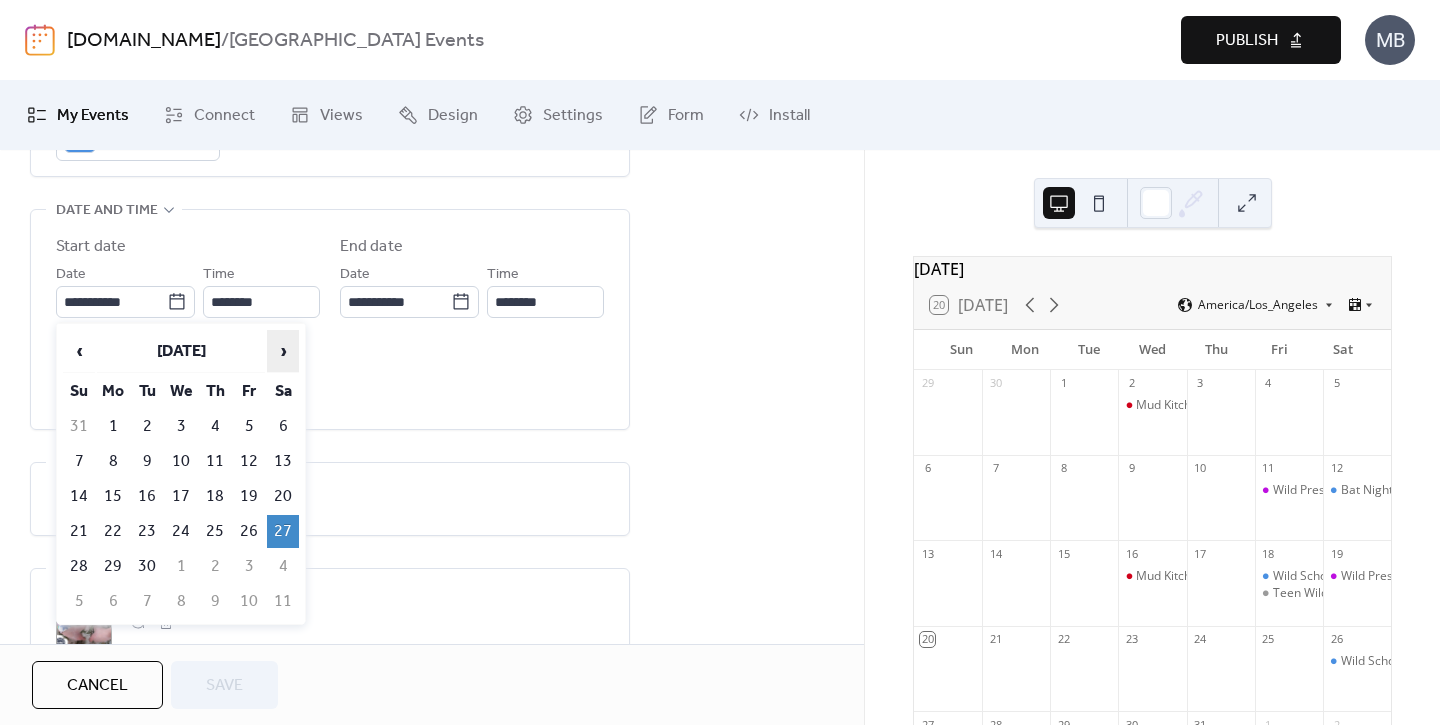 click on "›" at bounding box center (283, 351) 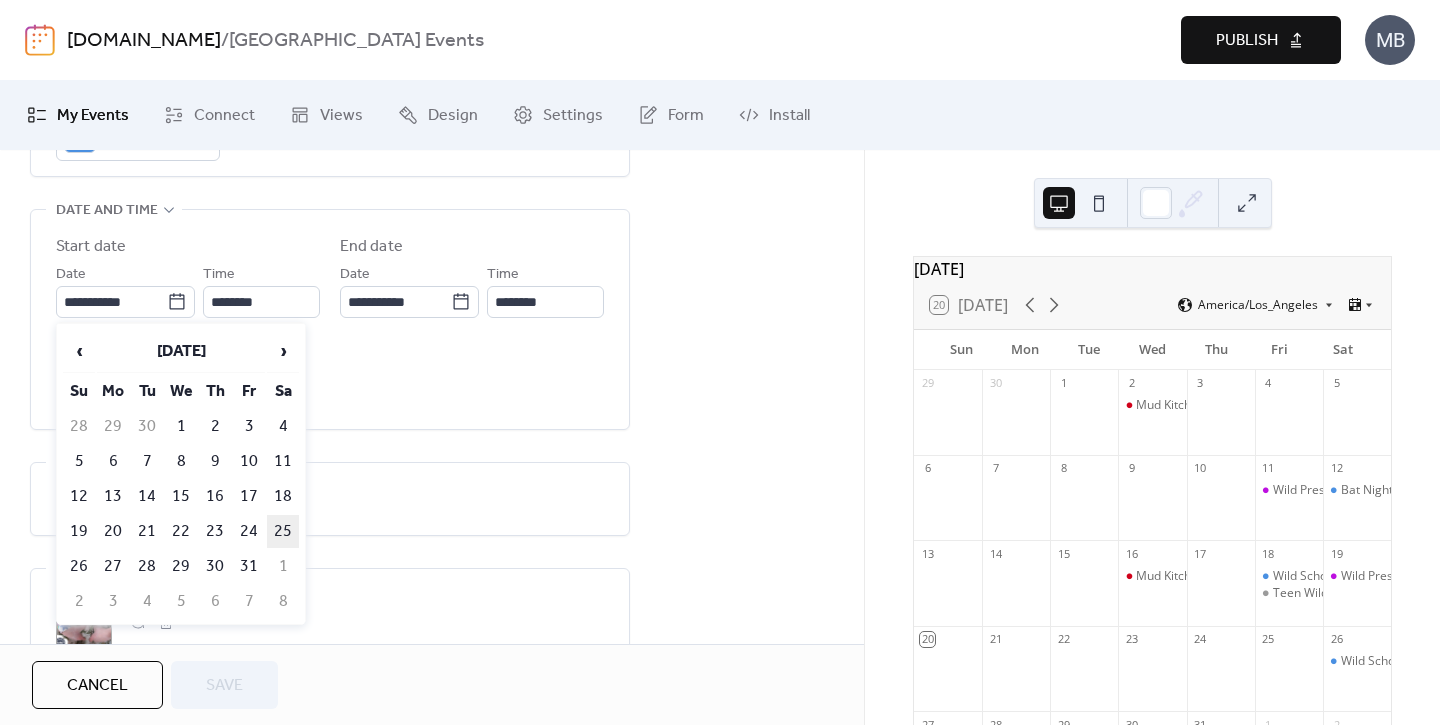 click on "25" at bounding box center [283, 531] 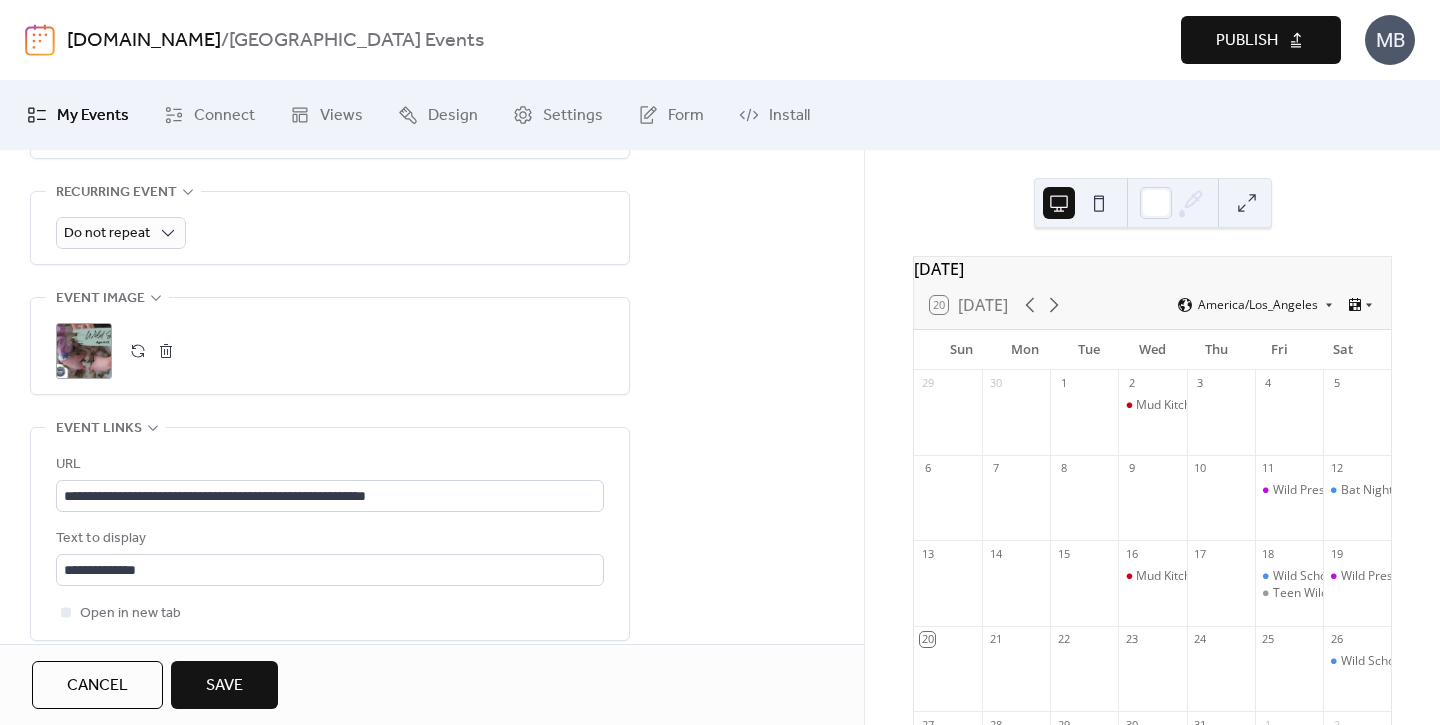 scroll, scrollTop: 1016, scrollLeft: 0, axis: vertical 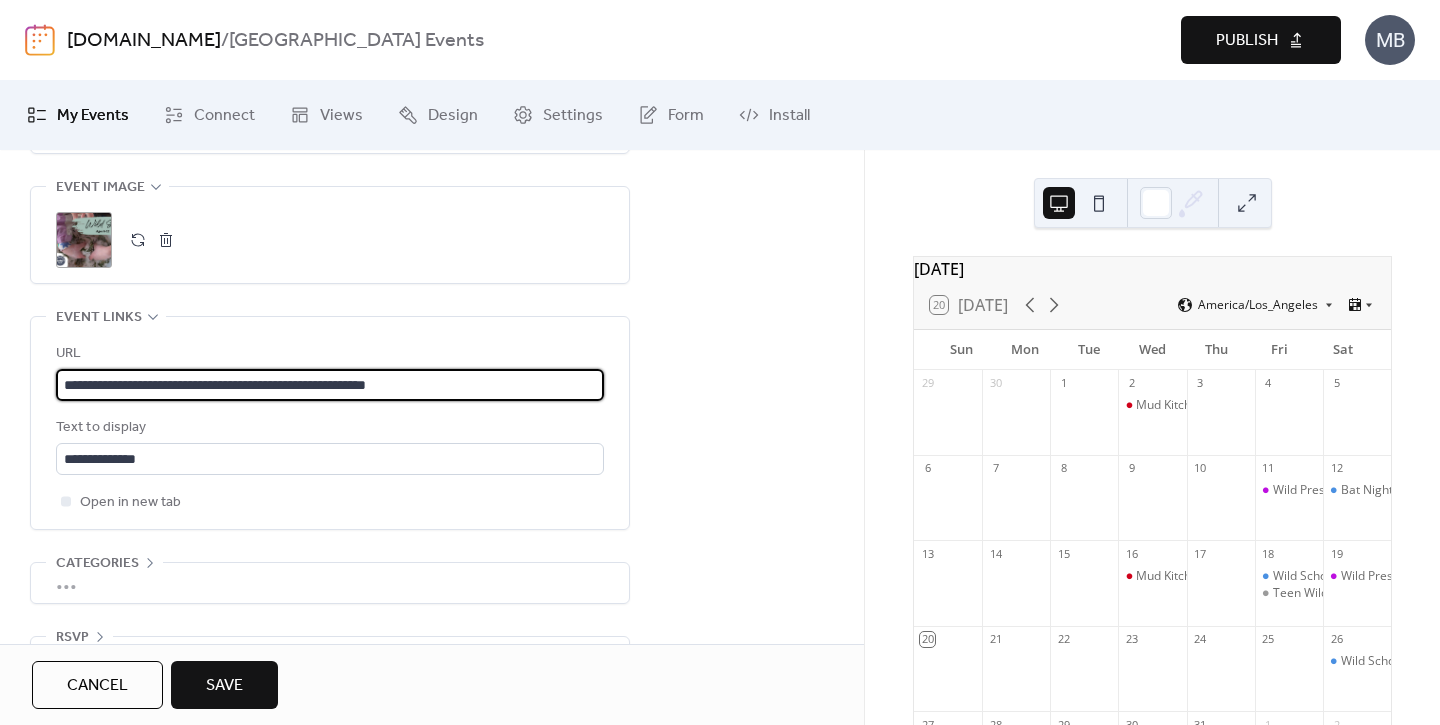 click on "**********" at bounding box center (330, 385) 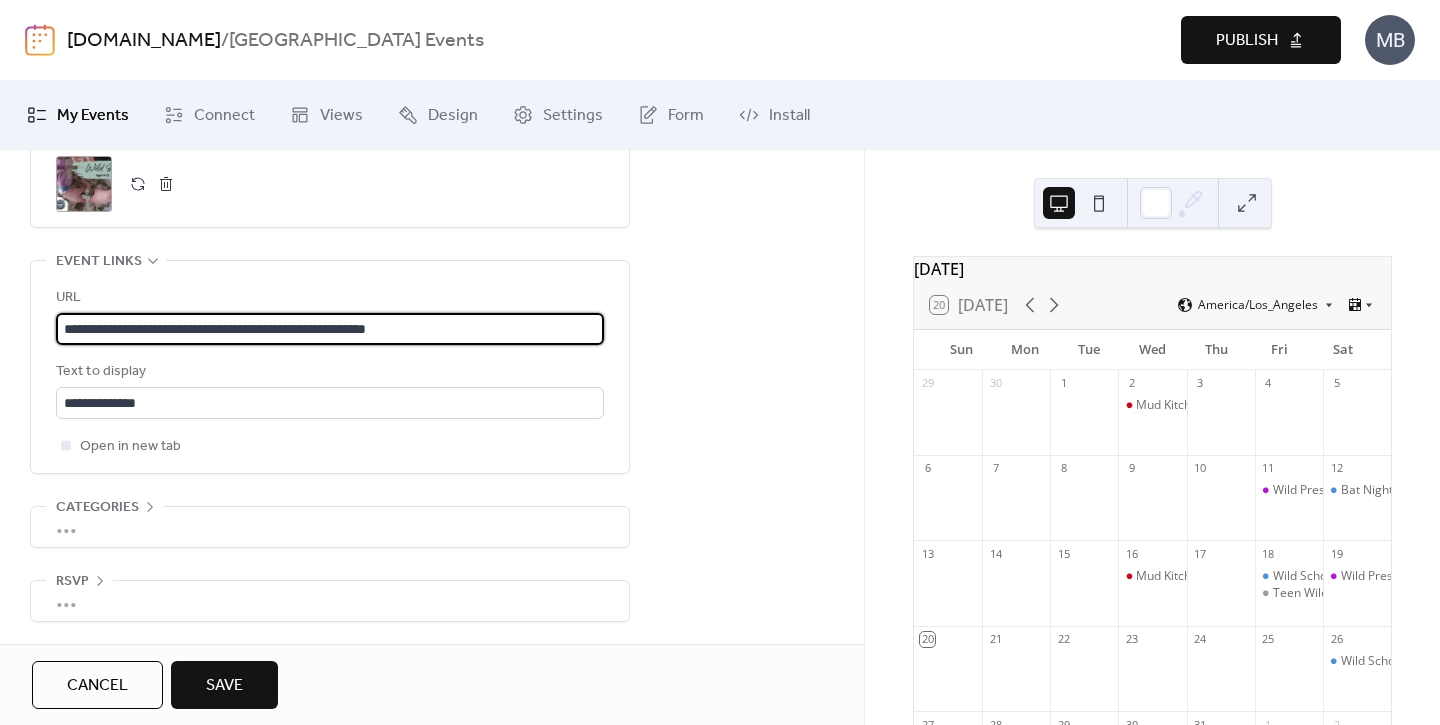 type on "**********" 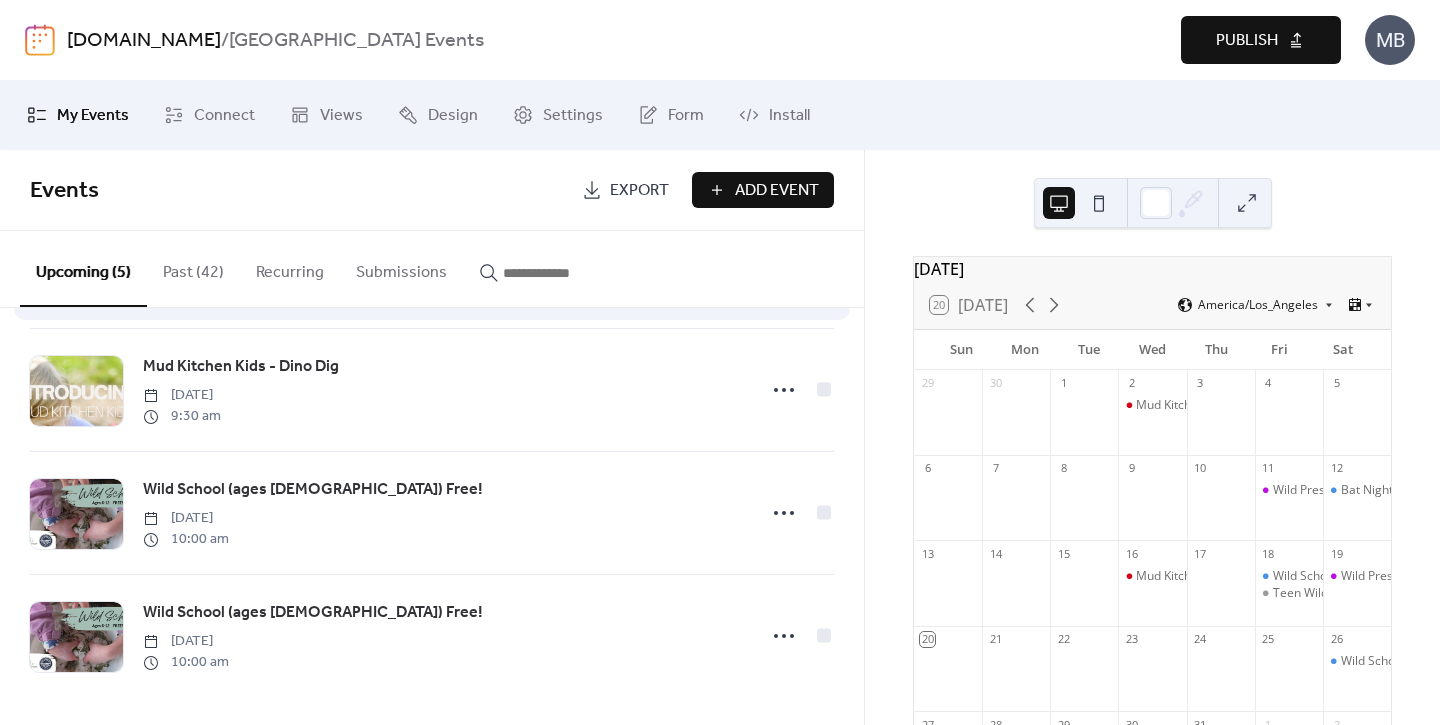 scroll, scrollTop: 259, scrollLeft: 0, axis: vertical 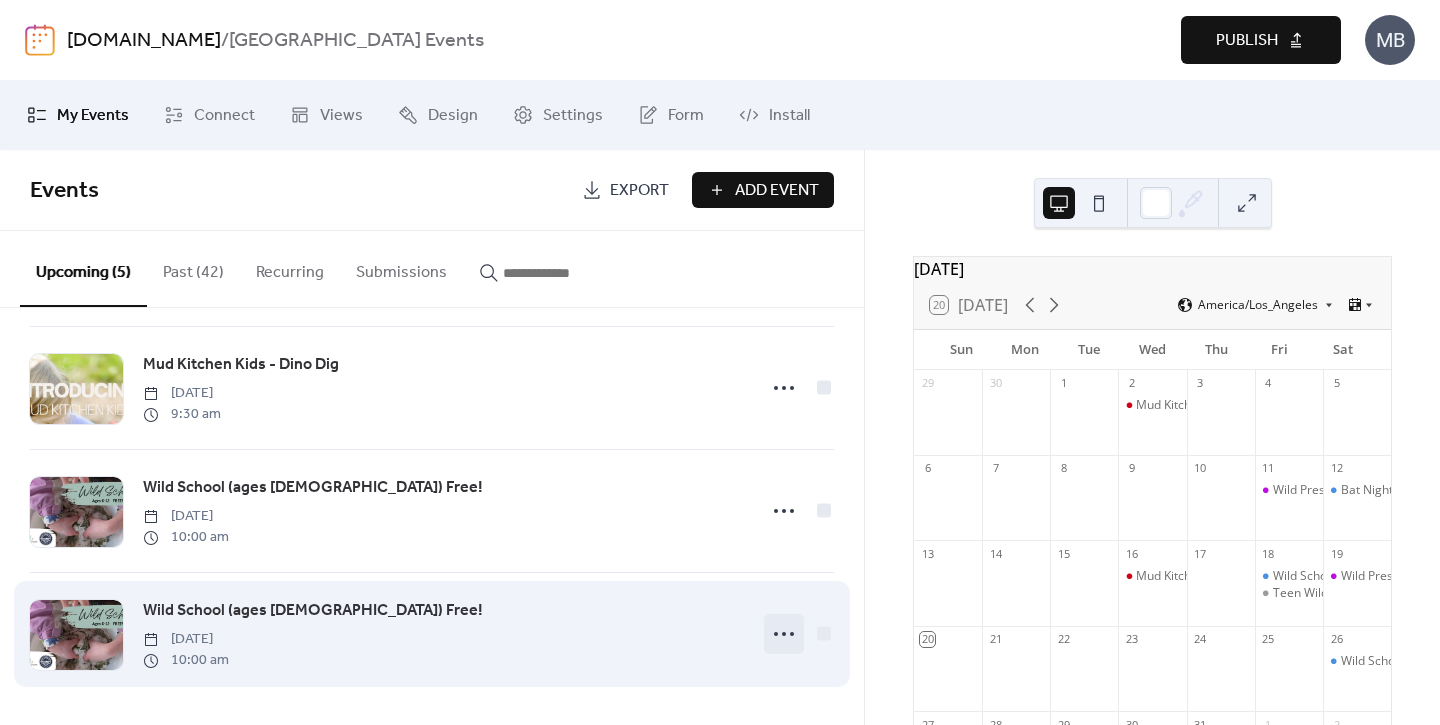 click 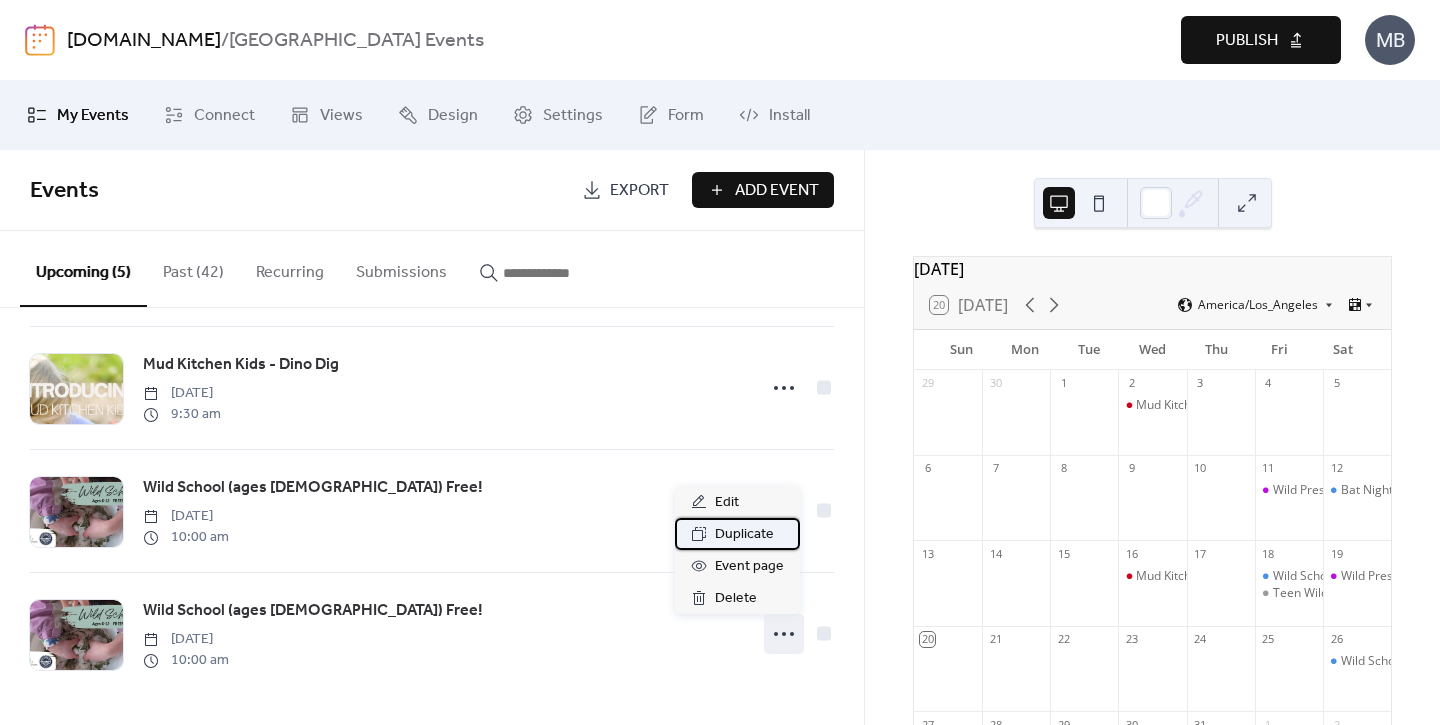click on "Duplicate" at bounding box center (744, 535) 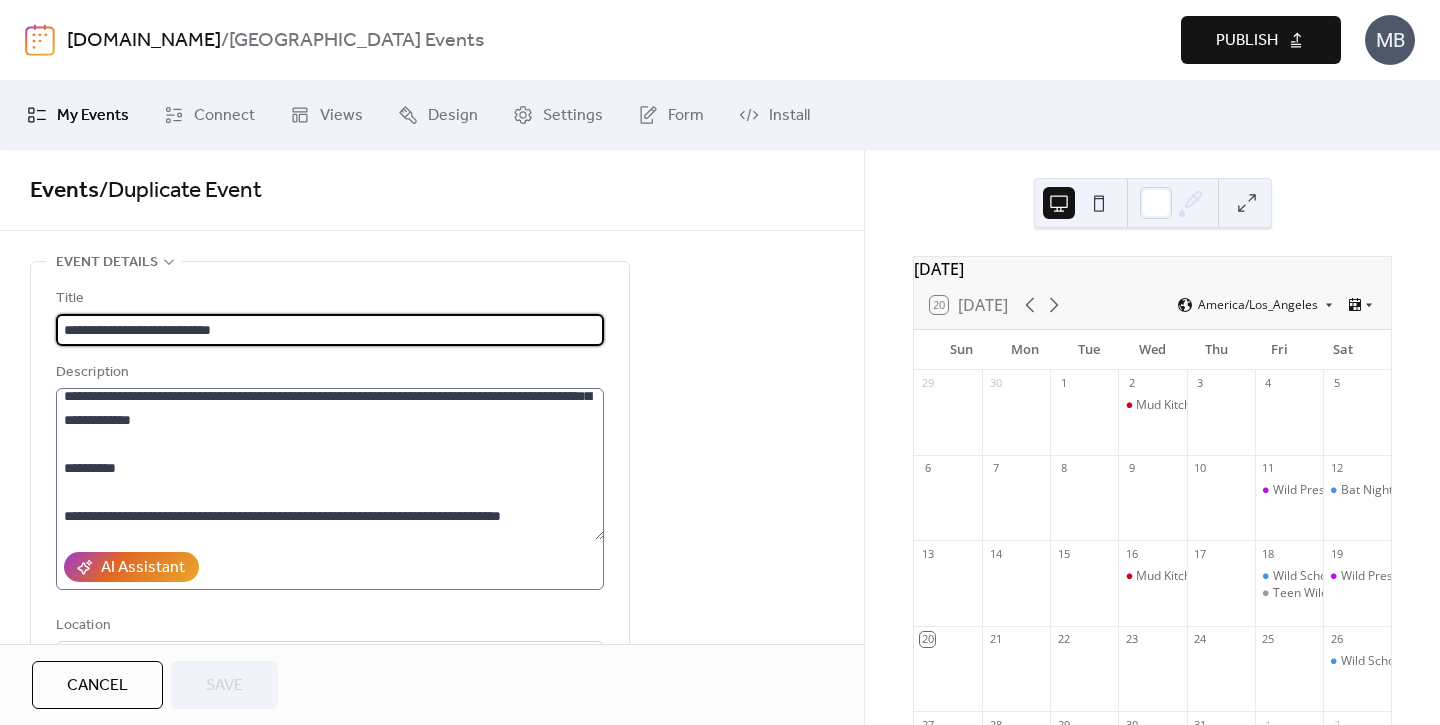 scroll, scrollTop: 480, scrollLeft: 0, axis: vertical 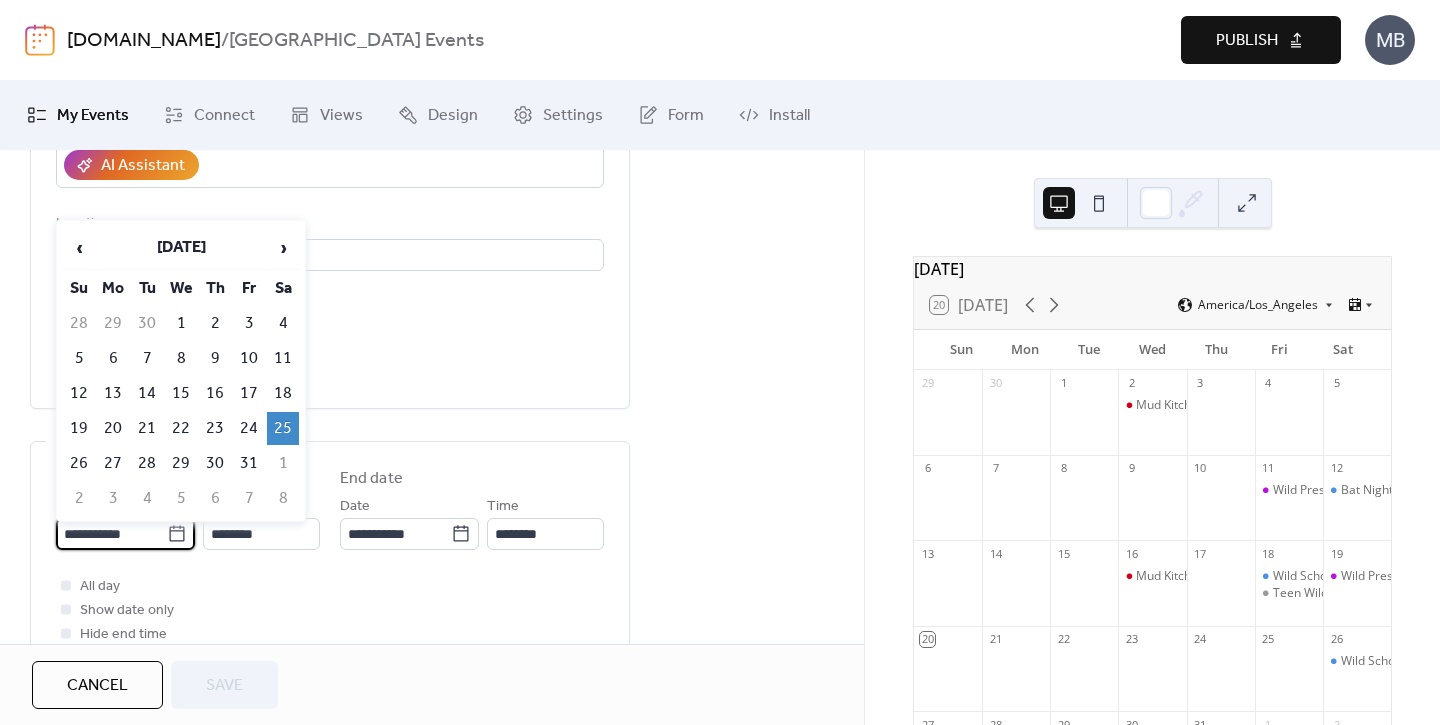 click on "**********" at bounding box center (111, 534) 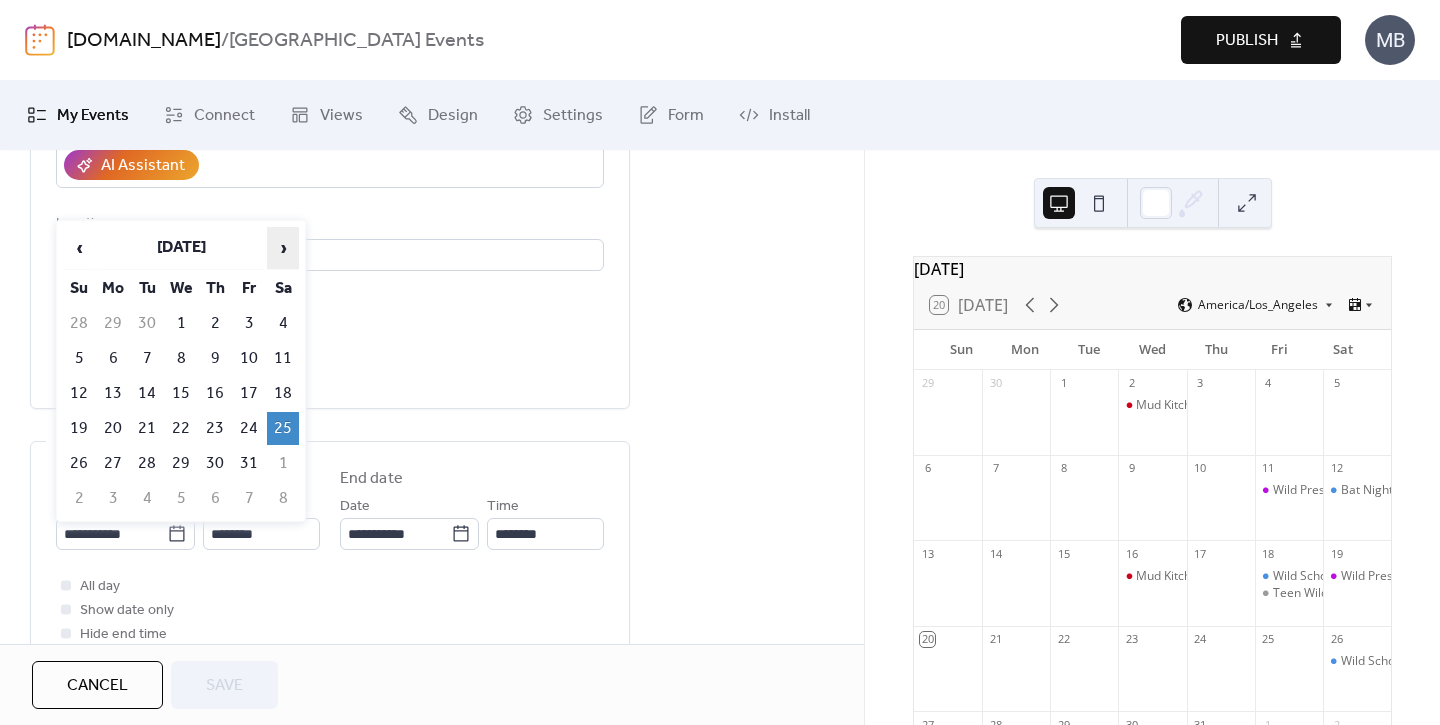 click on "›" at bounding box center (283, 248) 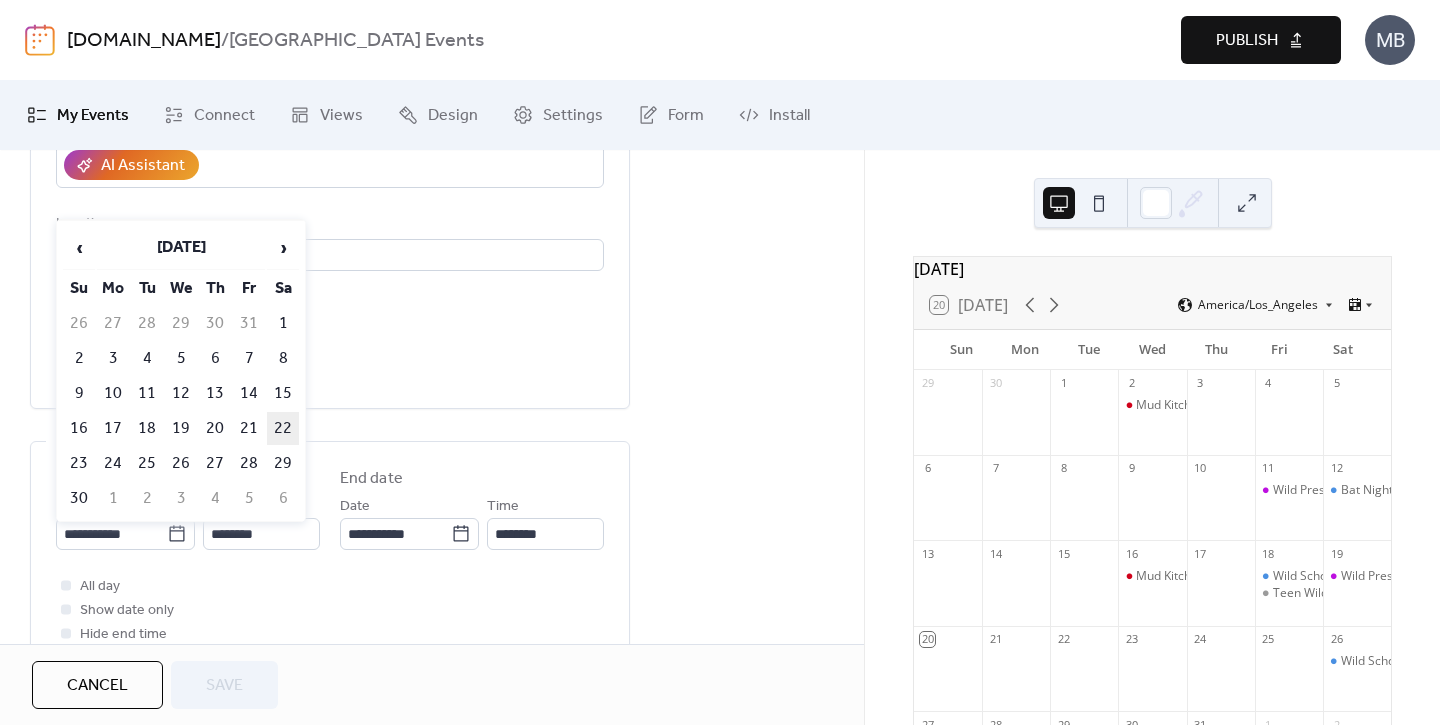 click on "22" at bounding box center [283, 428] 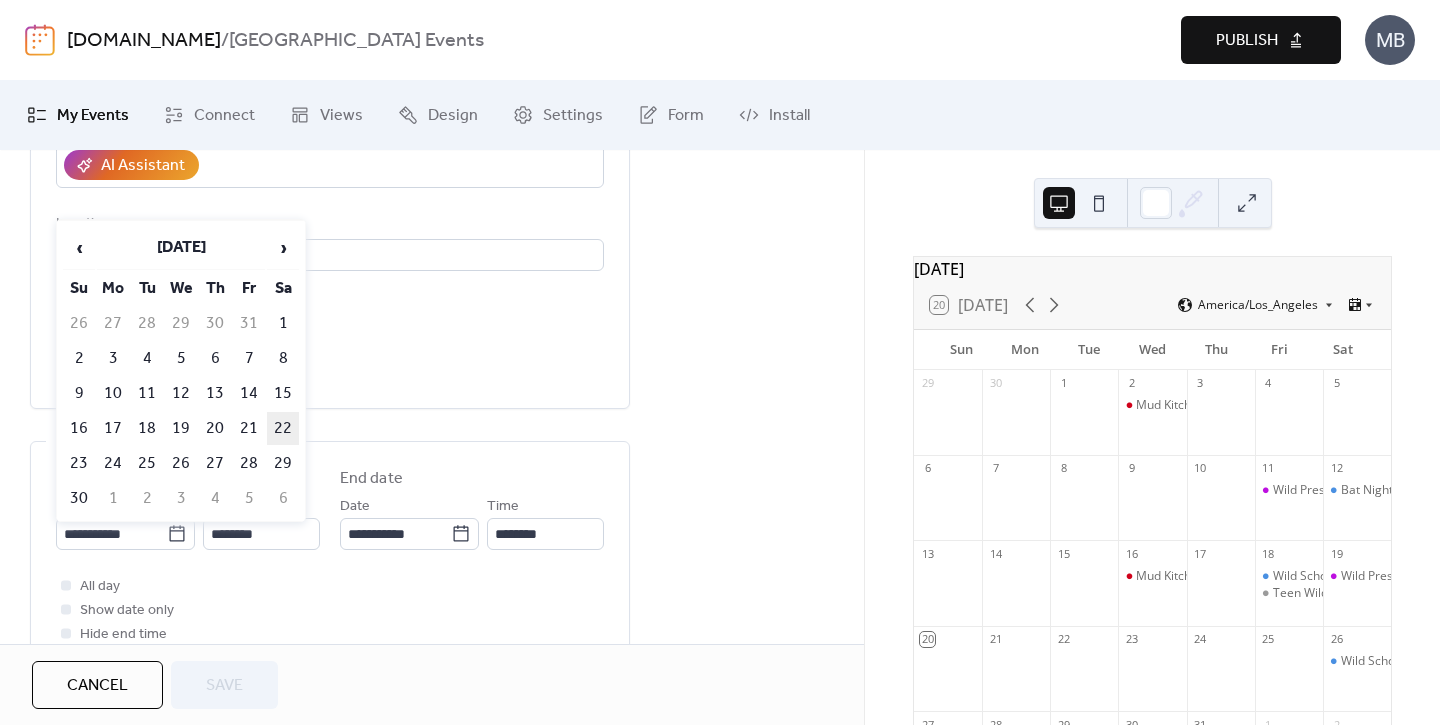 type on "**********" 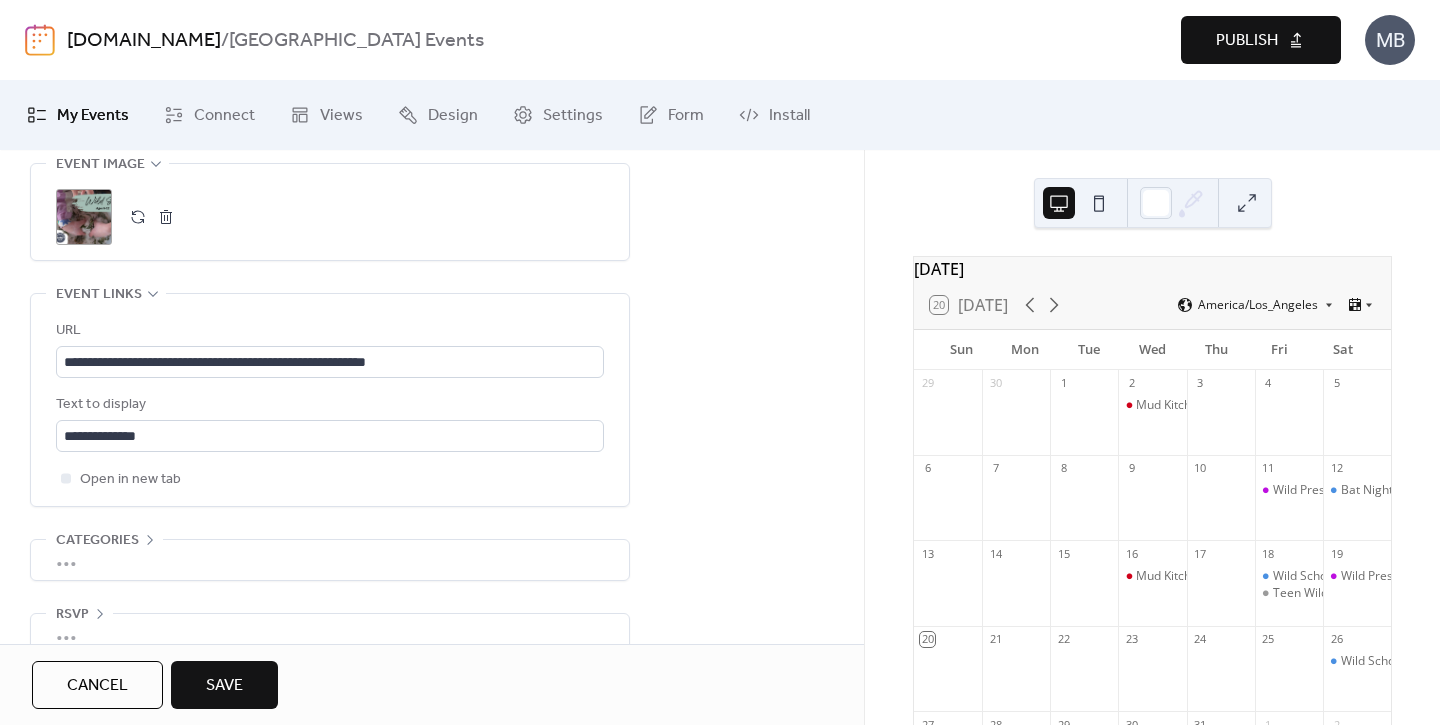 scroll, scrollTop: 1074, scrollLeft: 0, axis: vertical 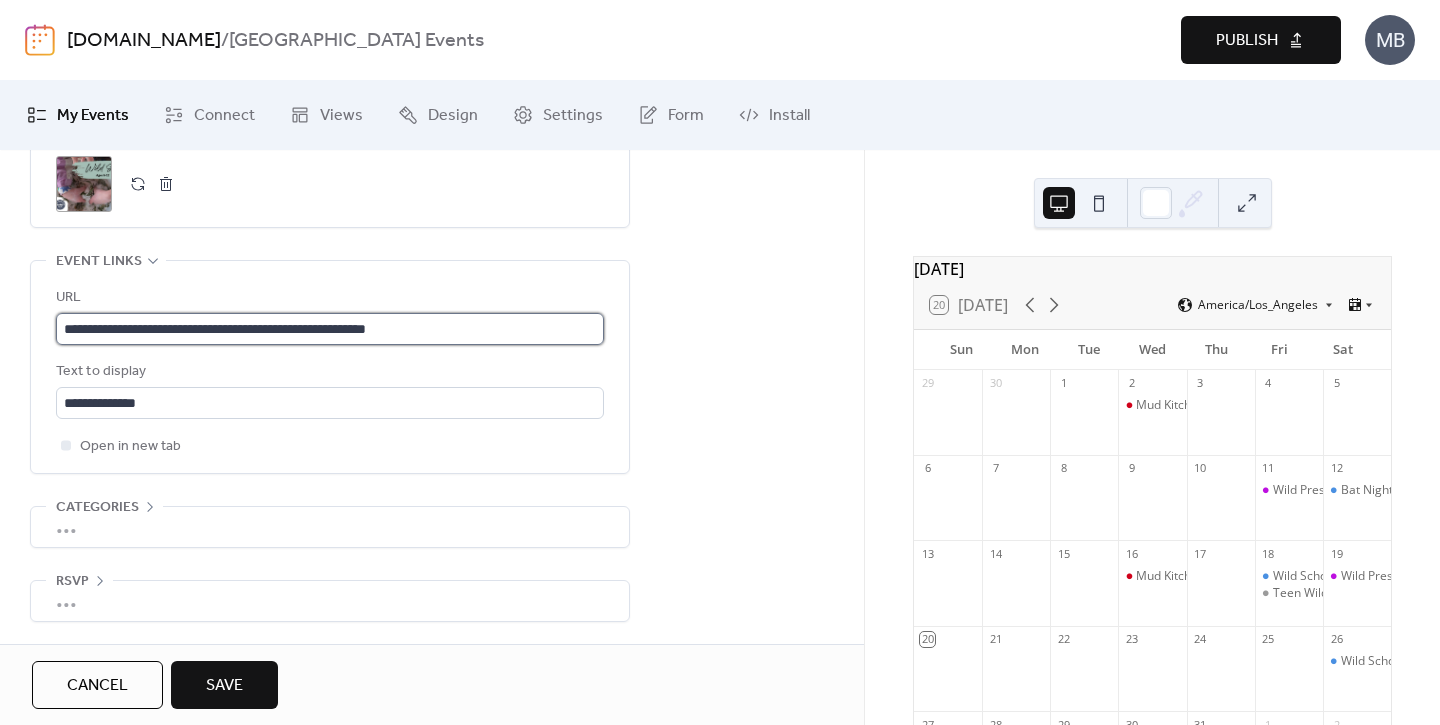 click on "**********" at bounding box center [330, 329] 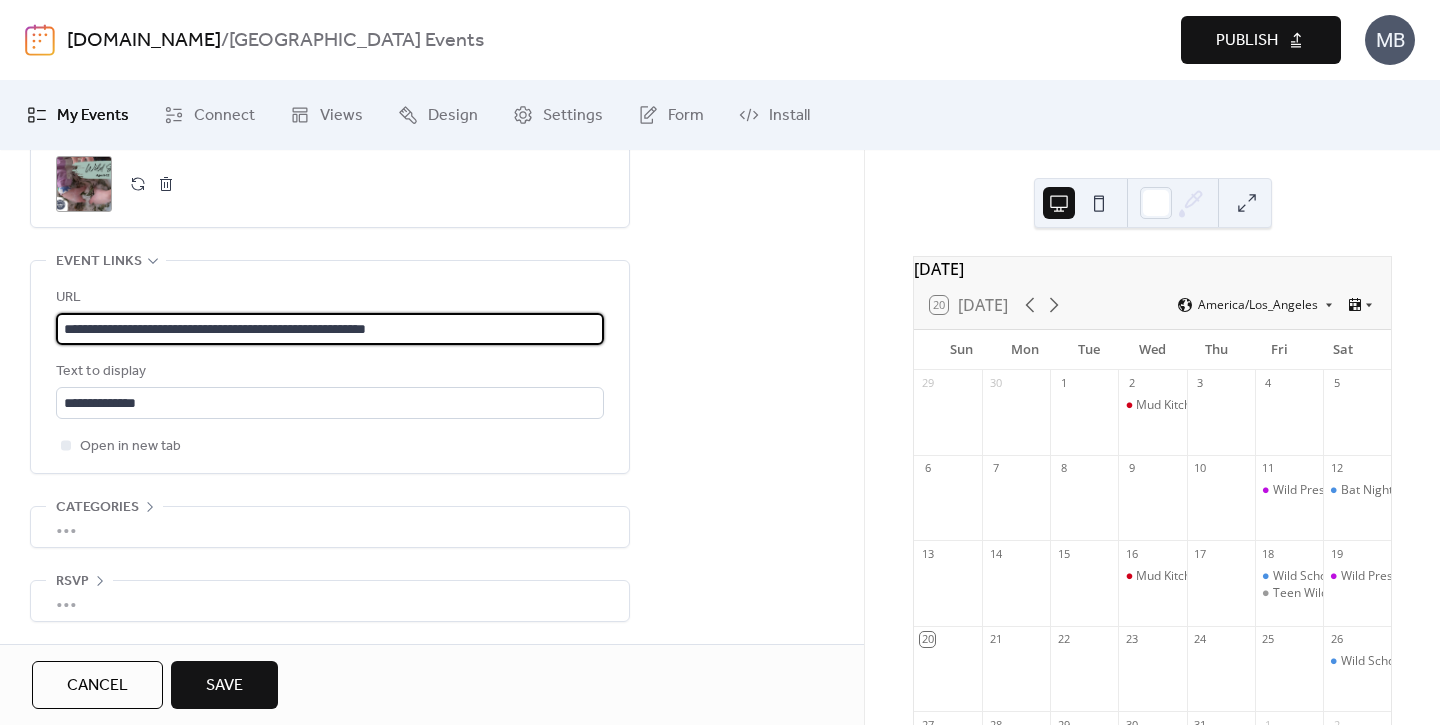 click on "**********" at bounding box center (330, 329) 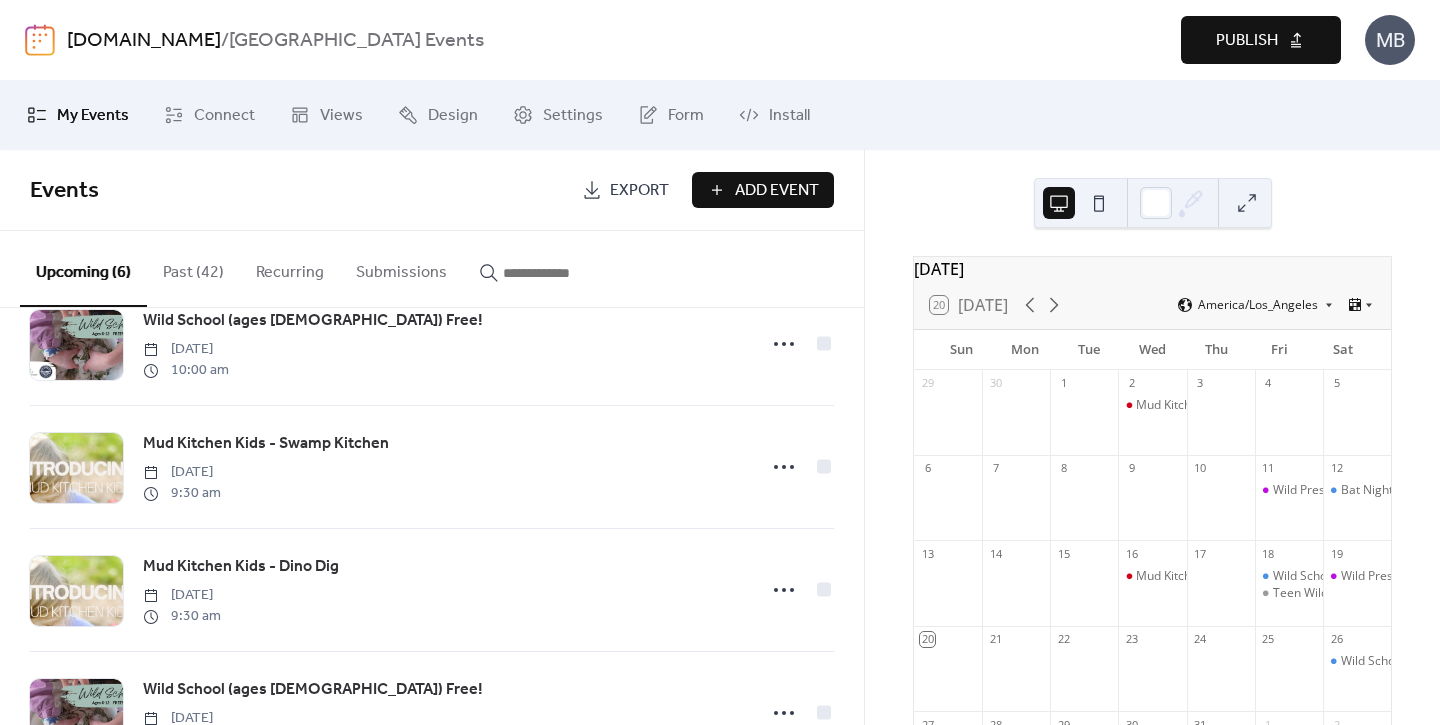 scroll, scrollTop: 53, scrollLeft: 0, axis: vertical 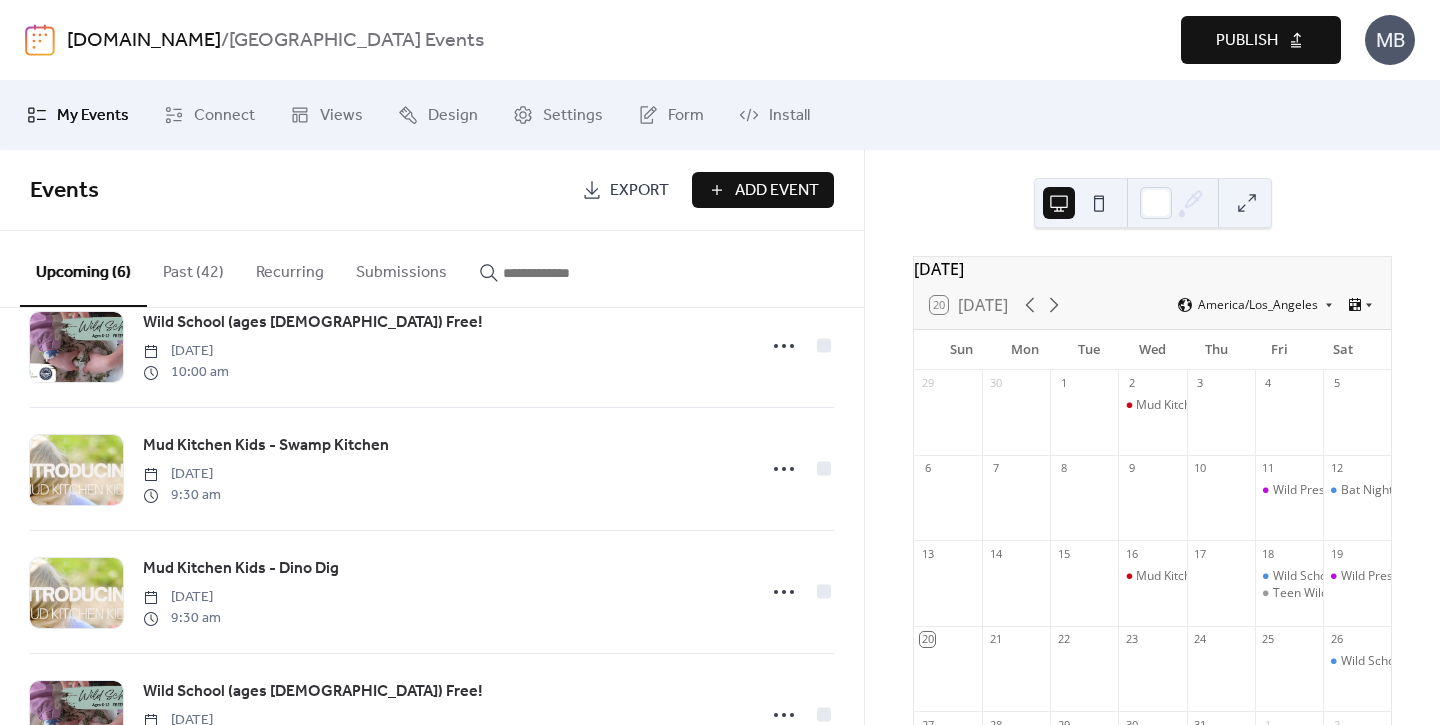 click on "Past (42)" at bounding box center (193, 268) 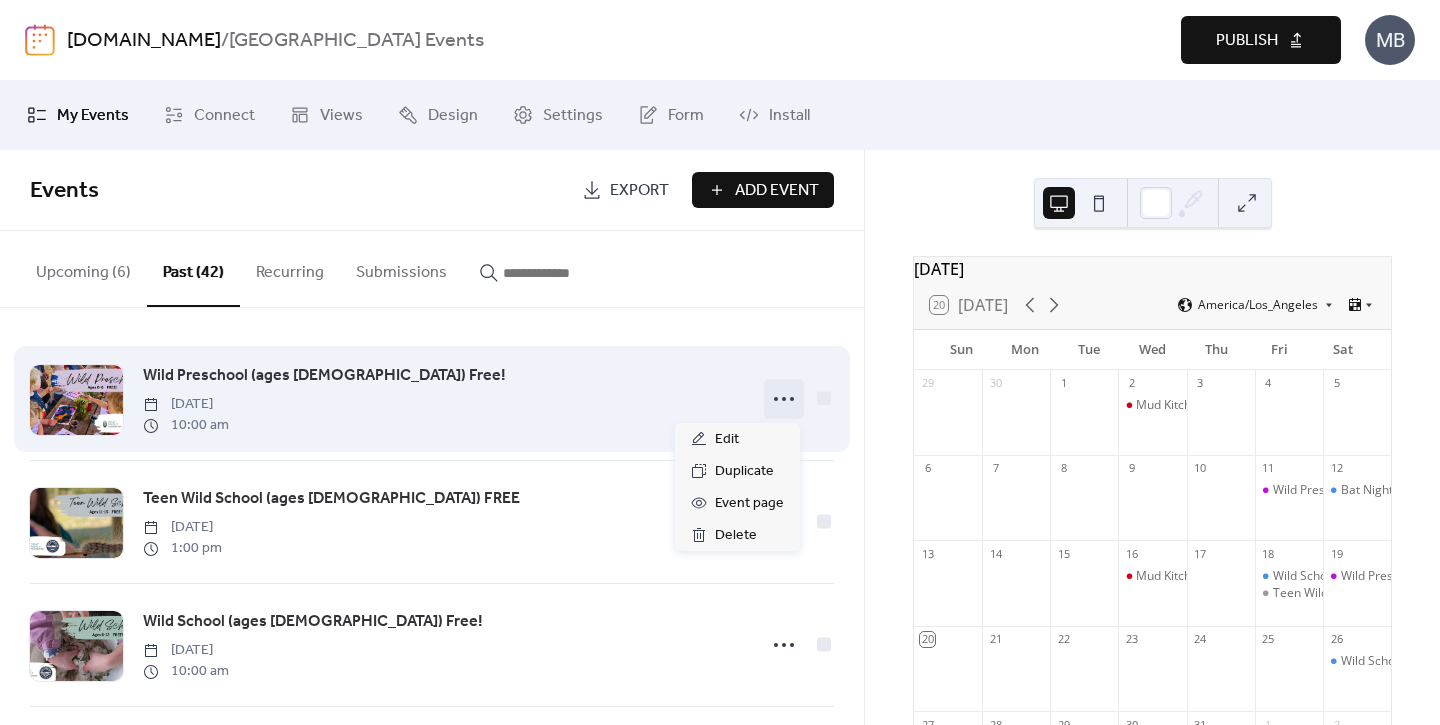 click 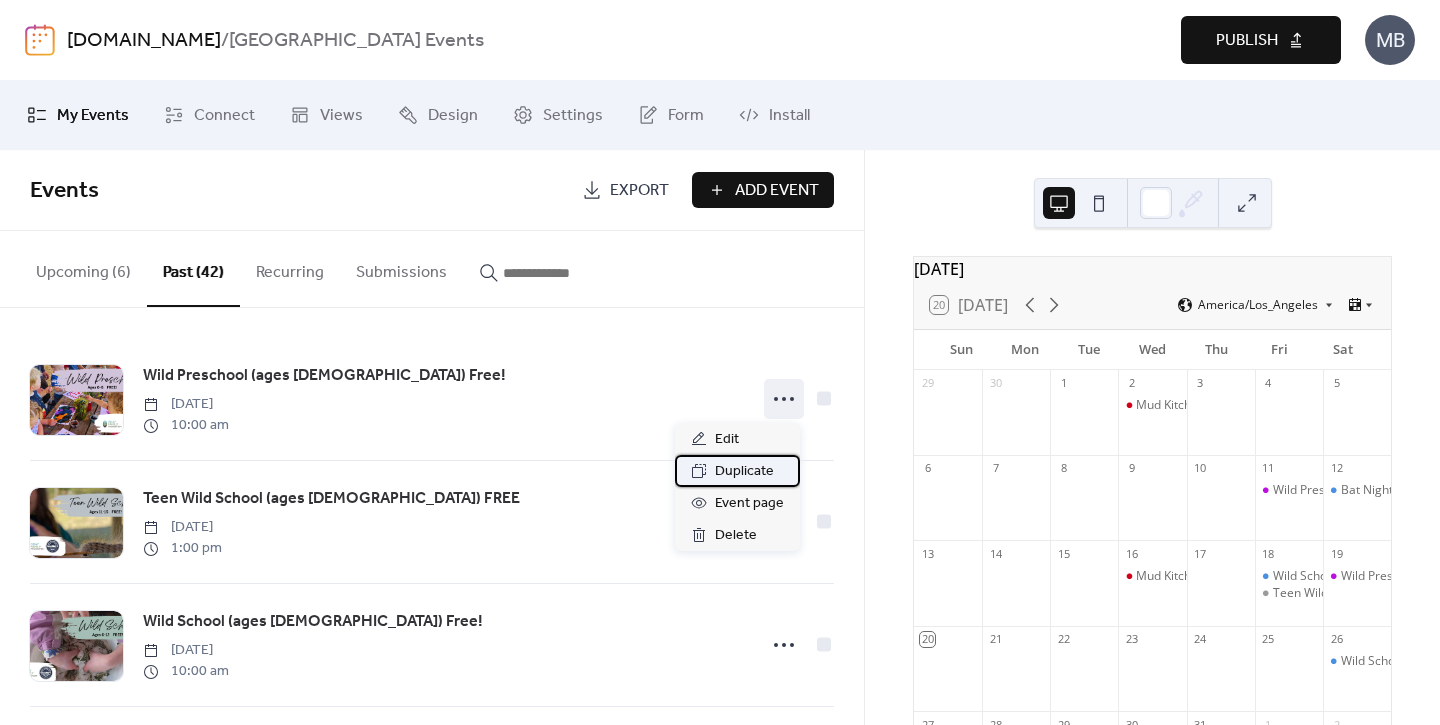 click on "Duplicate" at bounding box center (744, 472) 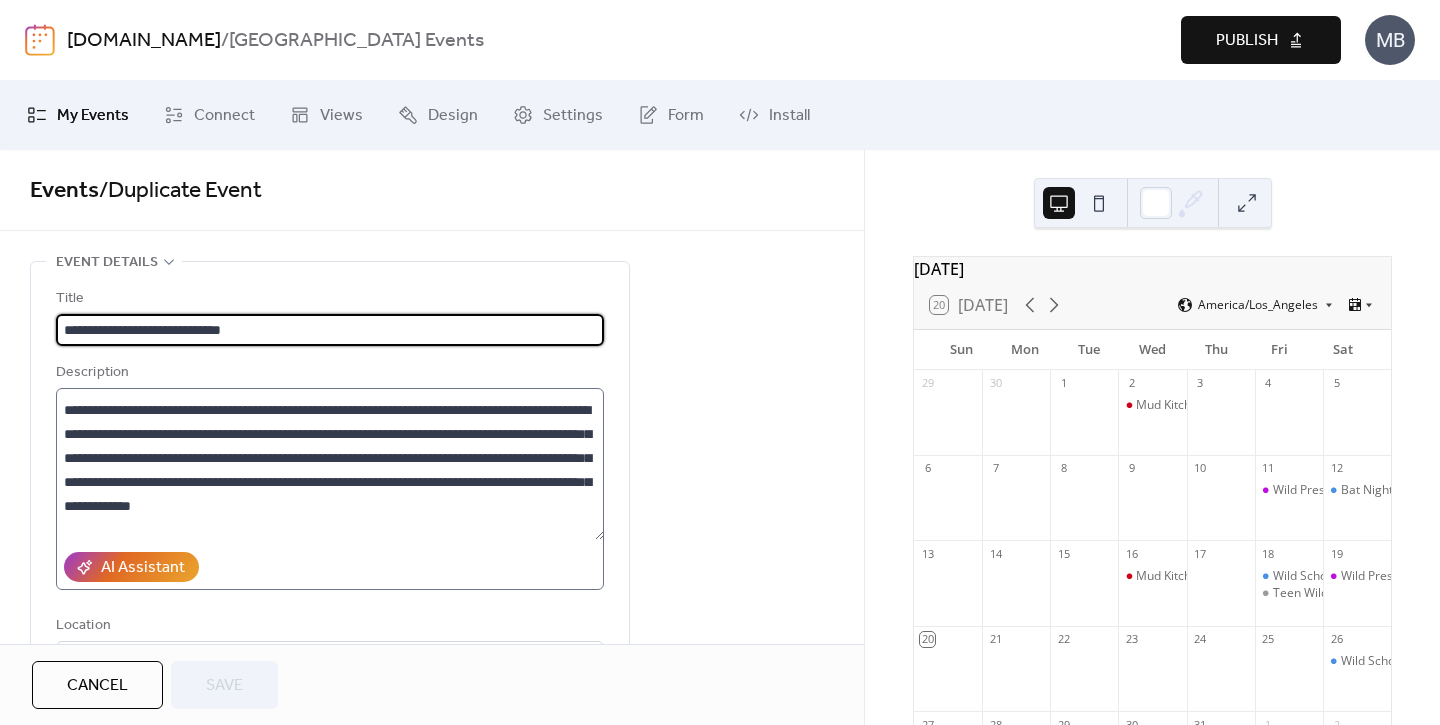 scroll, scrollTop: 212, scrollLeft: 0, axis: vertical 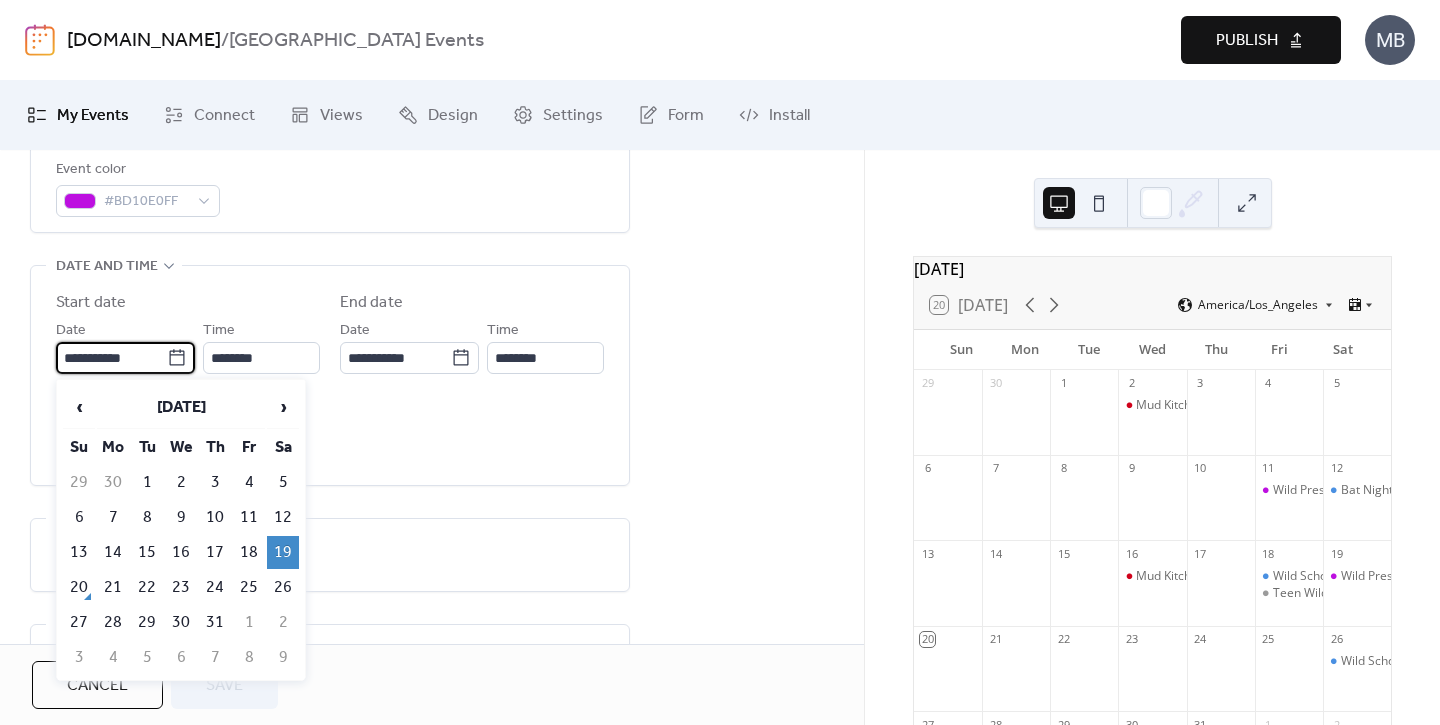 click on "**********" at bounding box center (111, 358) 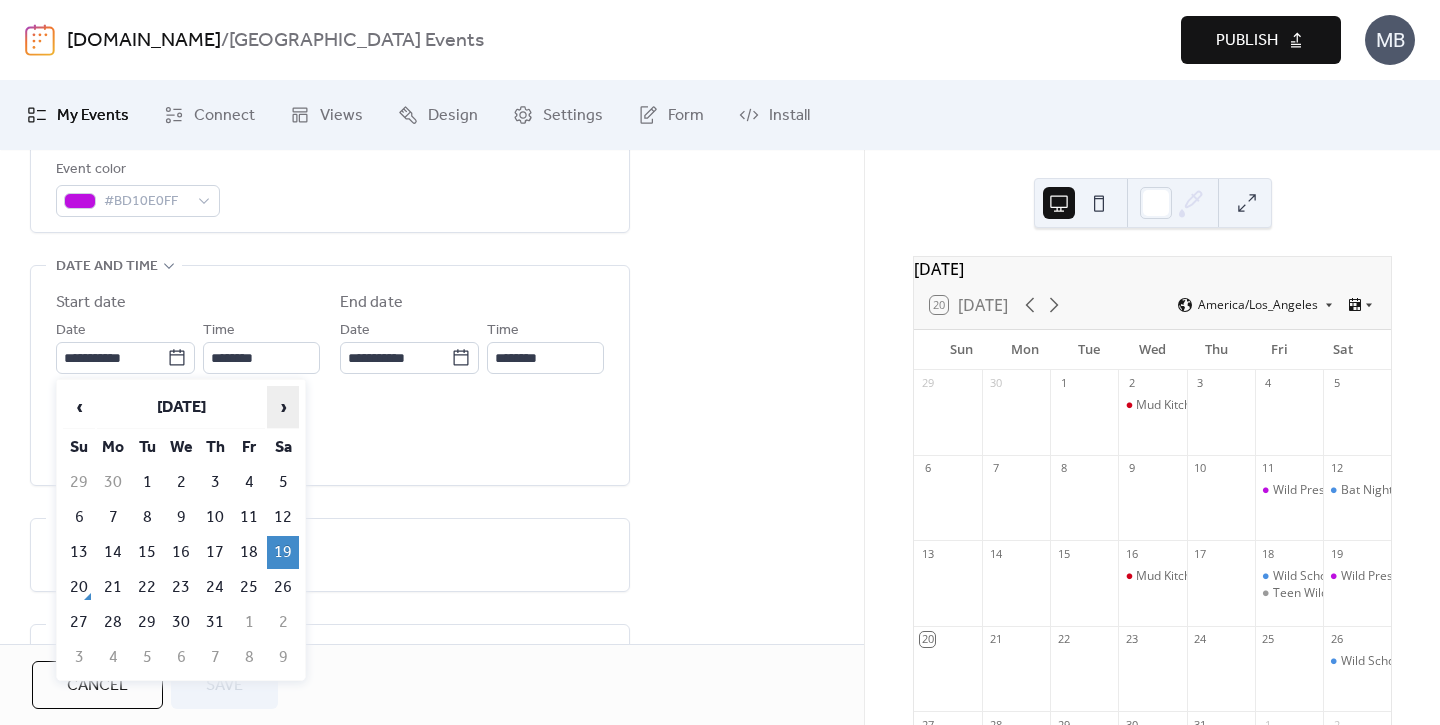 click on "›" at bounding box center (283, 407) 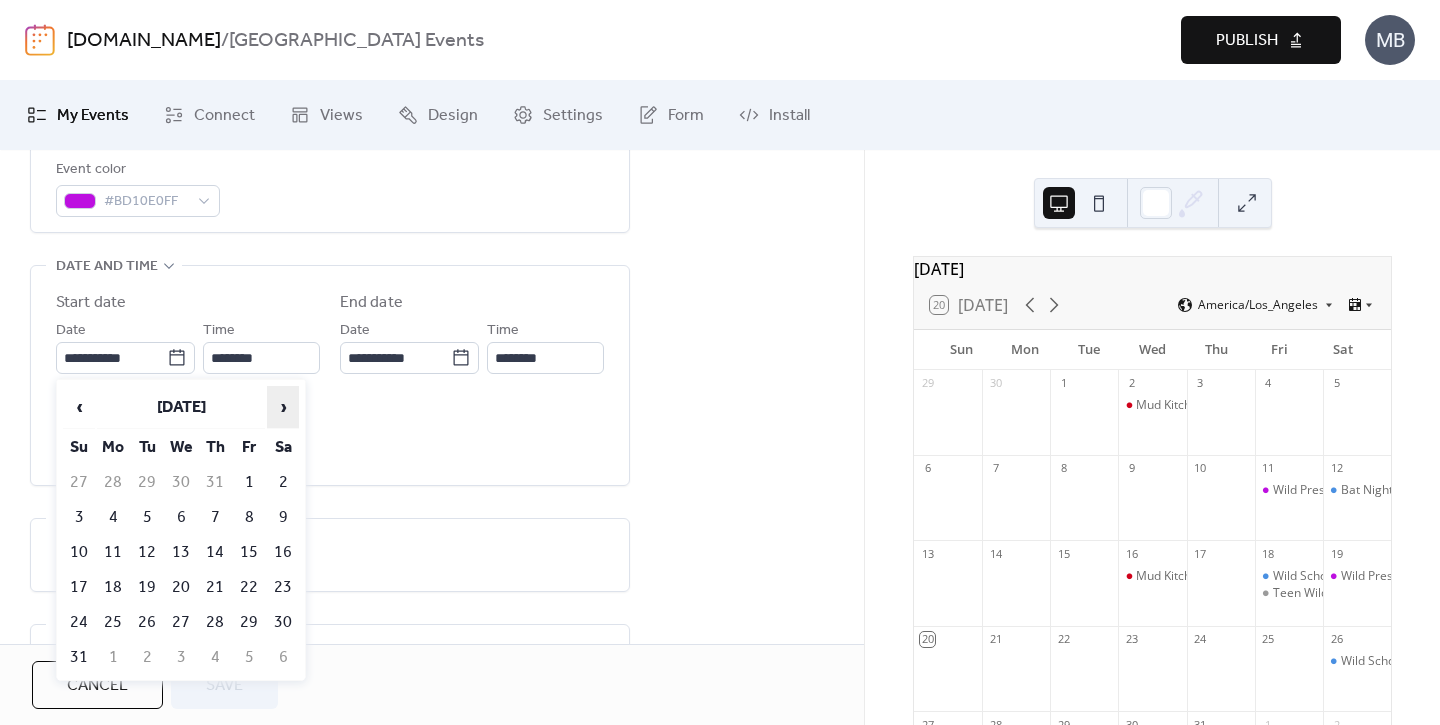 click on "›" at bounding box center [283, 407] 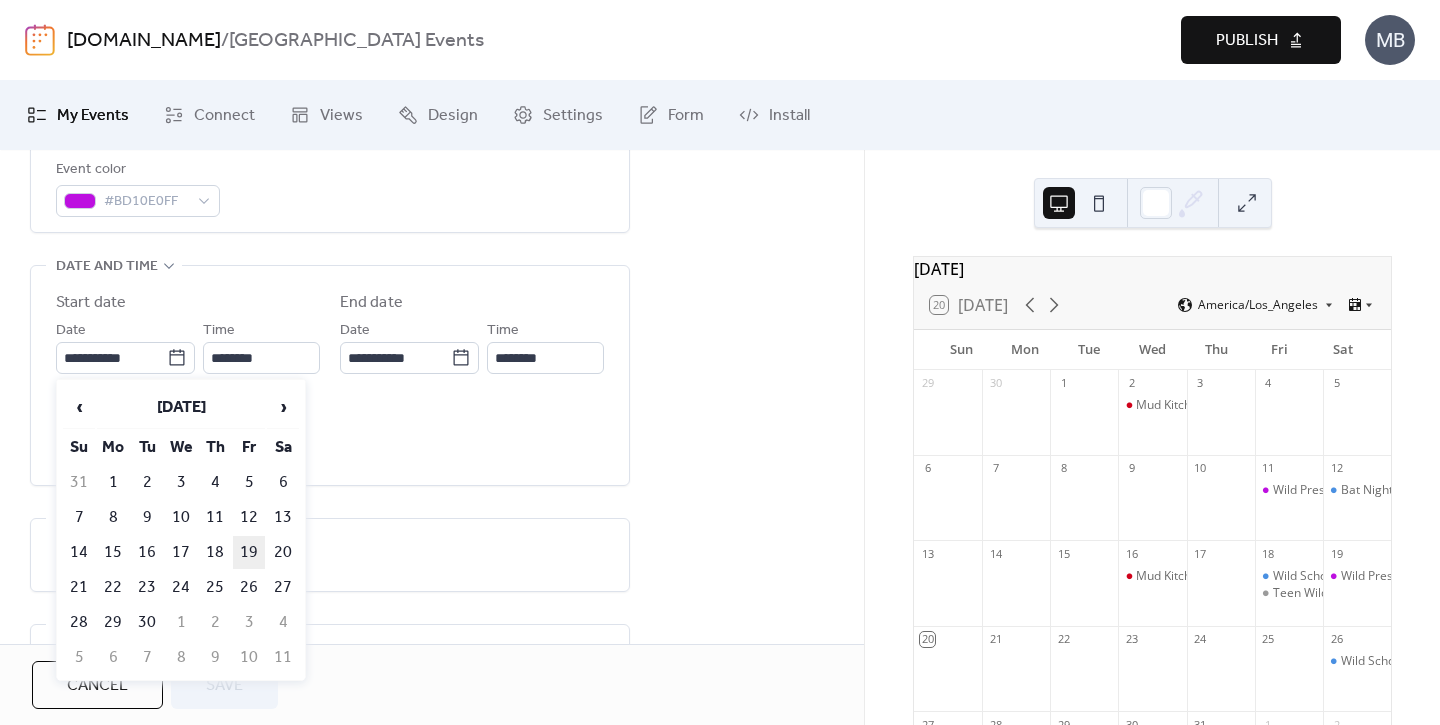 click on "19" at bounding box center (249, 552) 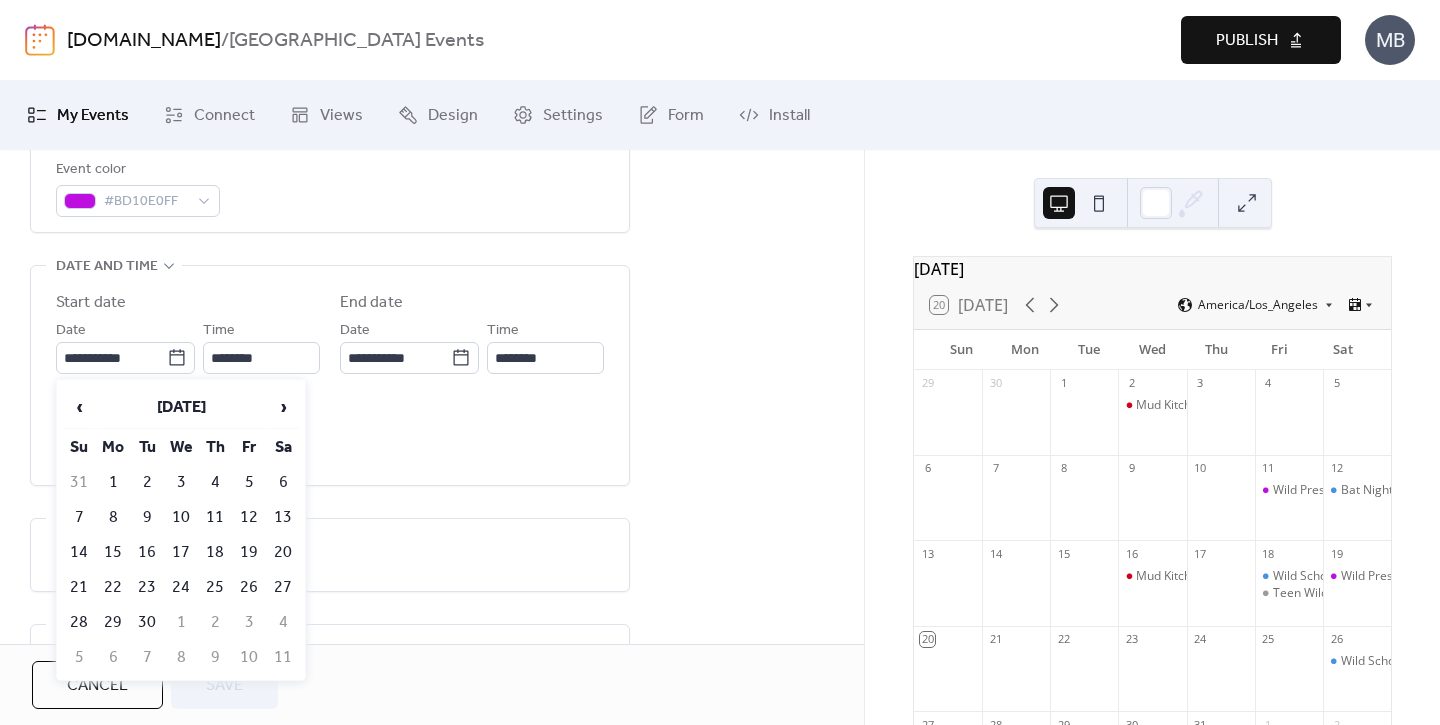 type on "**********" 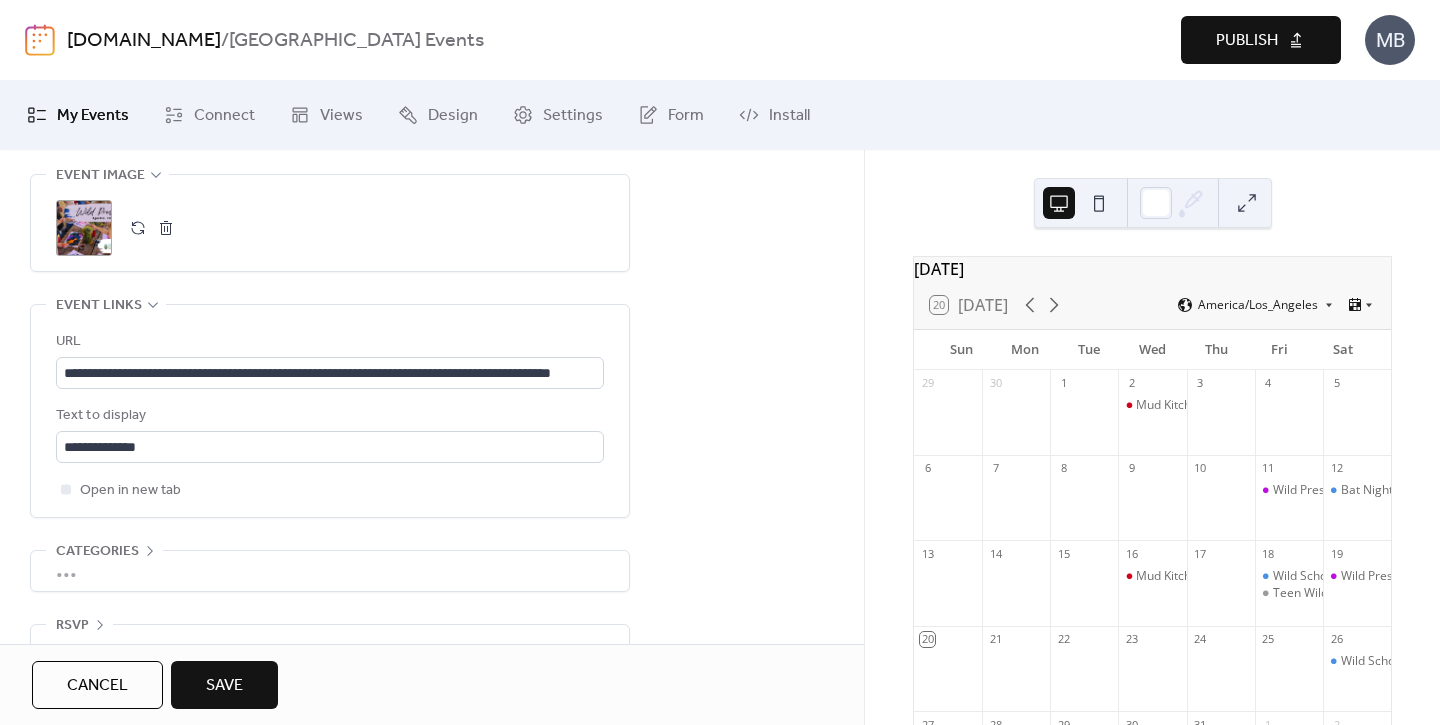 scroll, scrollTop: 1074, scrollLeft: 0, axis: vertical 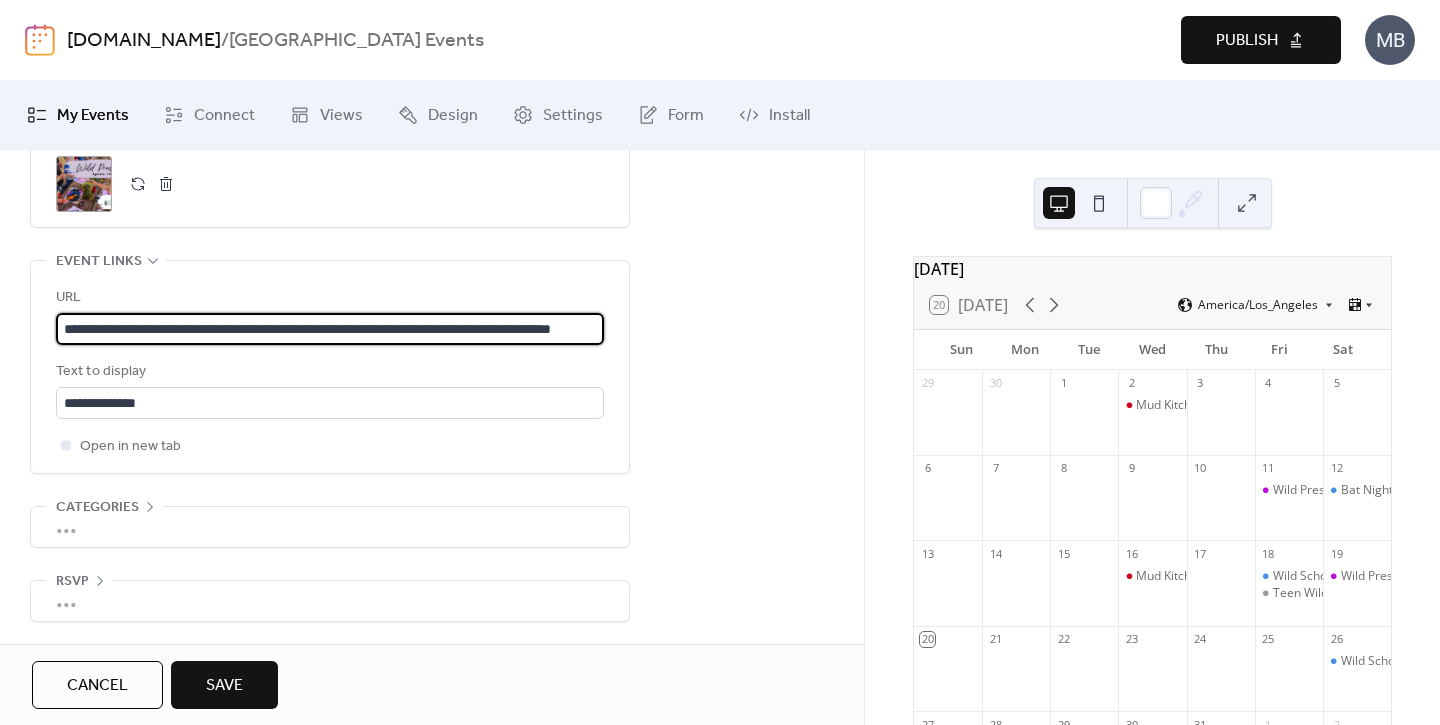 click on "**********" at bounding box center (330, 329) 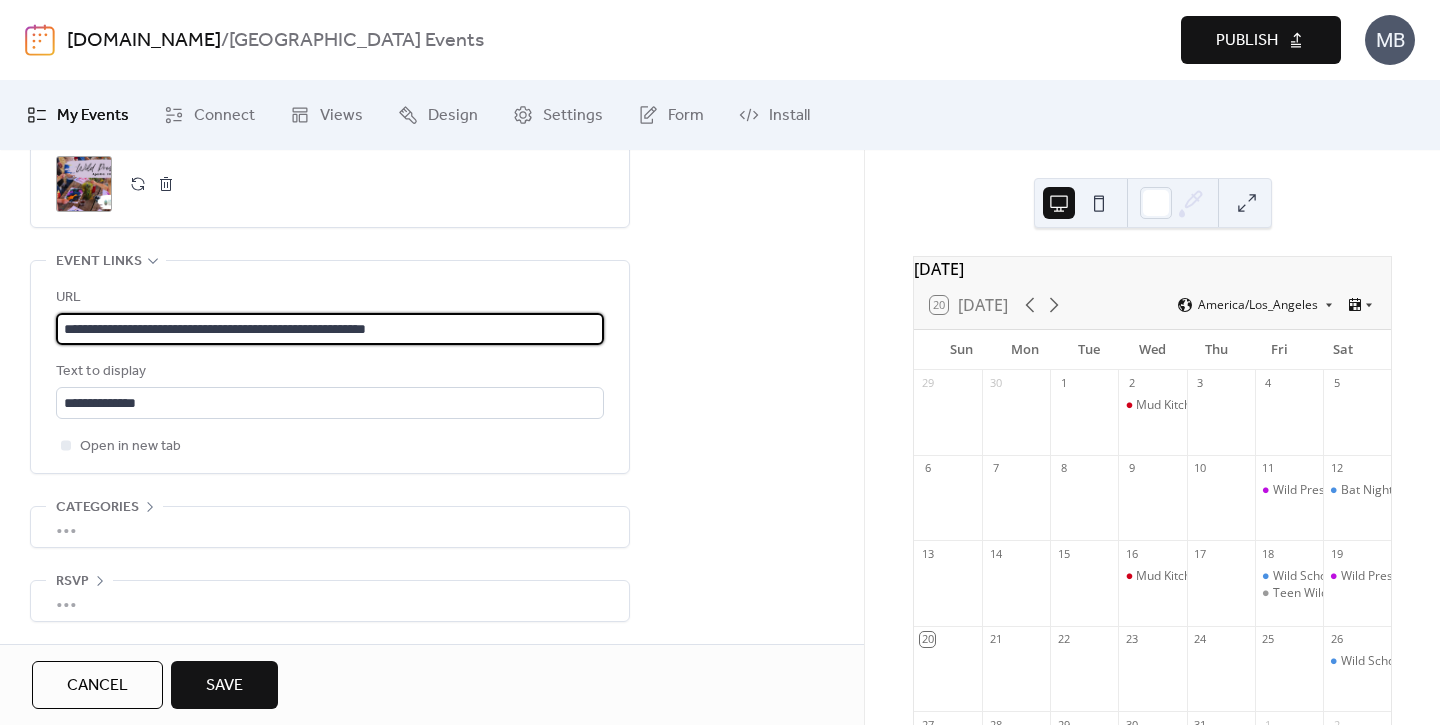 scroll, scrollTop: 1, scrollLeft: 0, axis: vertical 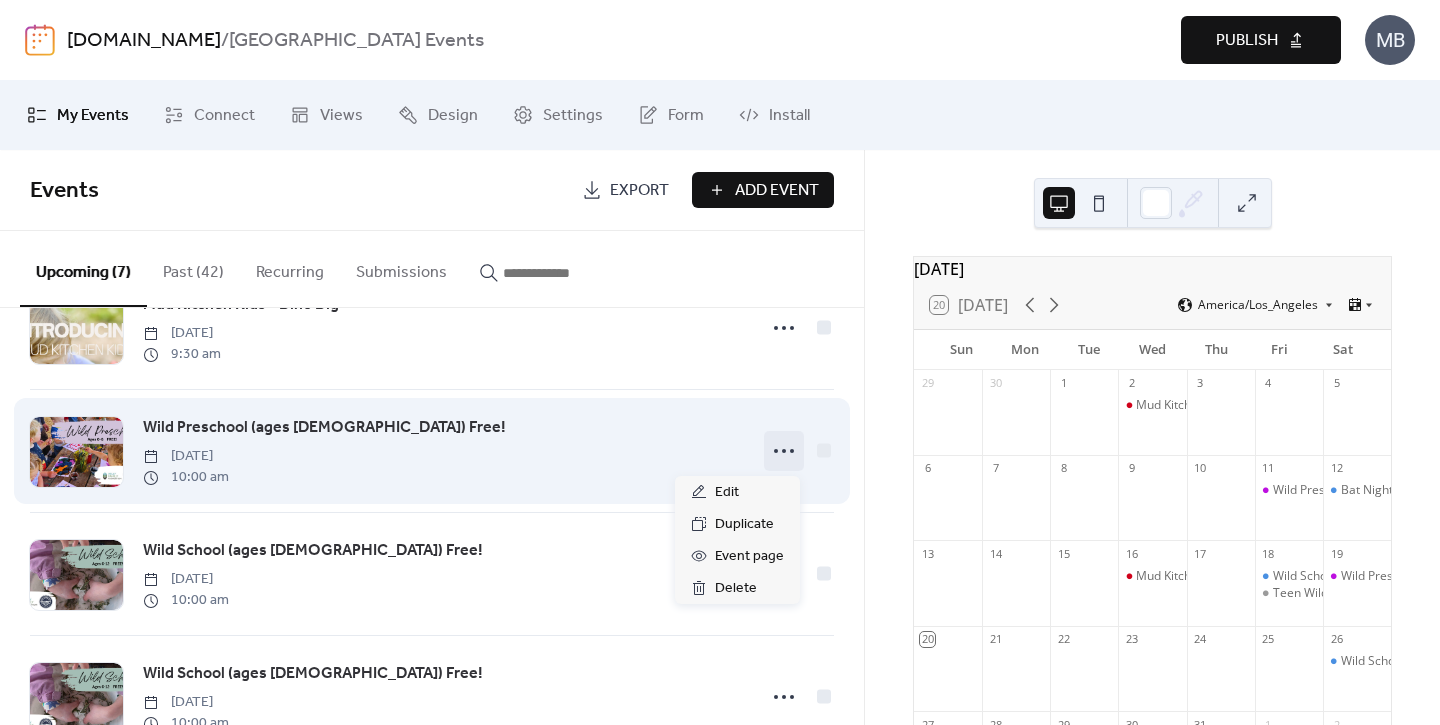click 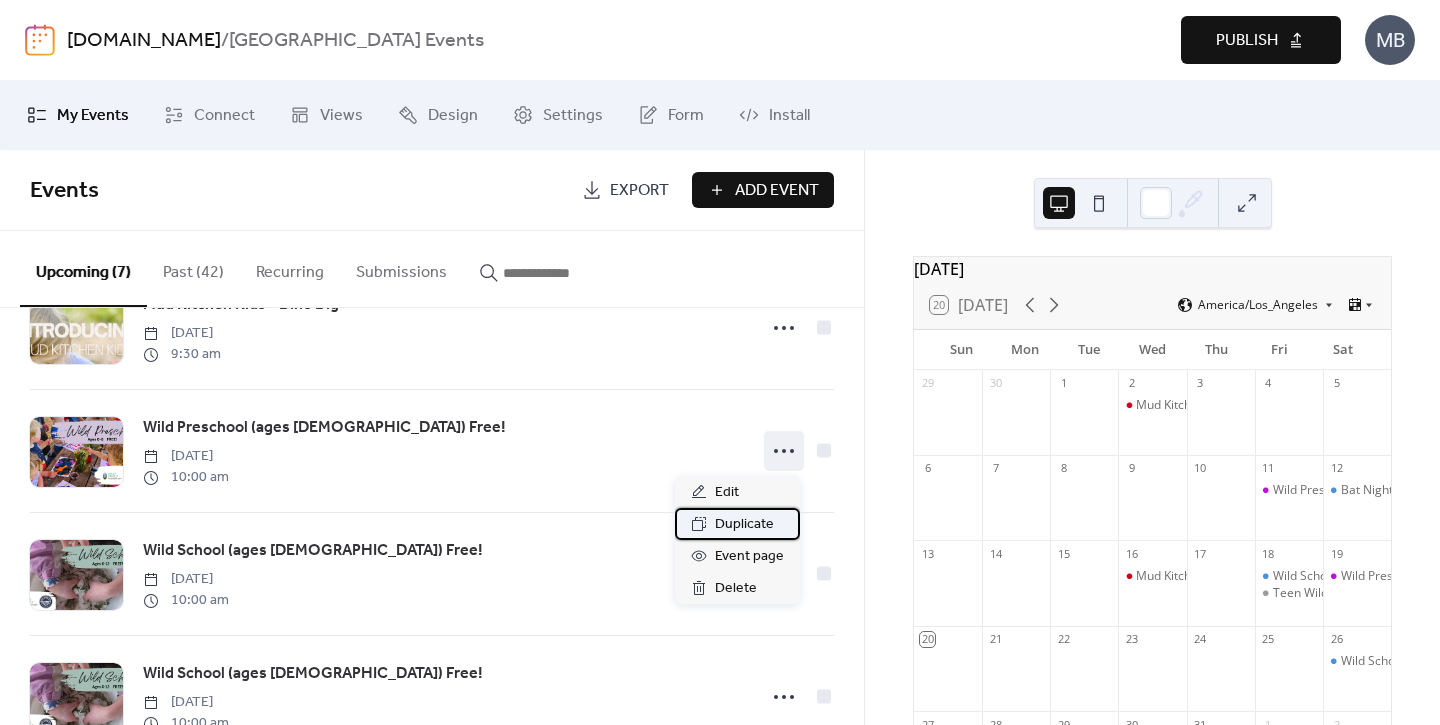 click on "Duplicate" at bounding box center (744, 525) 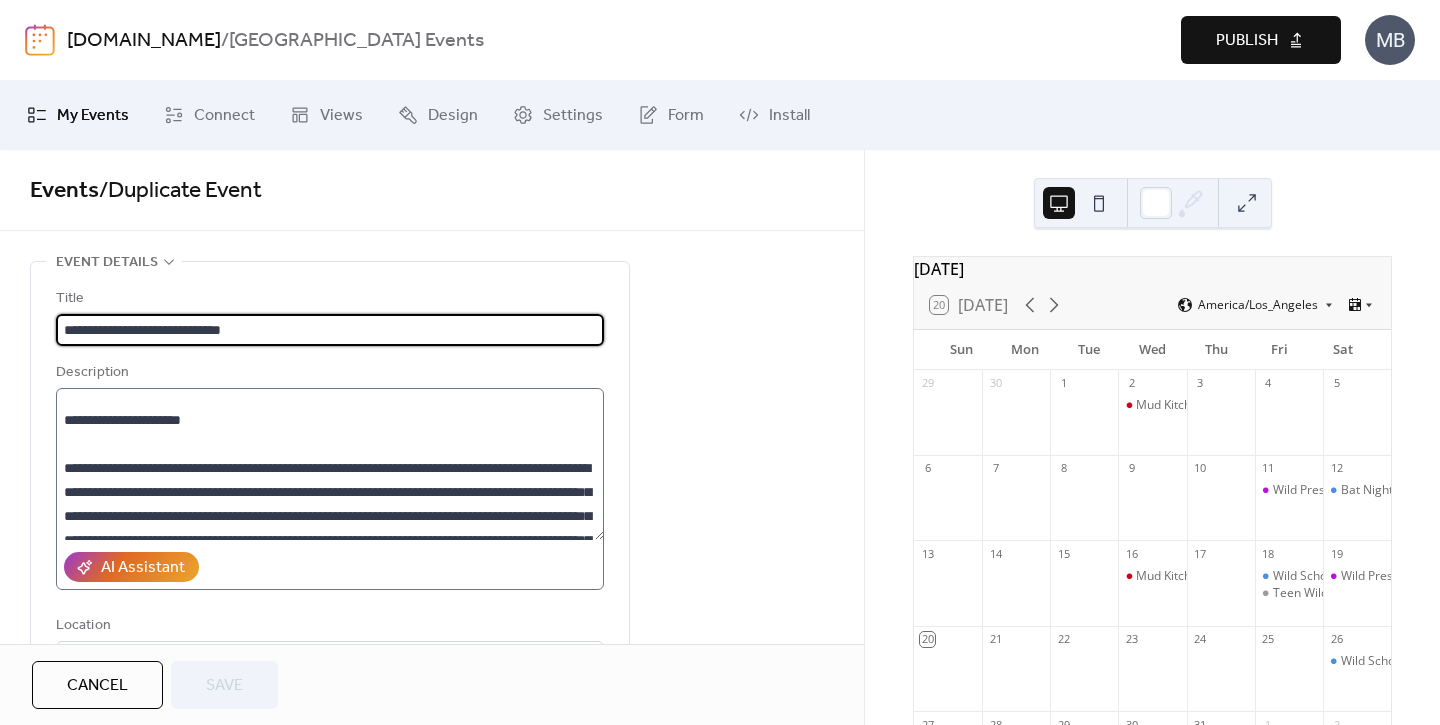 scroll, scrollTop: 243, scrollLeft: 0, axis: vertical 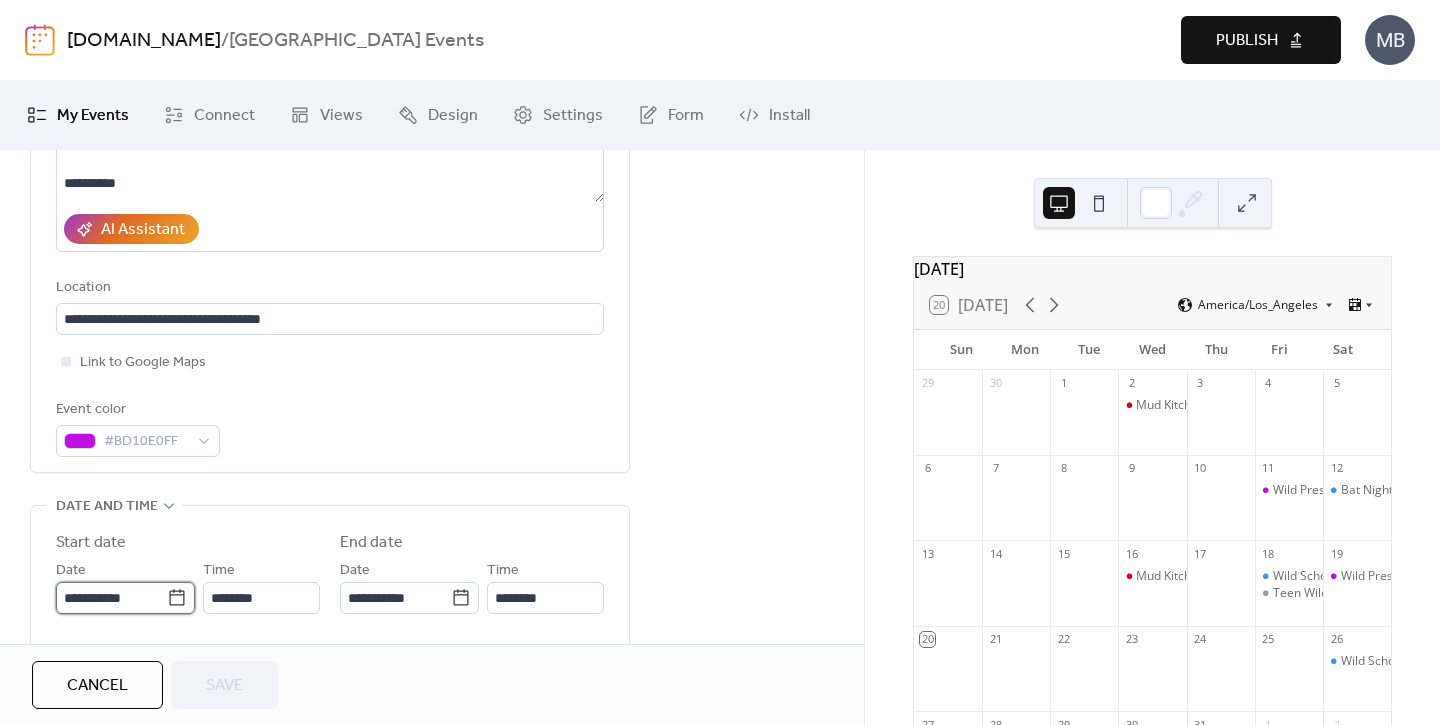 click on "**********" at bounding box center [111, 598] 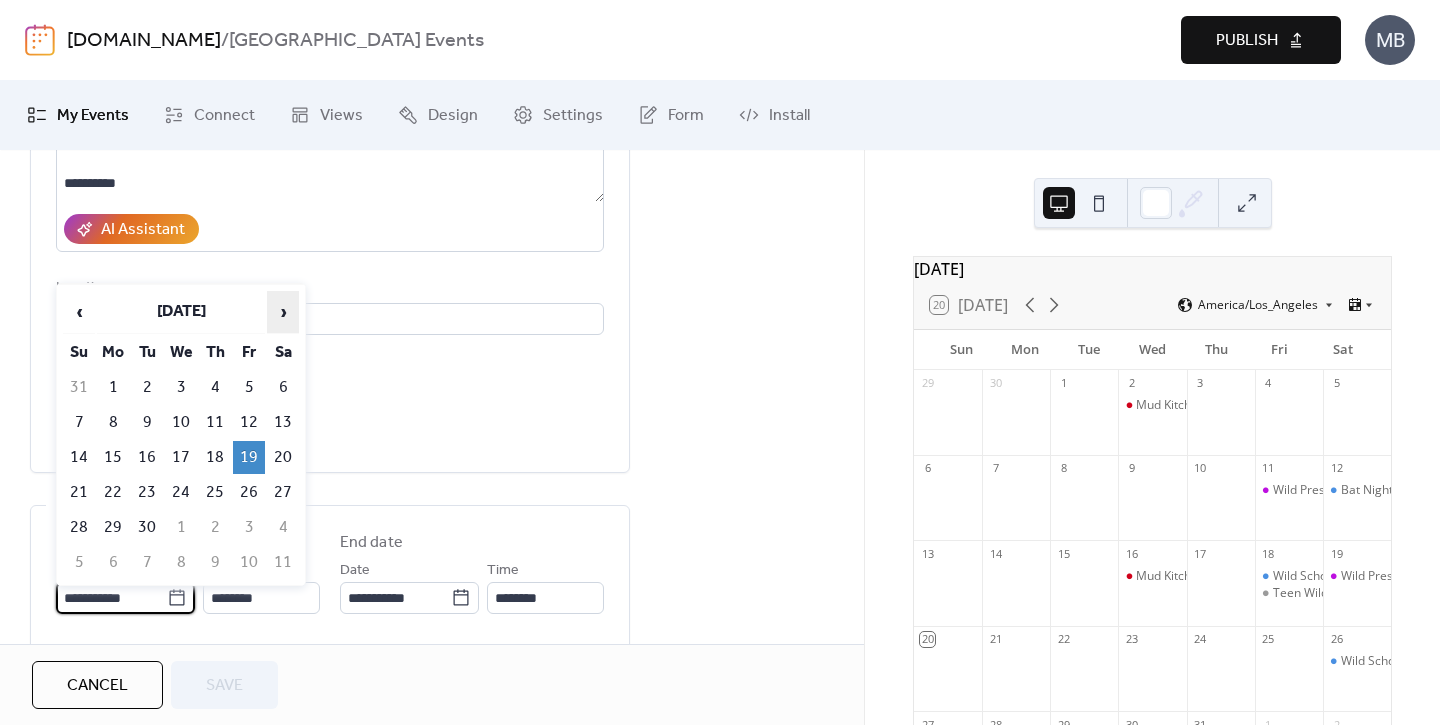 click on "›" at bounding box center [283, 312] 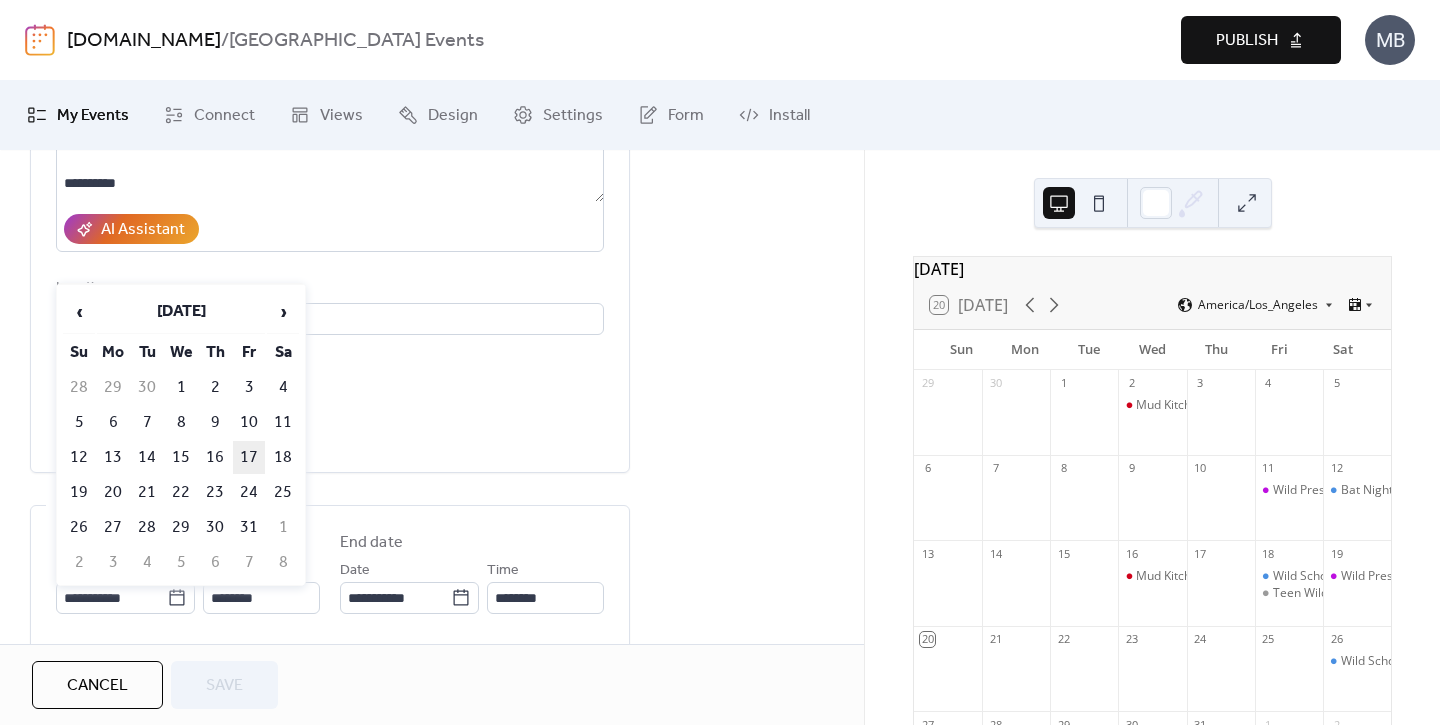 click on "17" at bounding box center (249, 457) 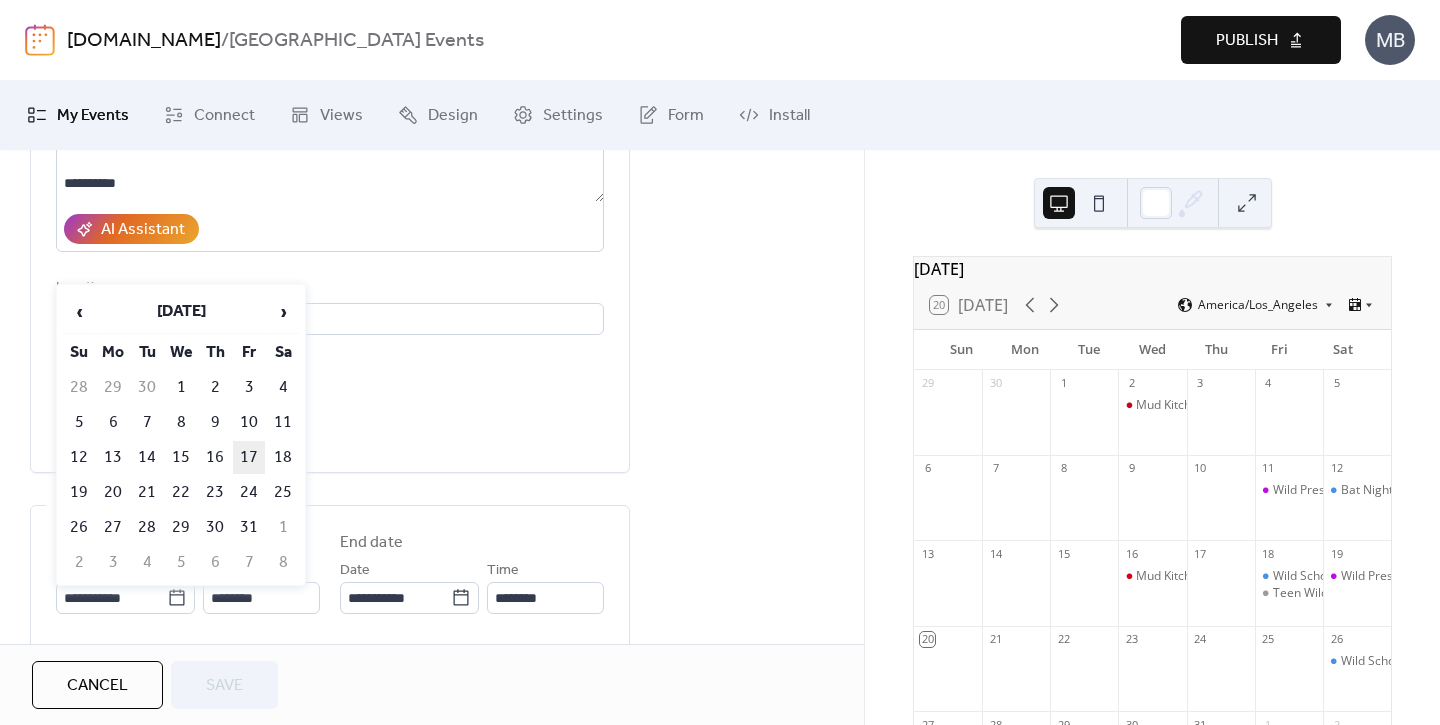 type on "**********" 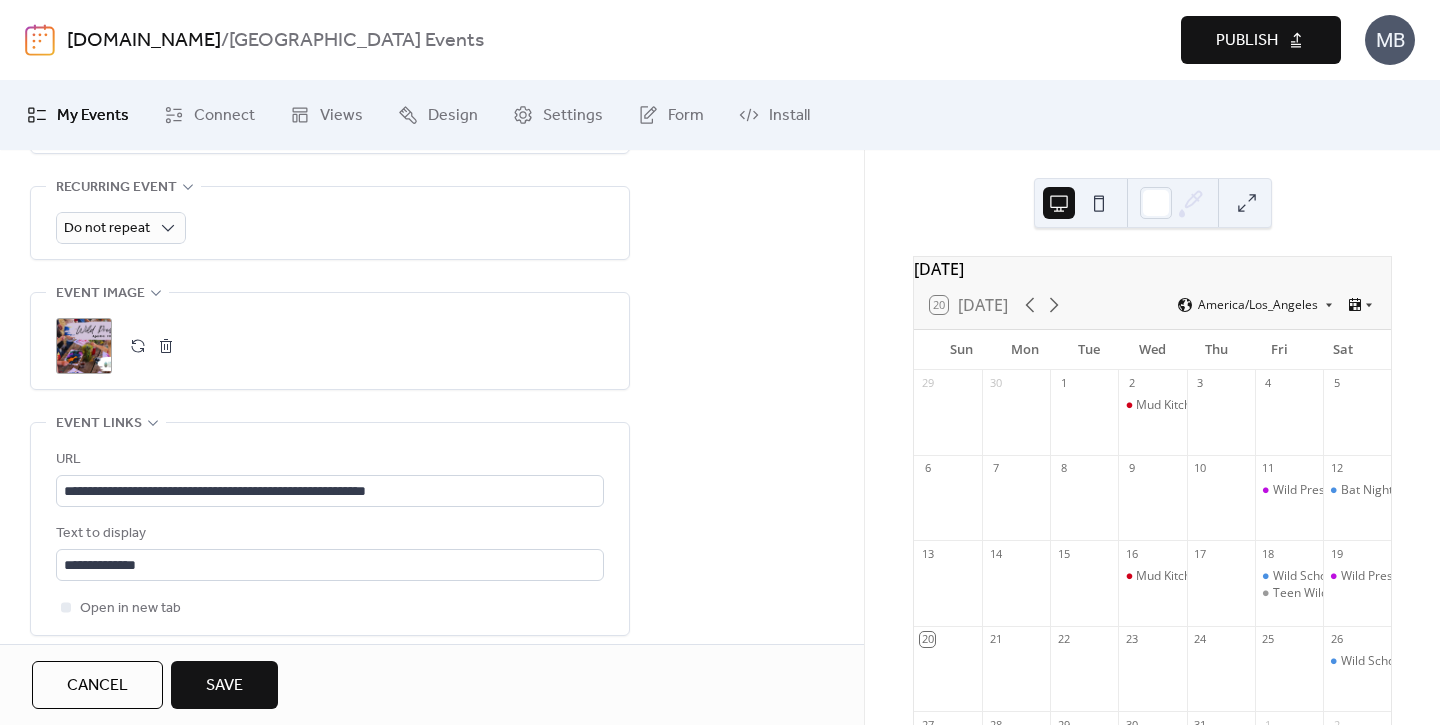 scroll, scrollTop: 923, scrollLeft: 0, axis: vertical 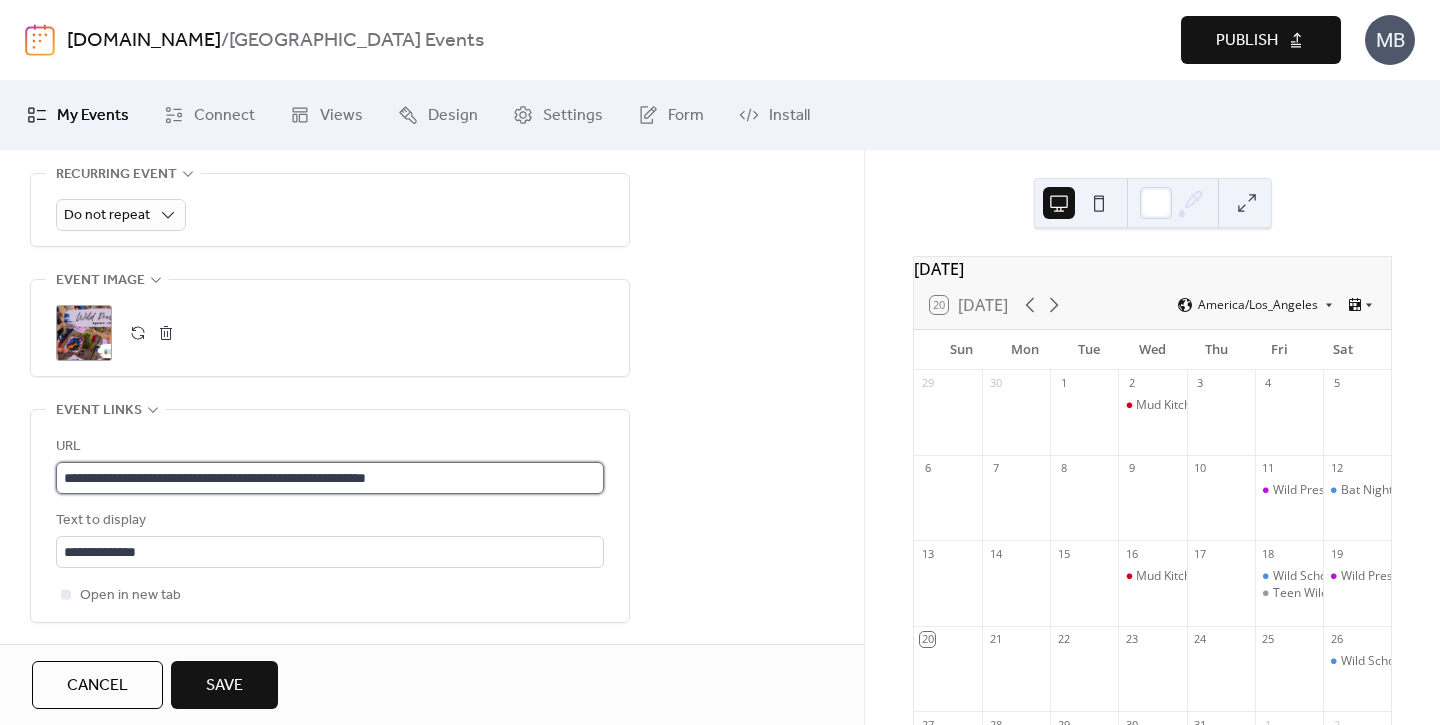 click on "**********" at bounding box center [330, 478] 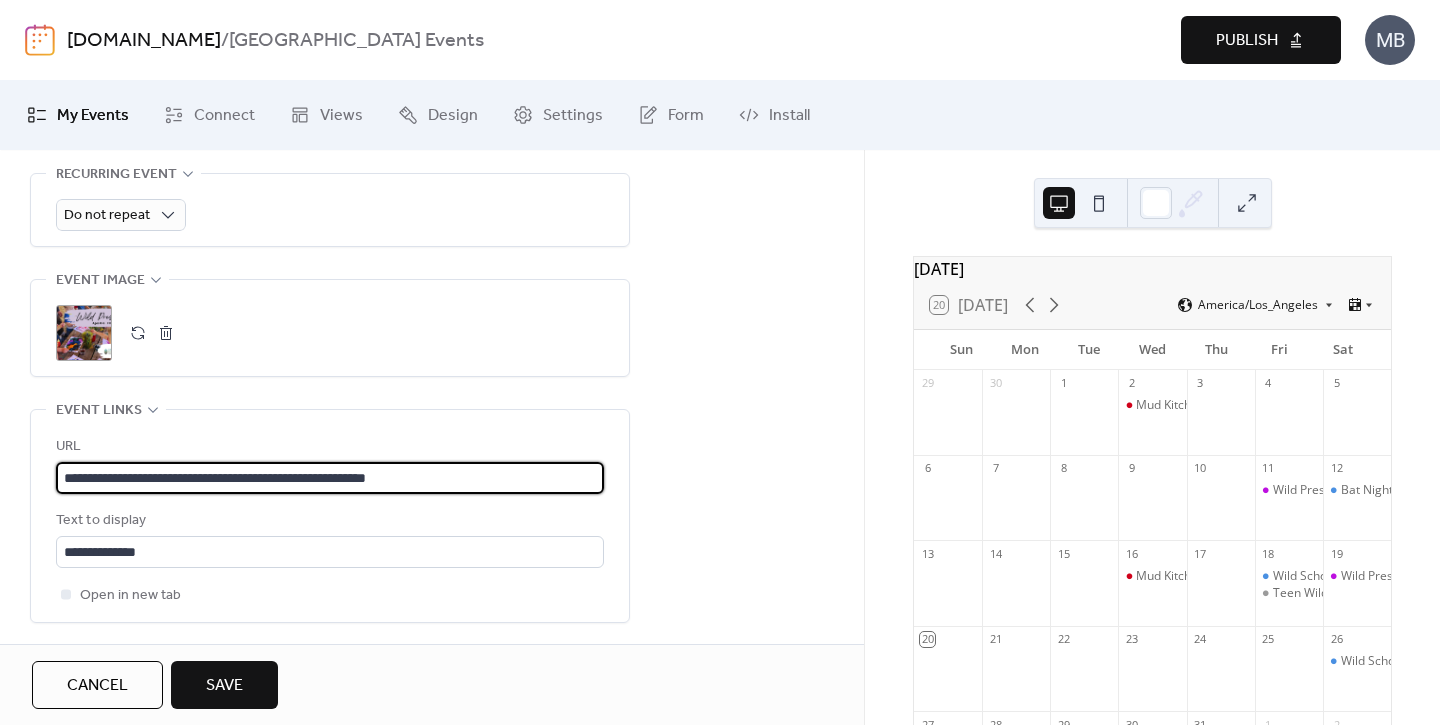 click on "**********" at bounding box center (330, 478) 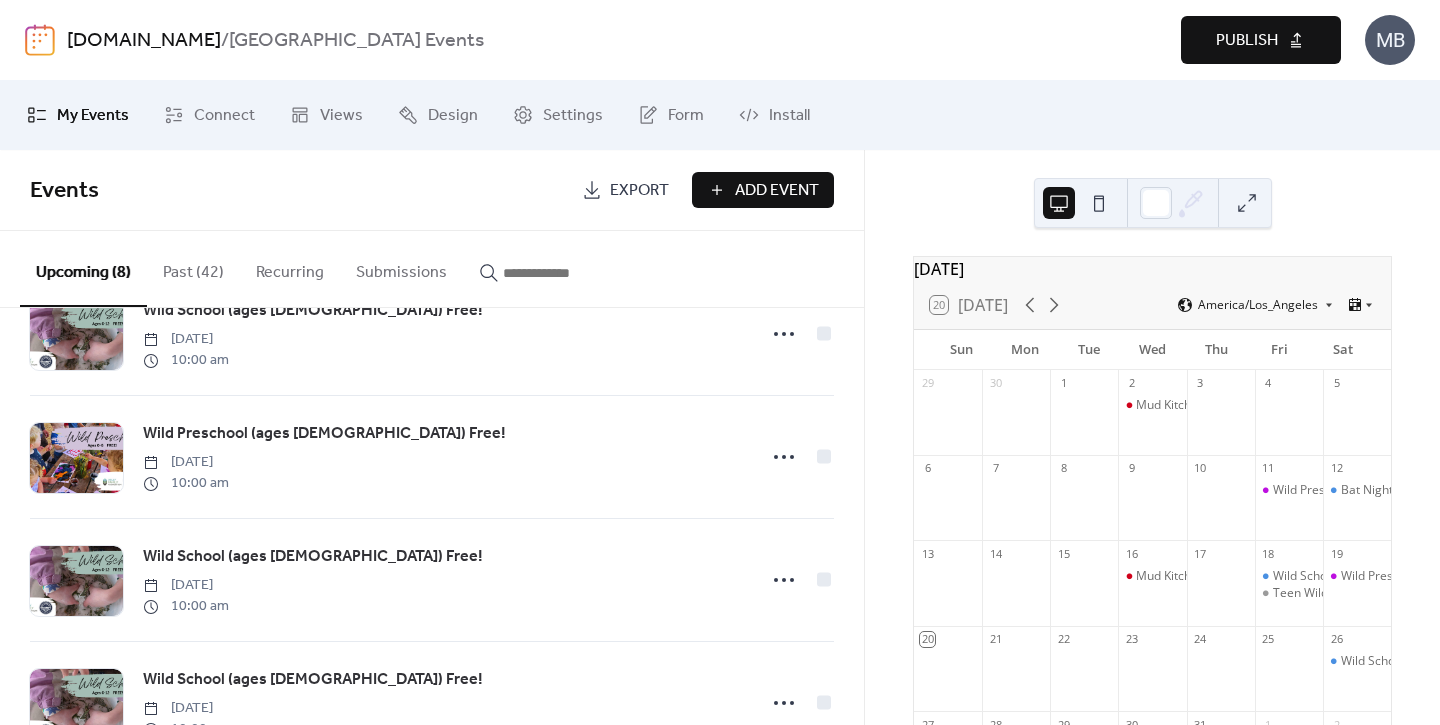 scroll, scrollTop: 552, scrollLeft: 0, axis: vertical 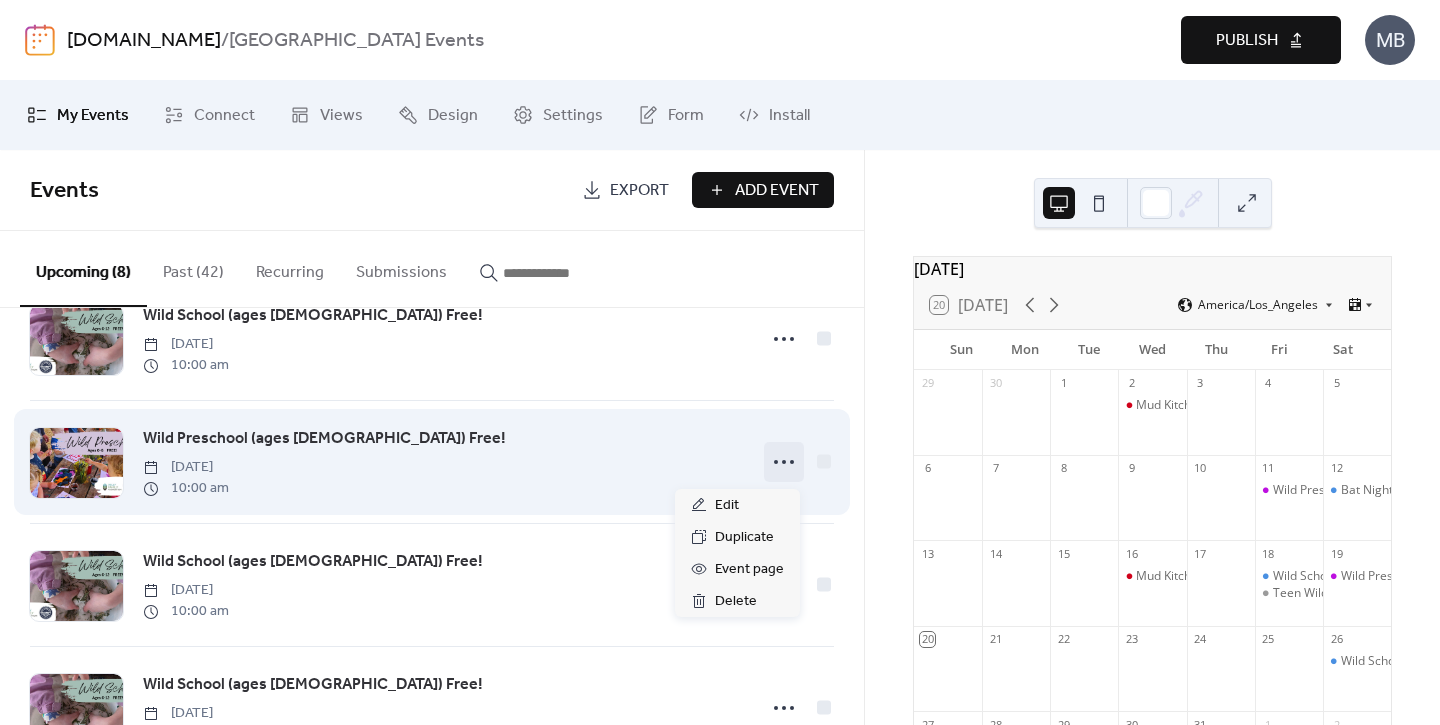 click 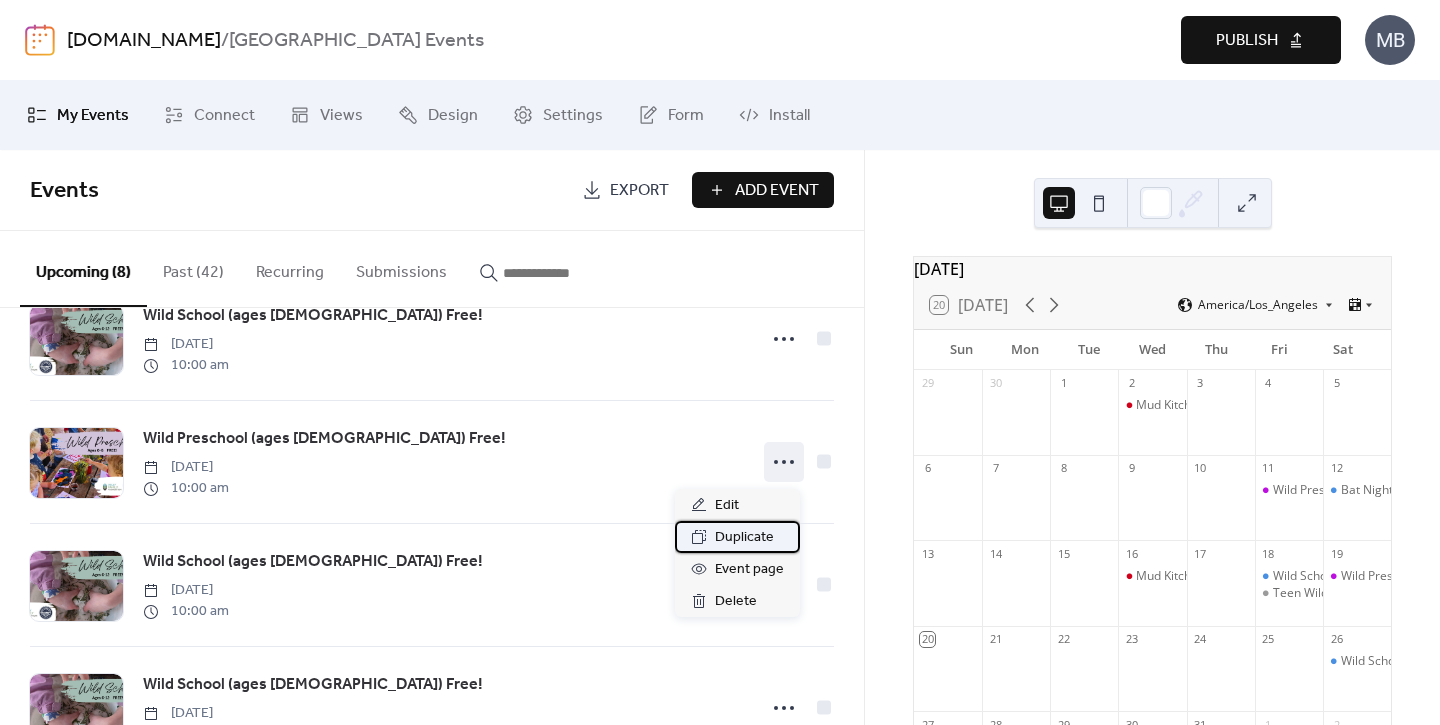 click on "Duplicate" at bounding box center [744, 538] 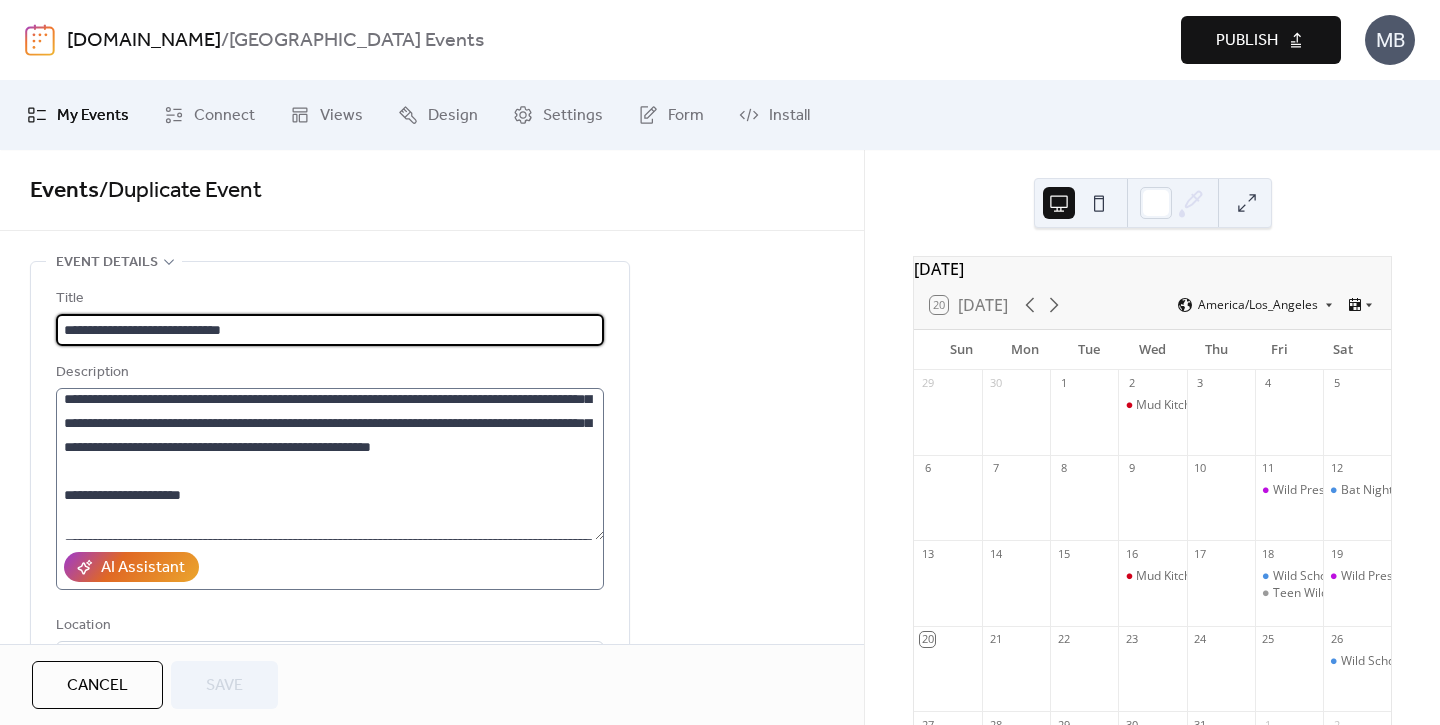 scroll, scrollTop: 99, scrollLeft: 0, axis: vertical 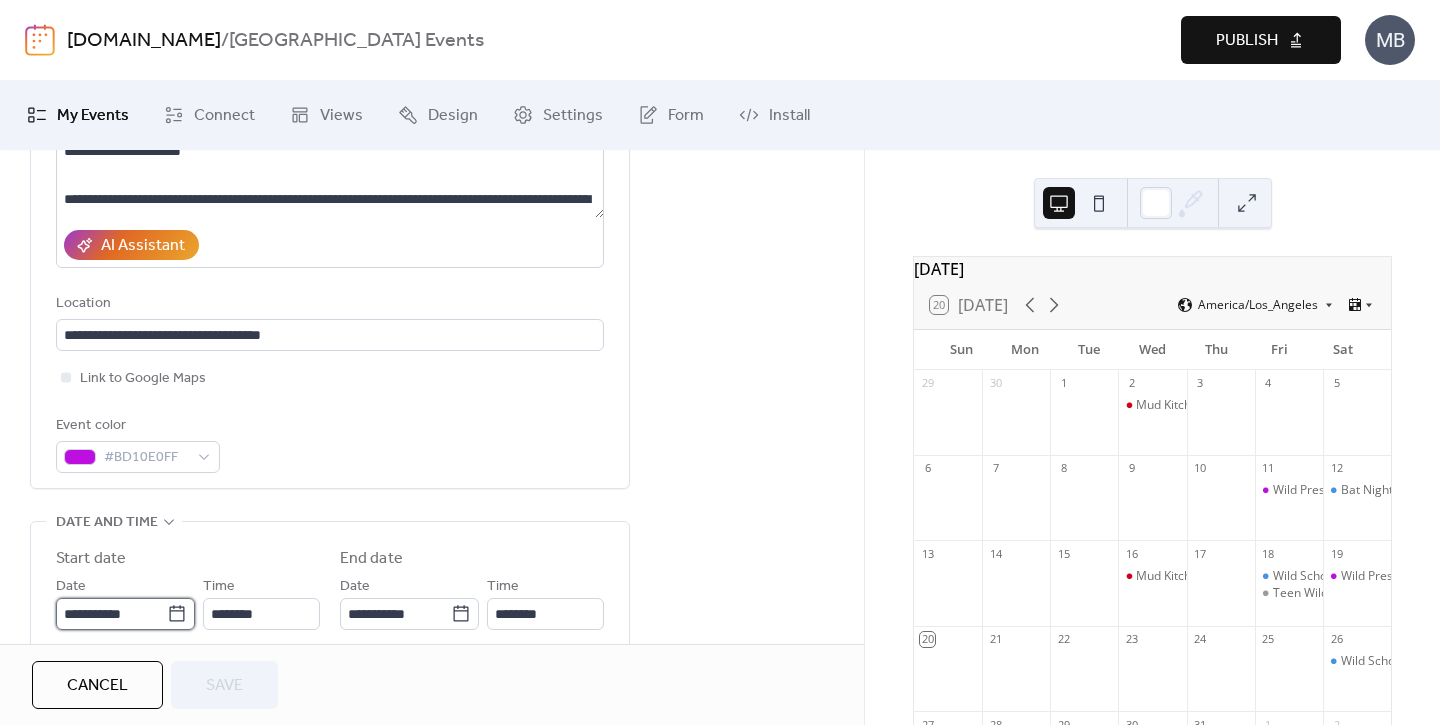 click on "**********" at bounding box center [111, 614] 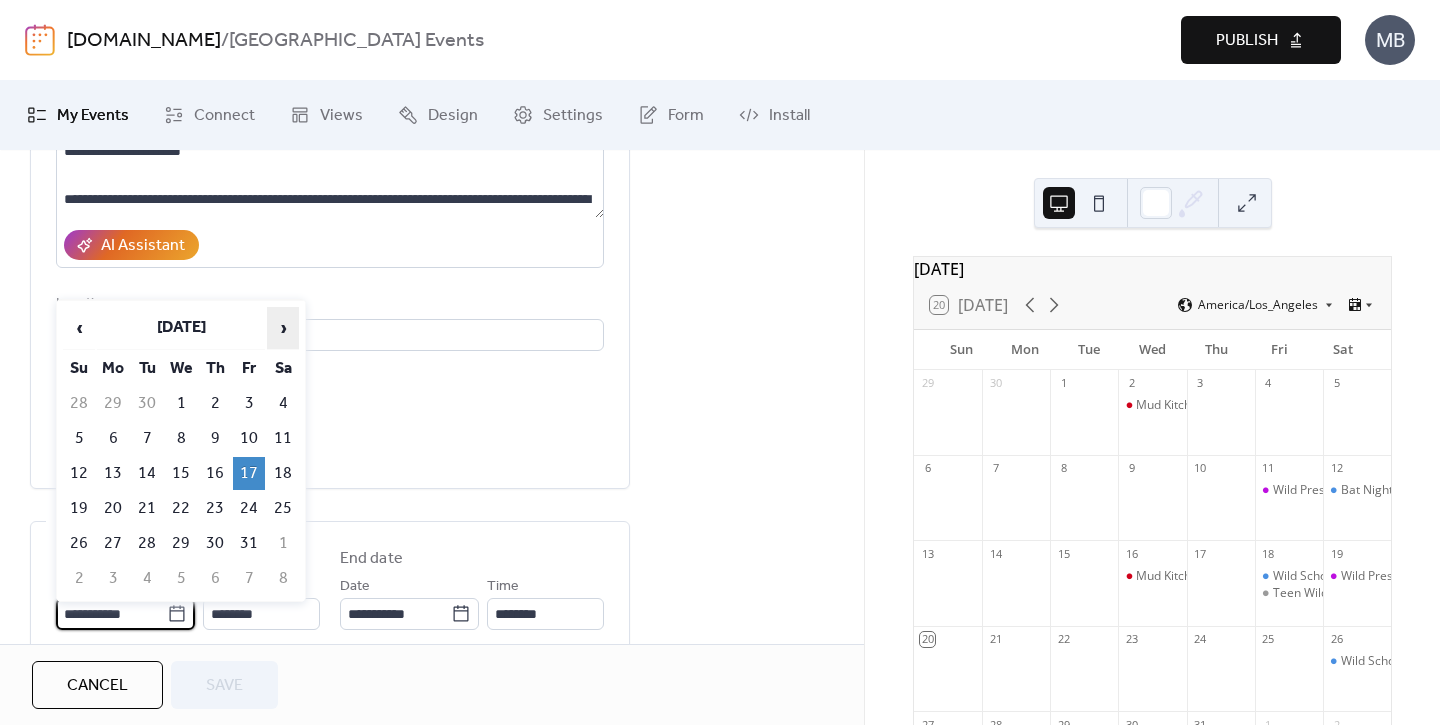 click on "›" at bounding box center (283, 328) 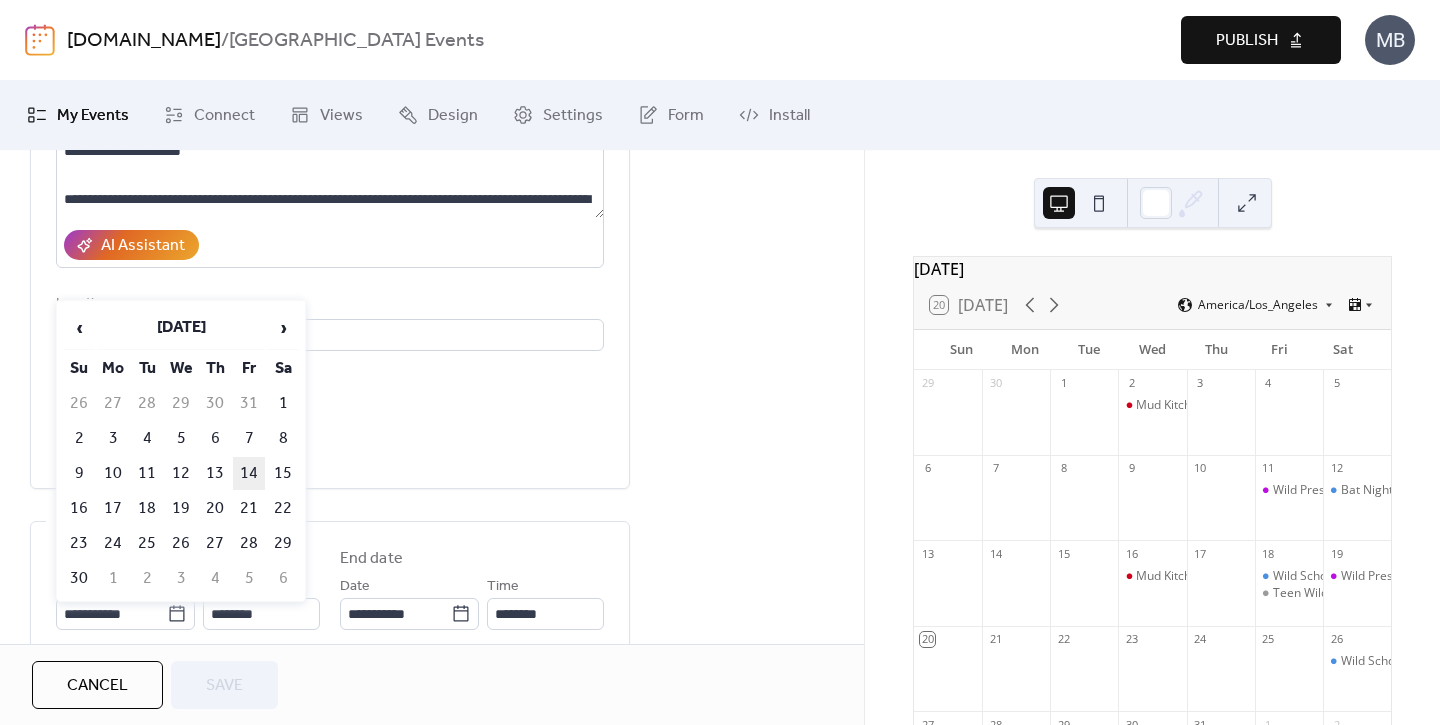 click on "14" at bounding box center [249, 473] 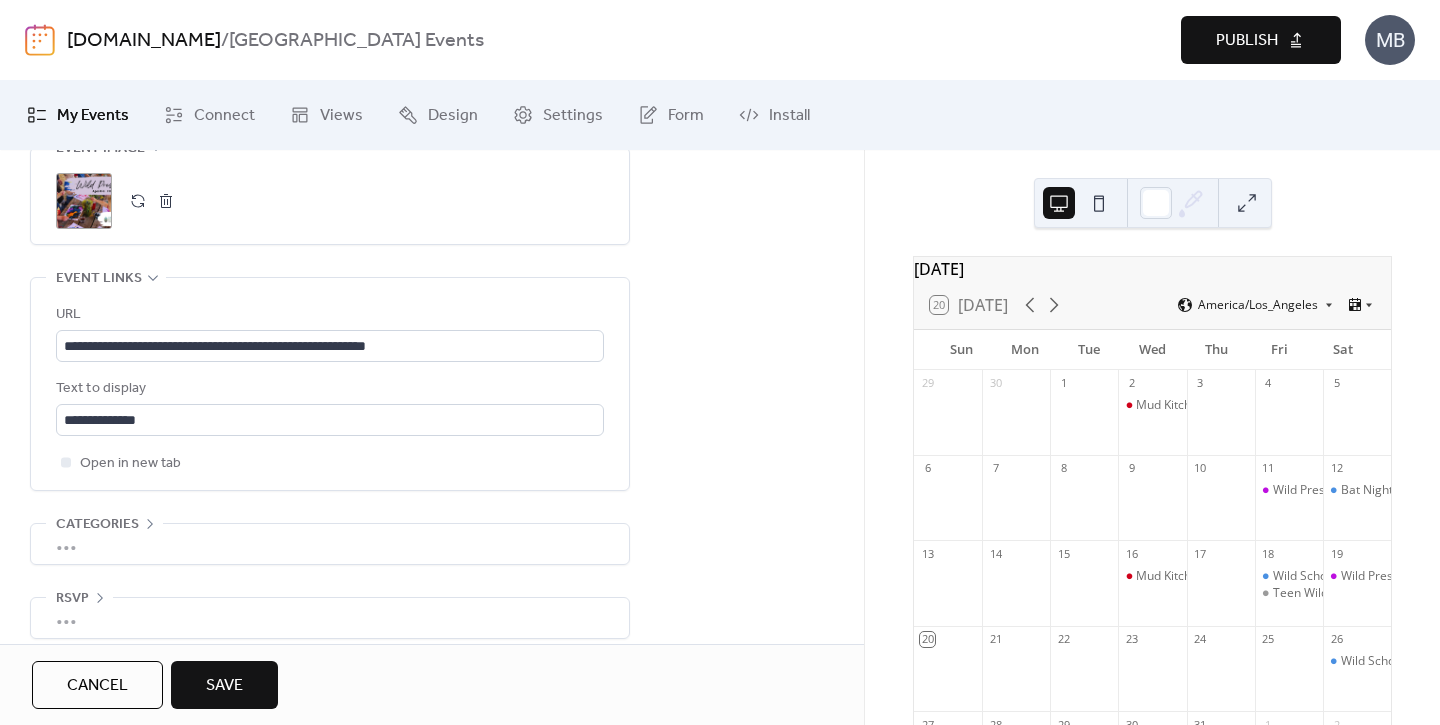 scroll, scrollTop: 1061, scrollLeft: 0, axis: vertical 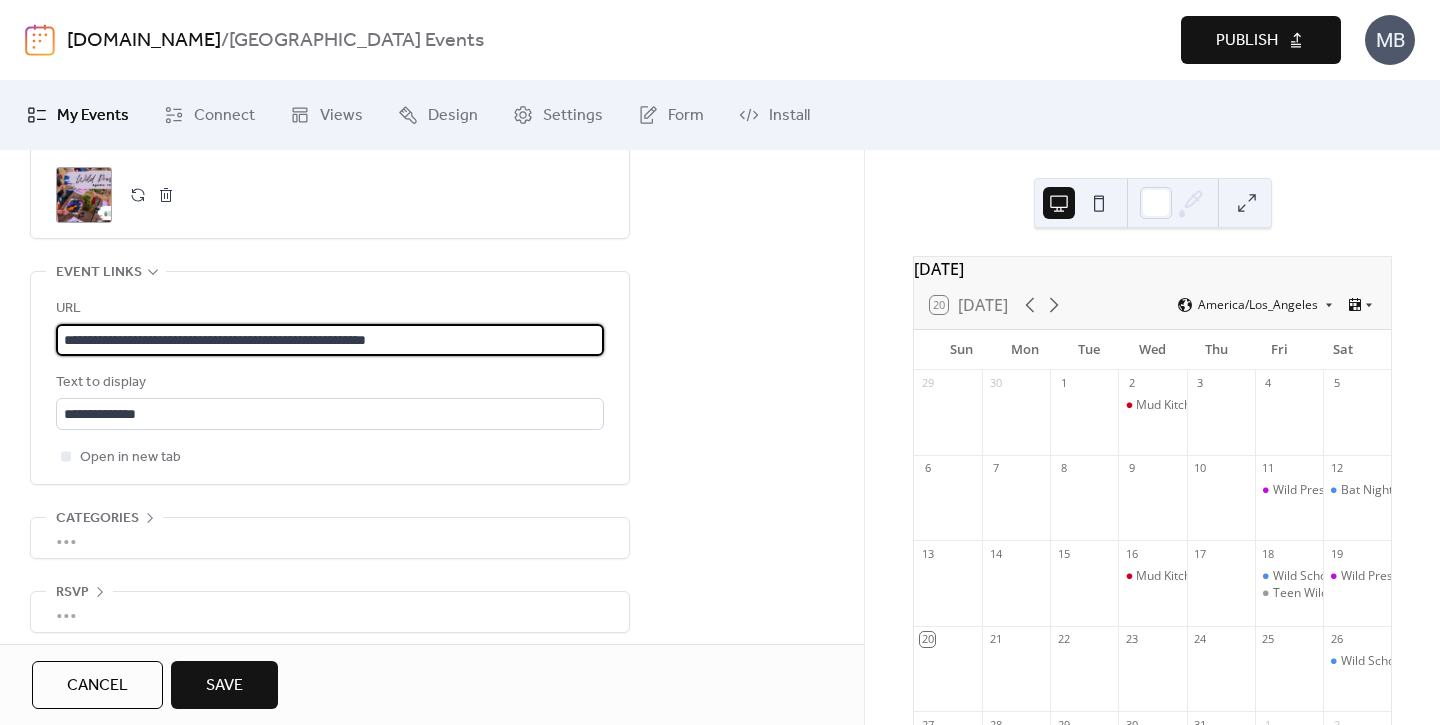 click on "**********" at bounding box center [330, 340] 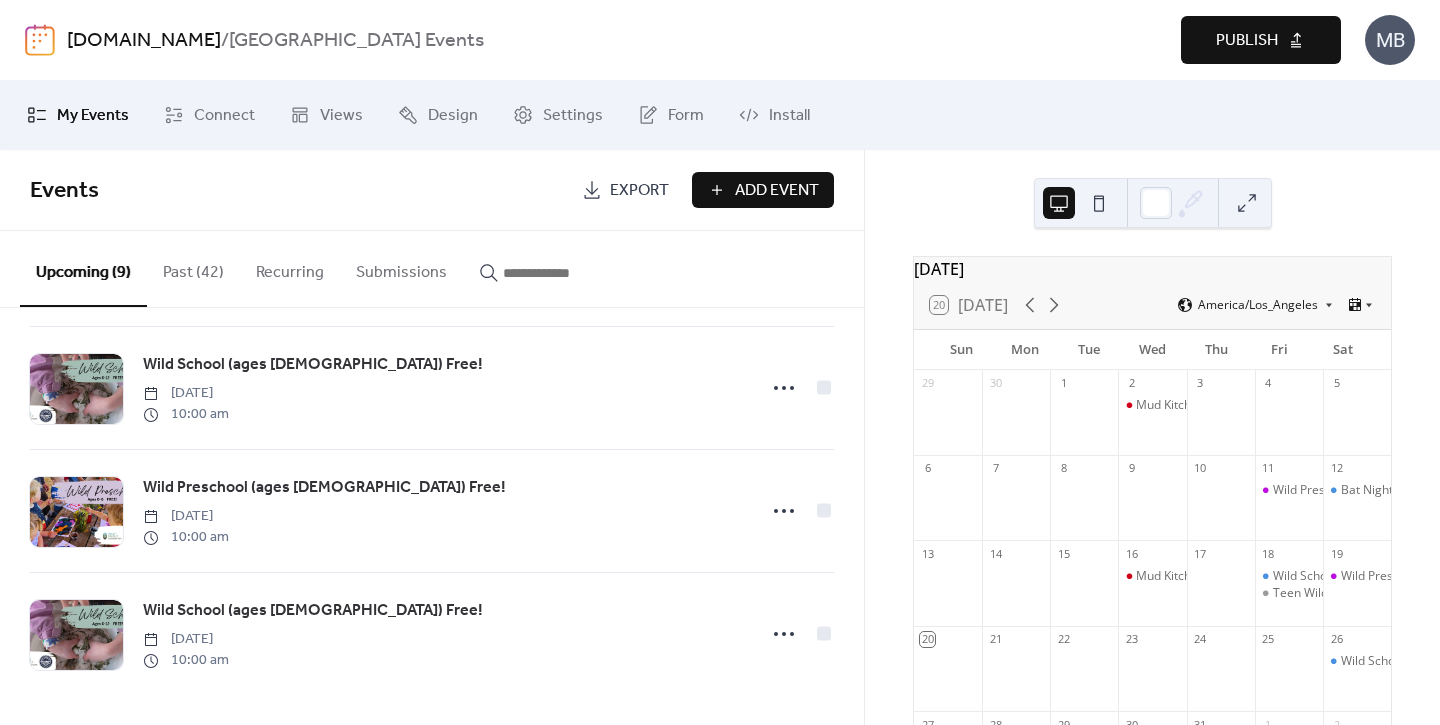 scroll, scrollTop: 0, scrollLeft: 0, axis: both 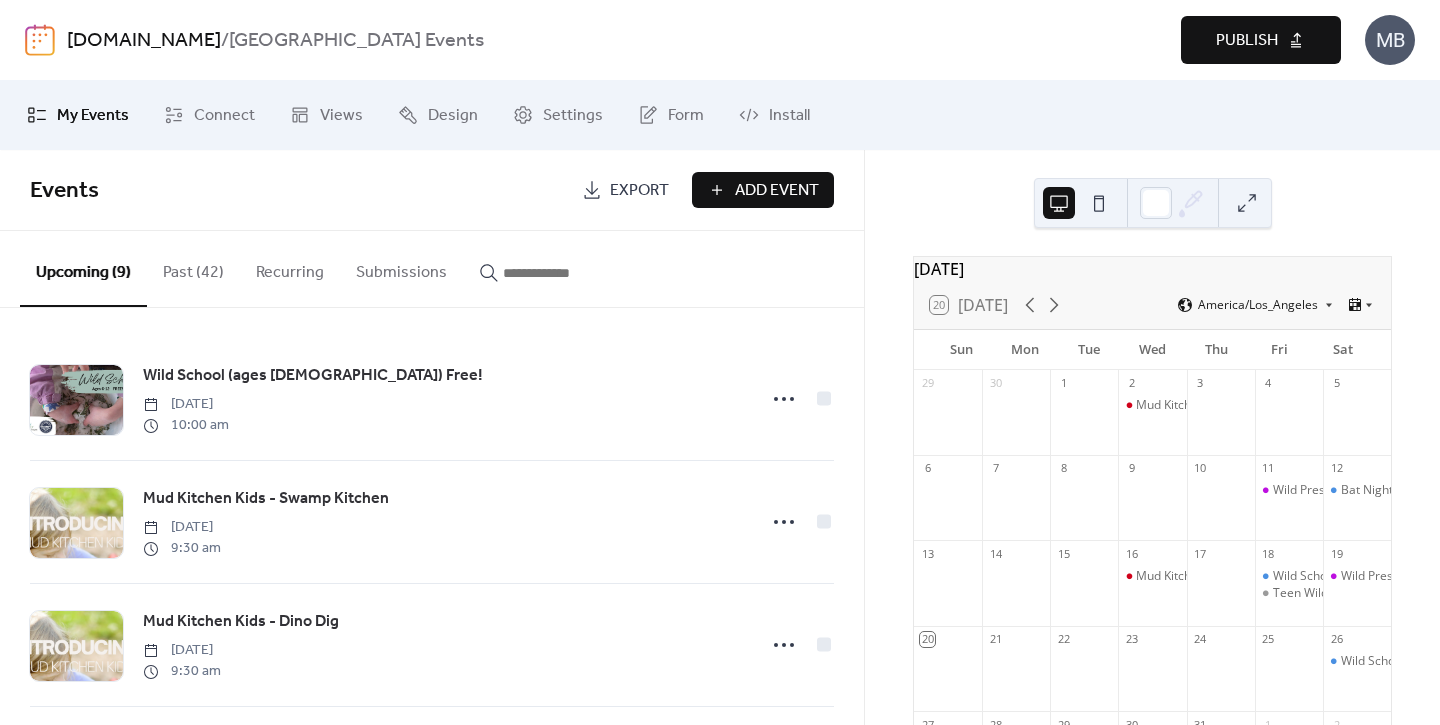 click on "Past (42)" at bounding box center (193, 268) 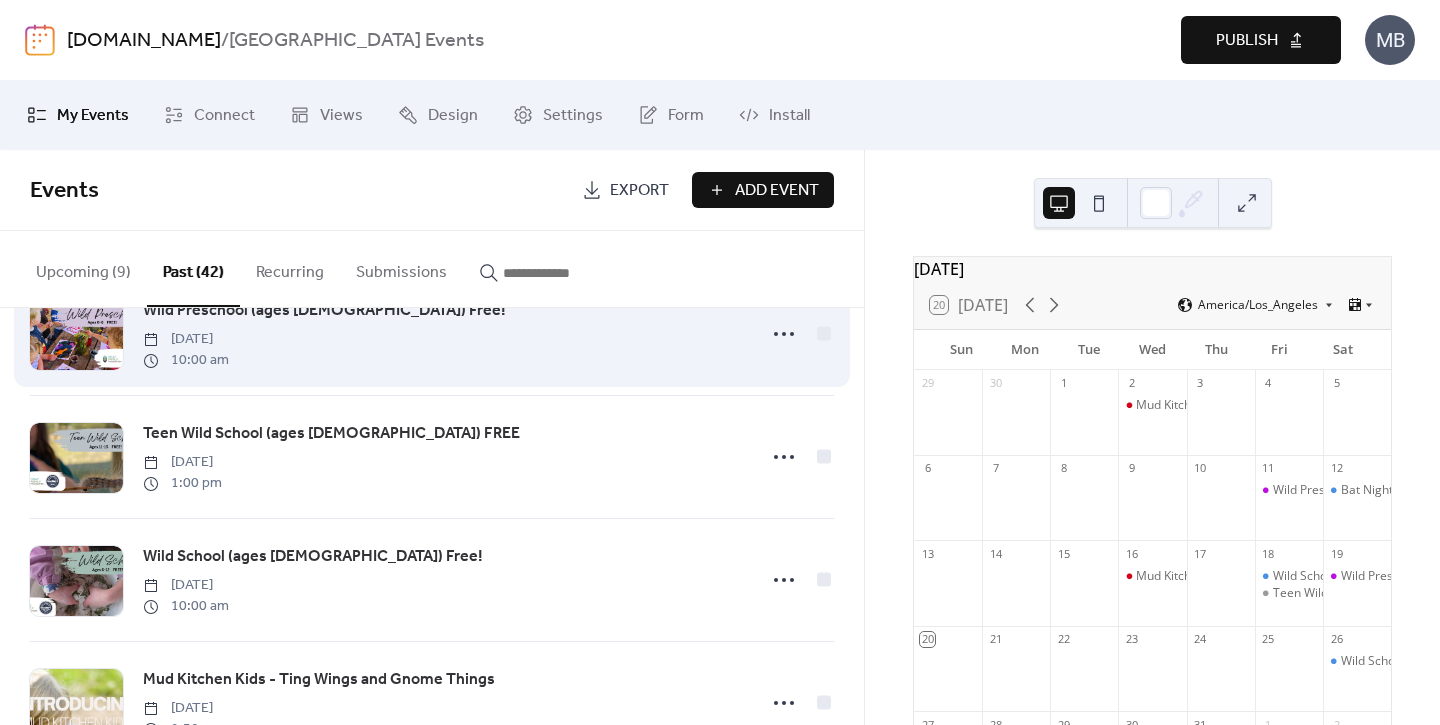 scroll, scrollTop: 67, scrollLeft: 0, axis: vertical 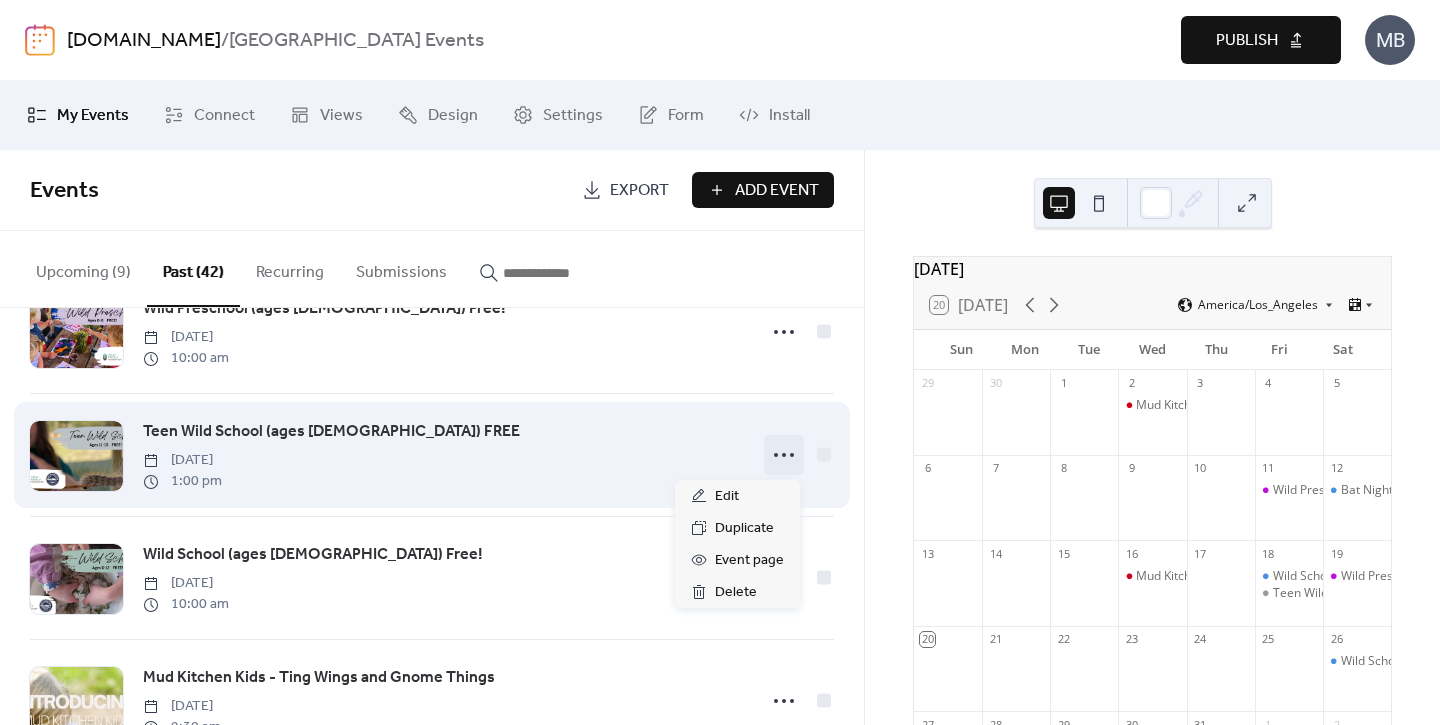 click 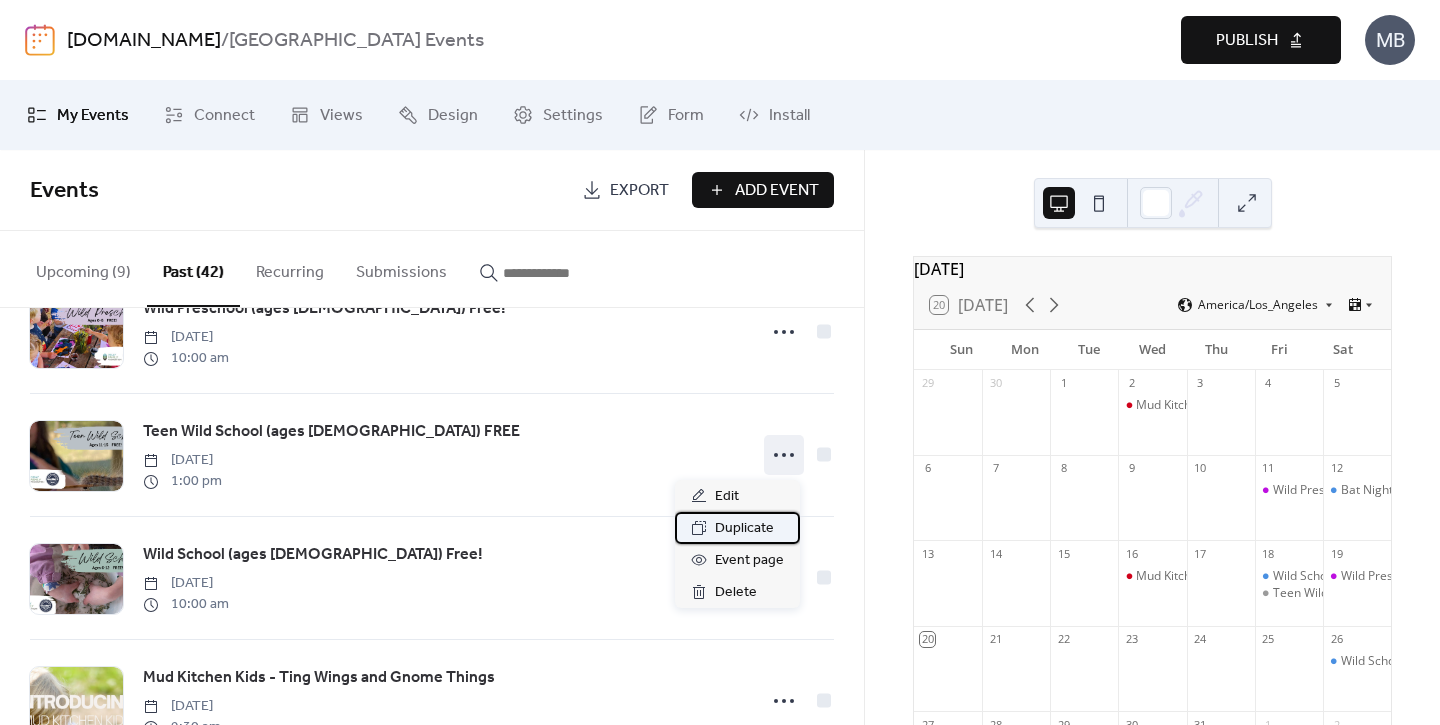 click on "Duplicate" at bounding box center [744, 529] 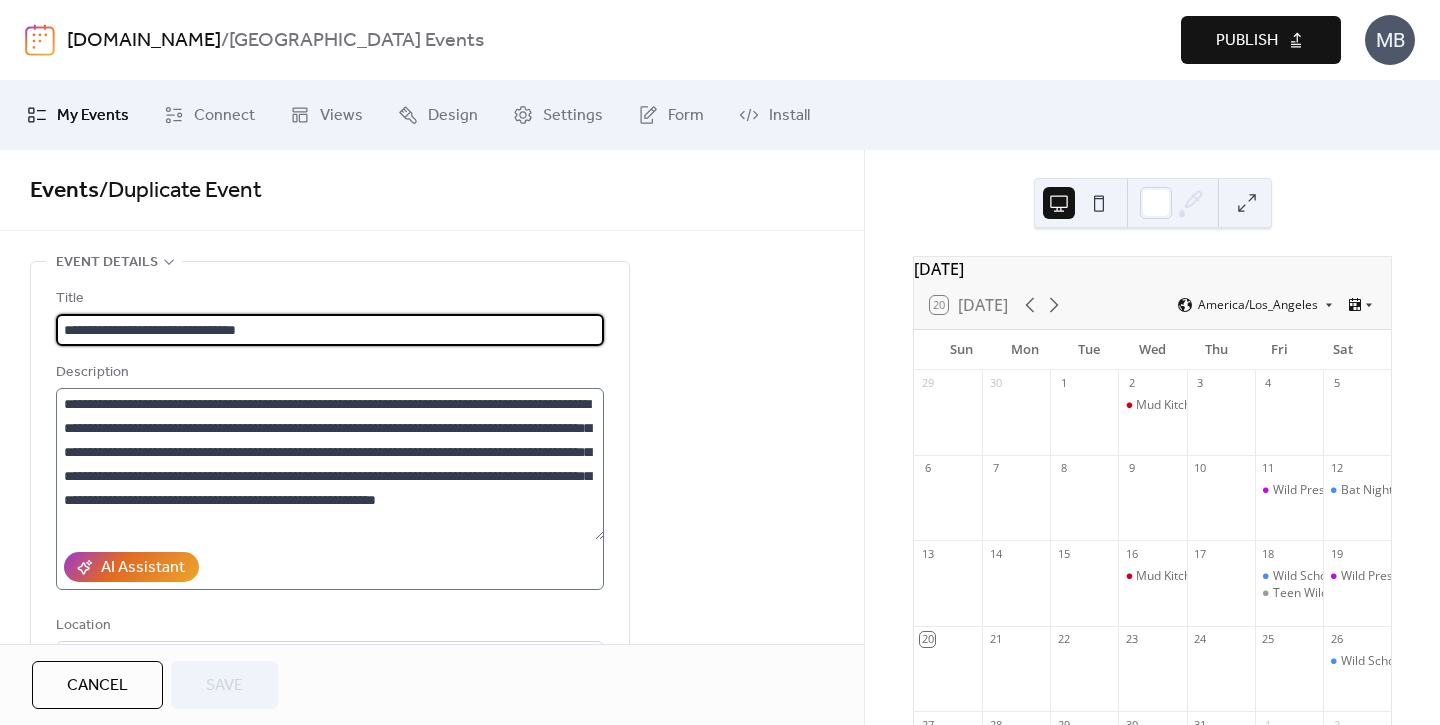 scroll, scrollTop: 1, scrollLeft: 0, axis: vertical 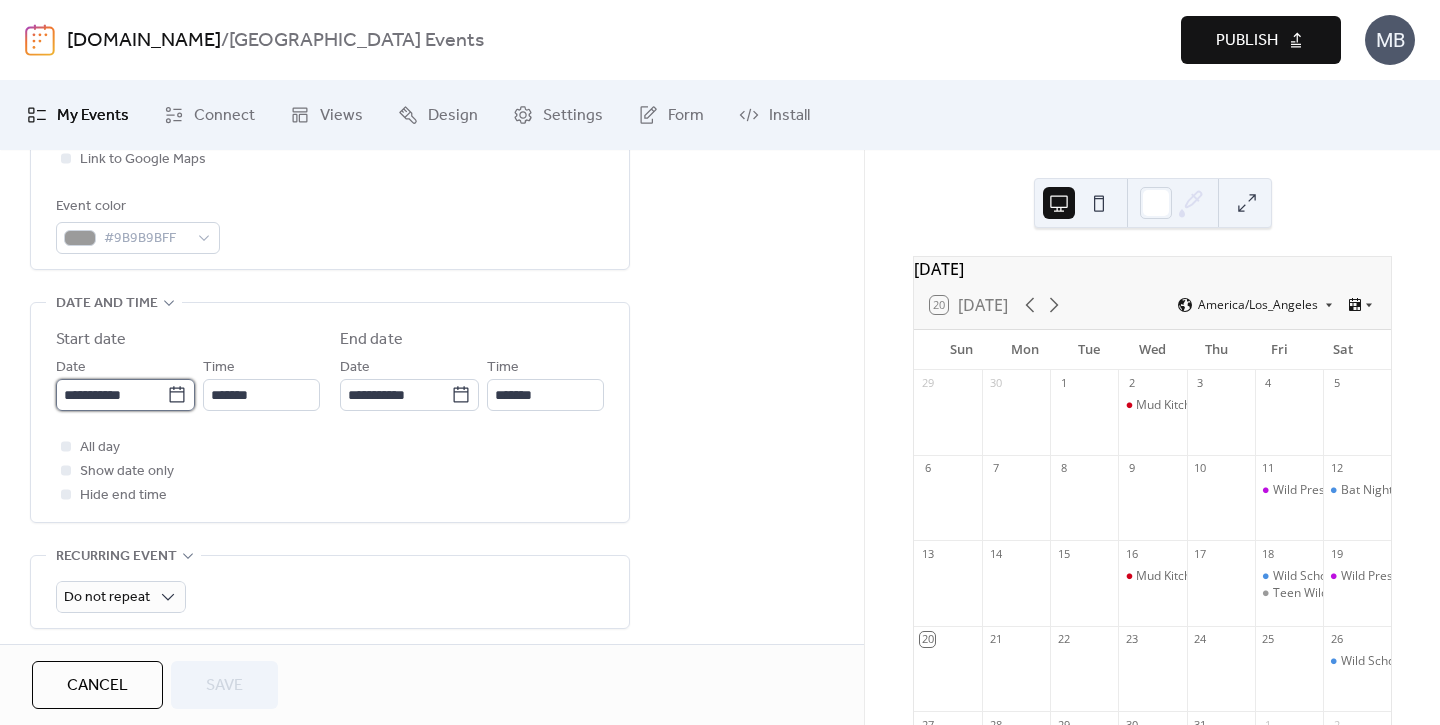 click on "**********" at bounding box center (111, 395) 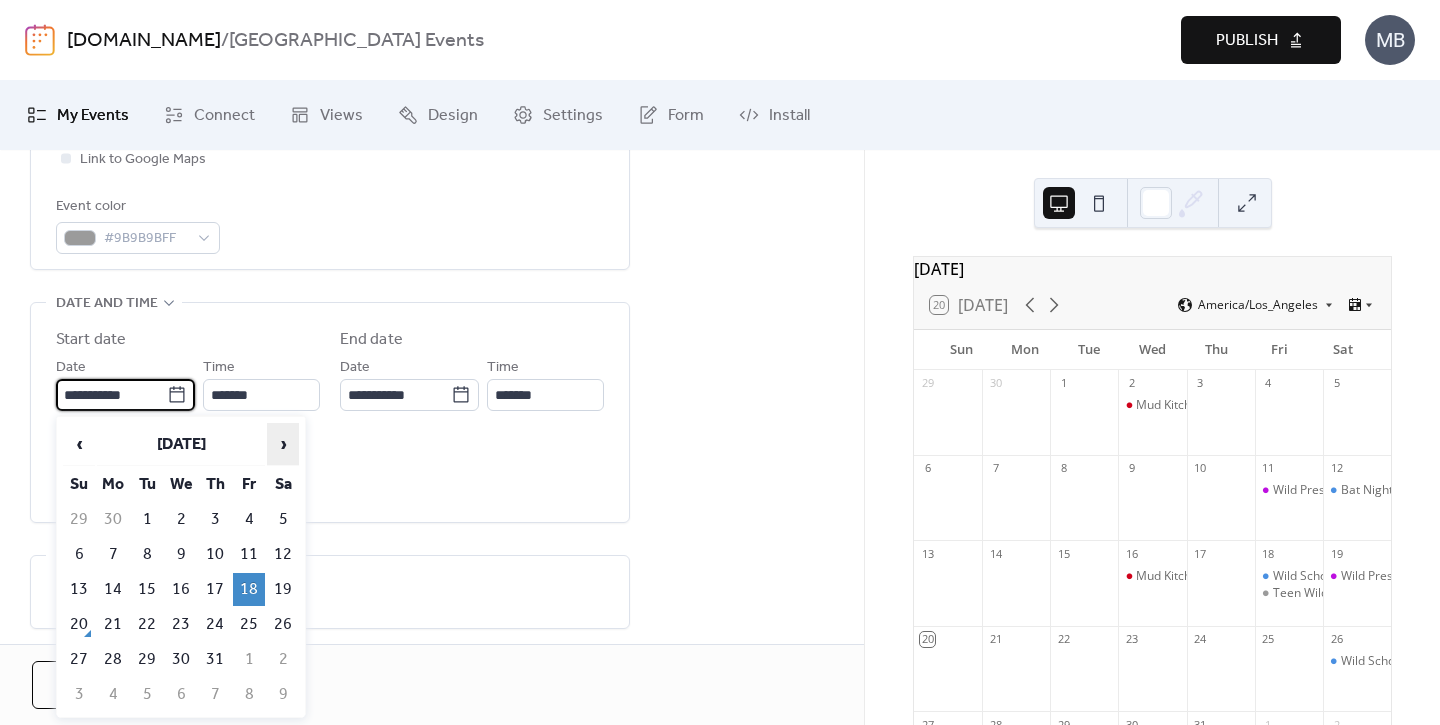 click on "›" at bounding box center [283, 444] 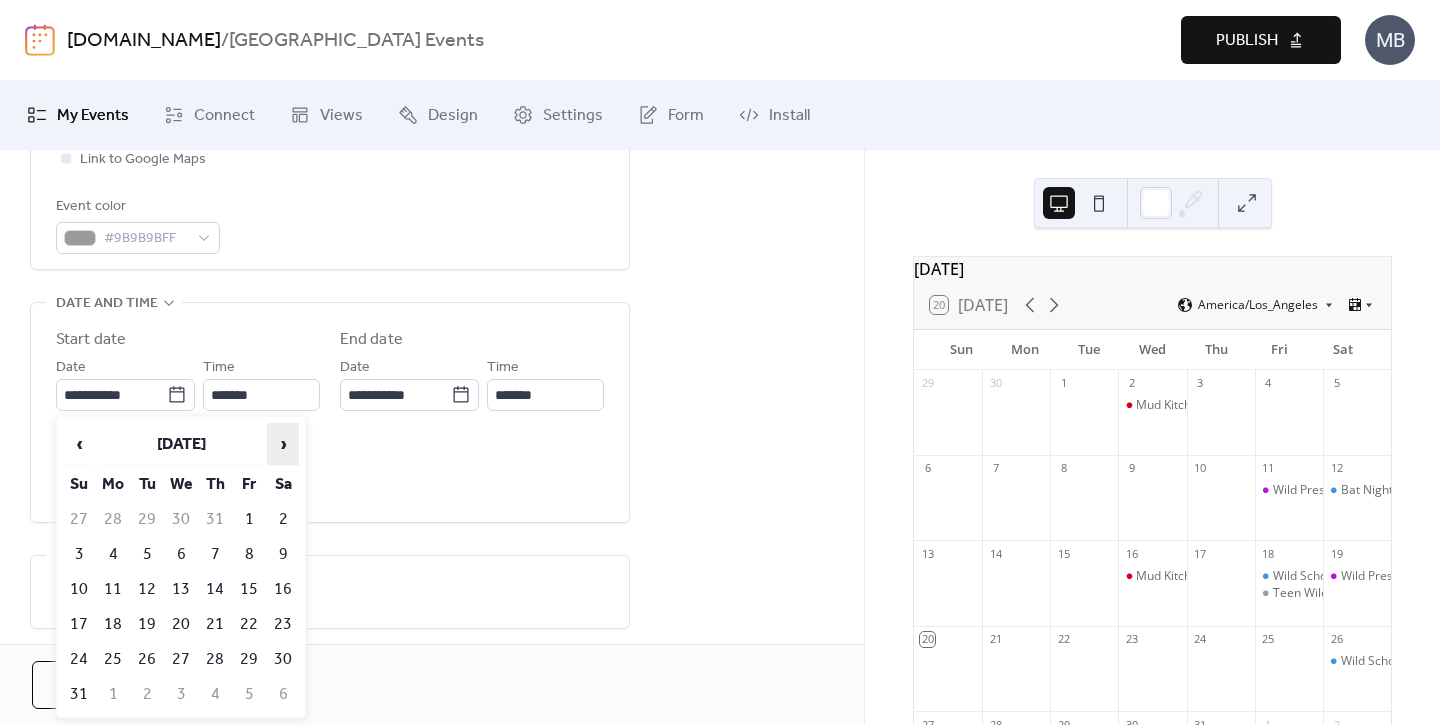 click on "›" at bounding box center (283, 444) 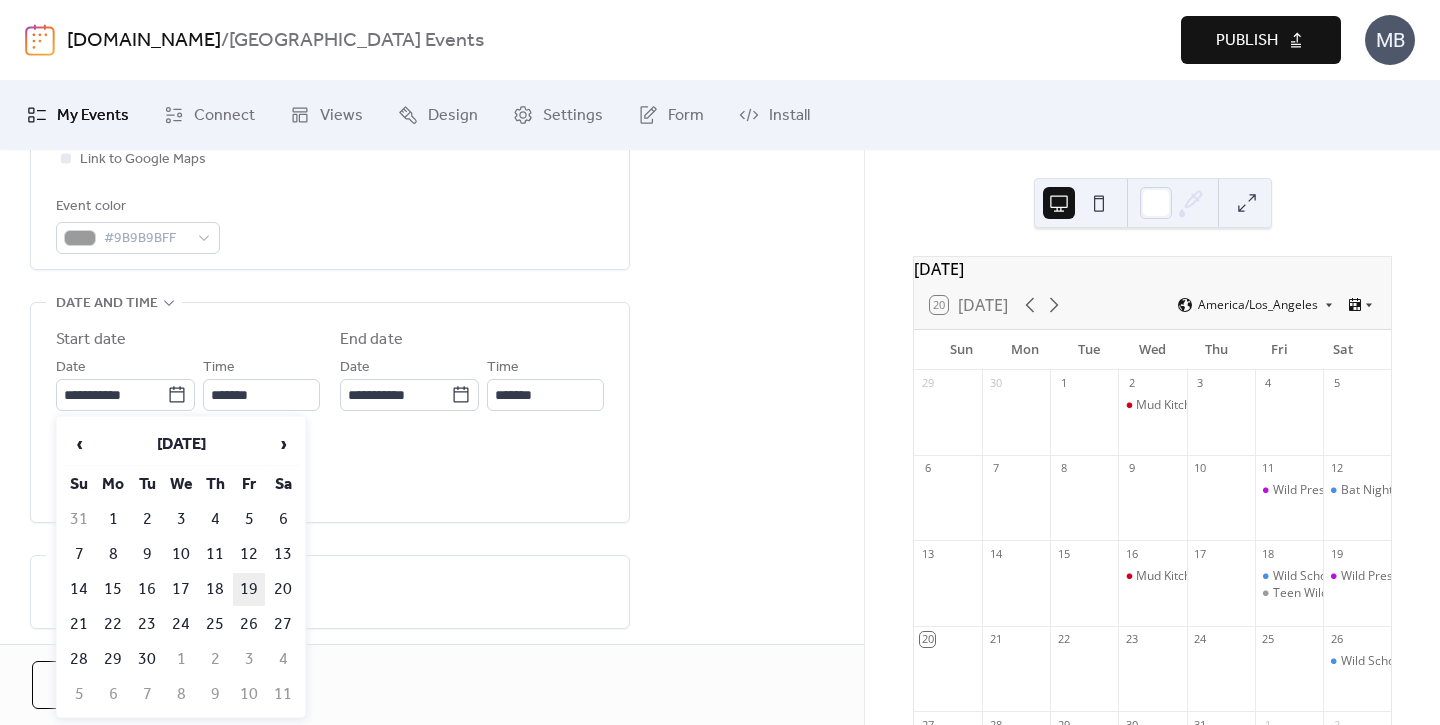 click on "19" at bounding box center (249, 589) 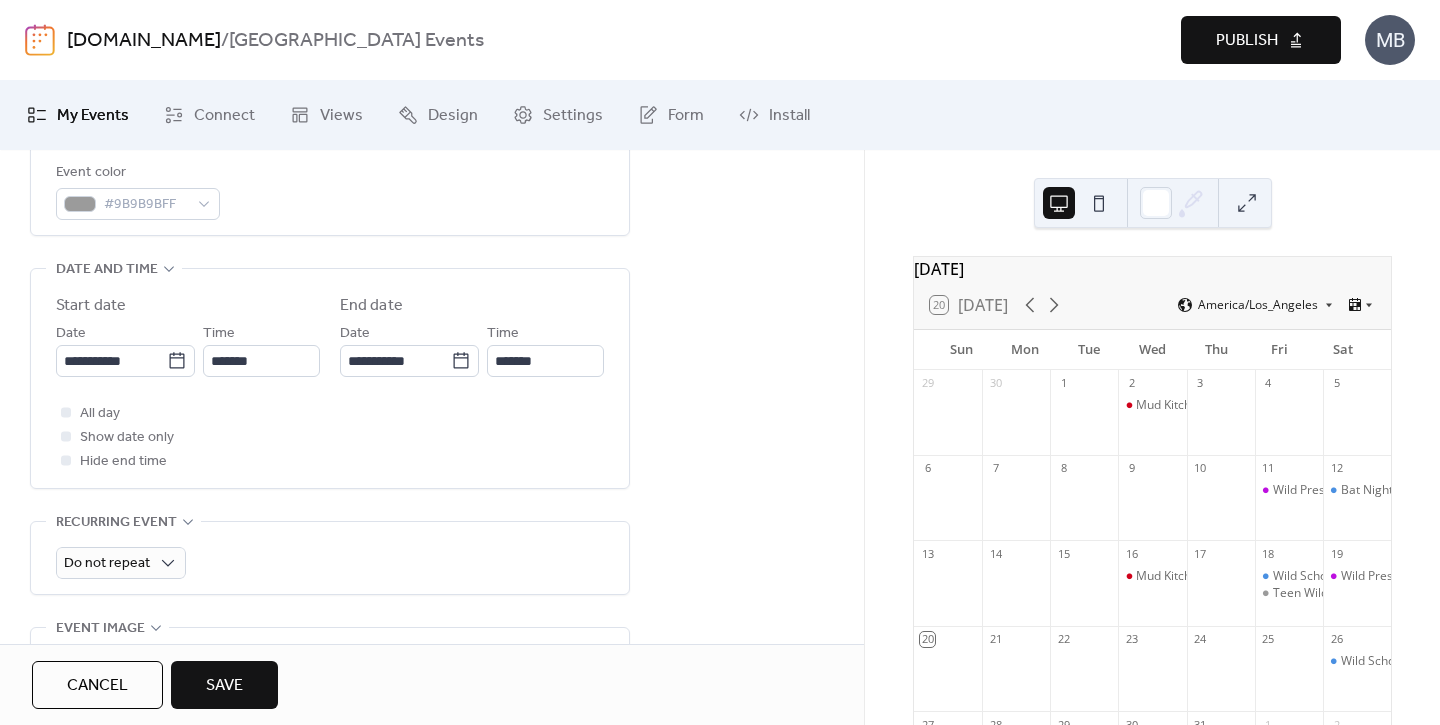 scroll, scrollTop: 581, scrollLeft: 0, axis: vertical 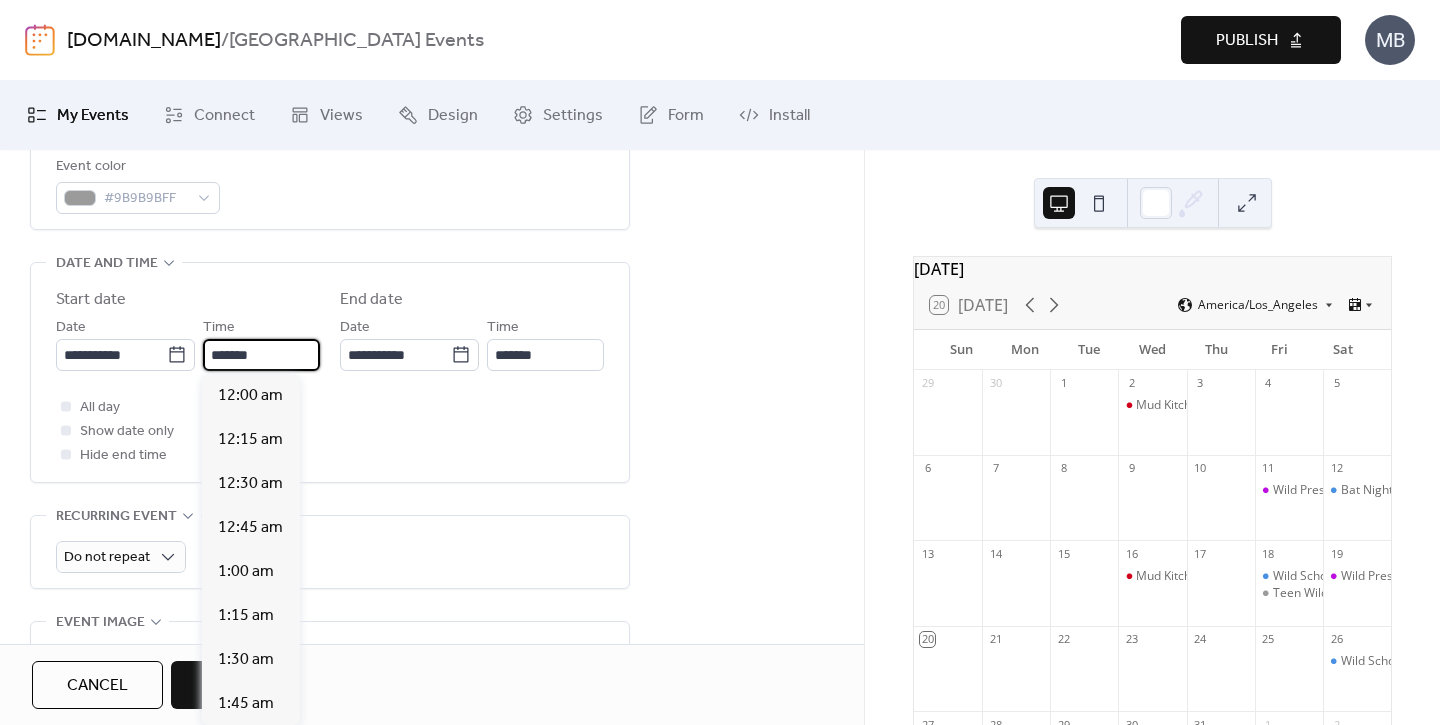 click on "*******" at bounding box center (261, 355) 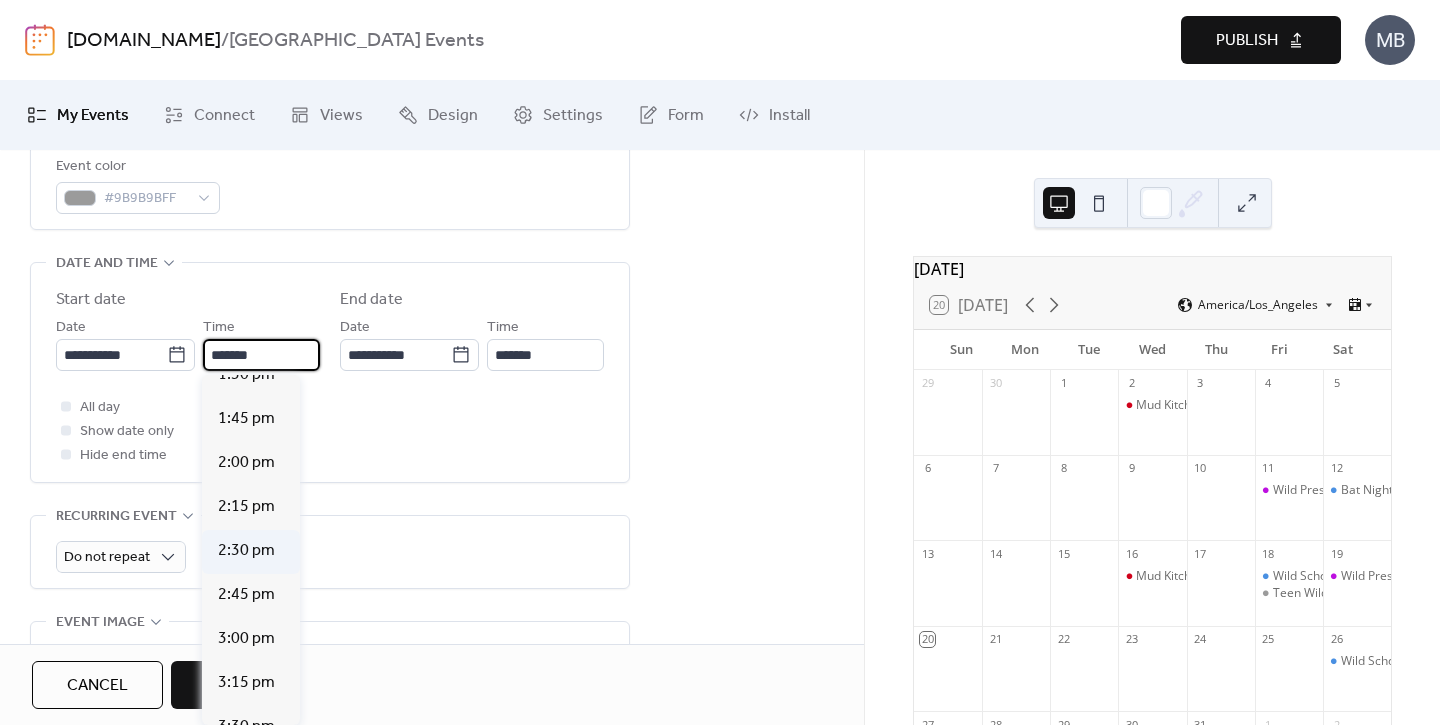 scroll, scrollTop: 2396, scrollLeft: 0, axis: vertical 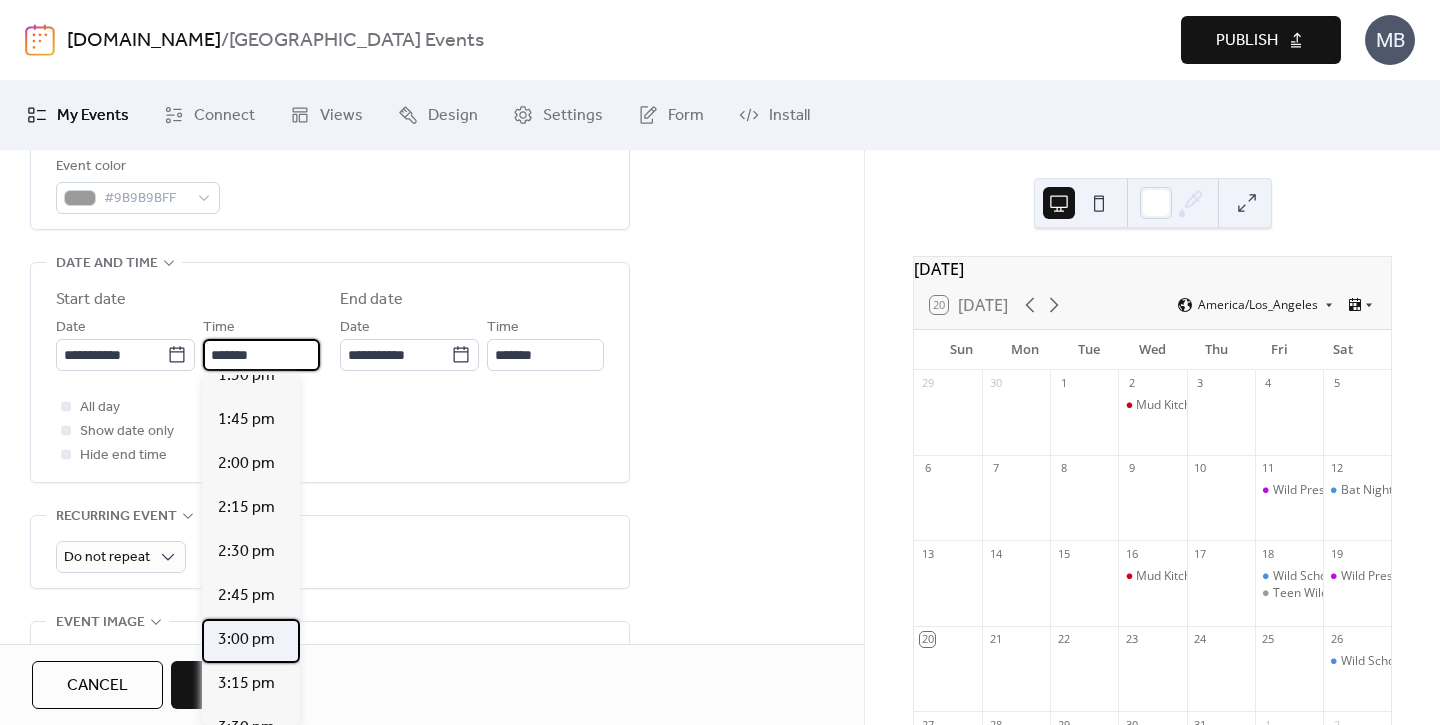 click on "3:00 pm" at bounding box center [246, 640] 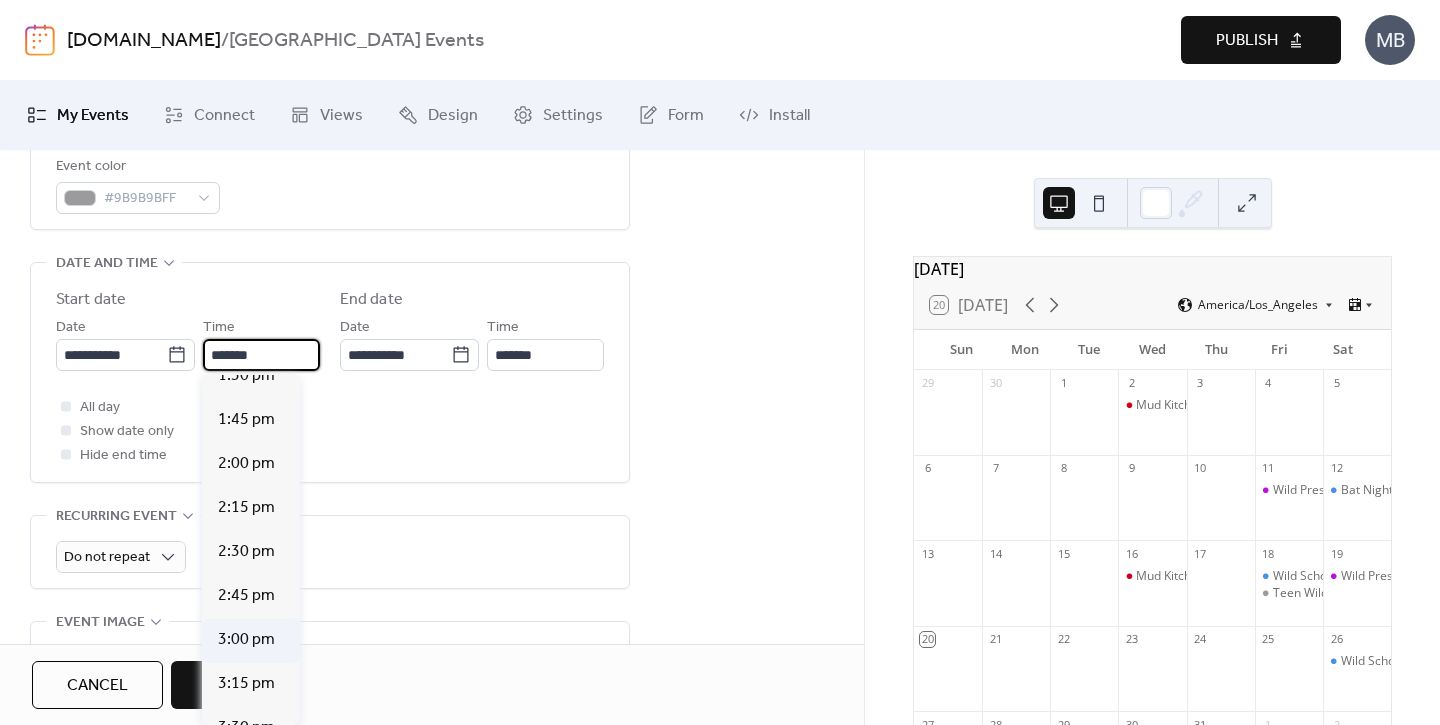 type on "*******" 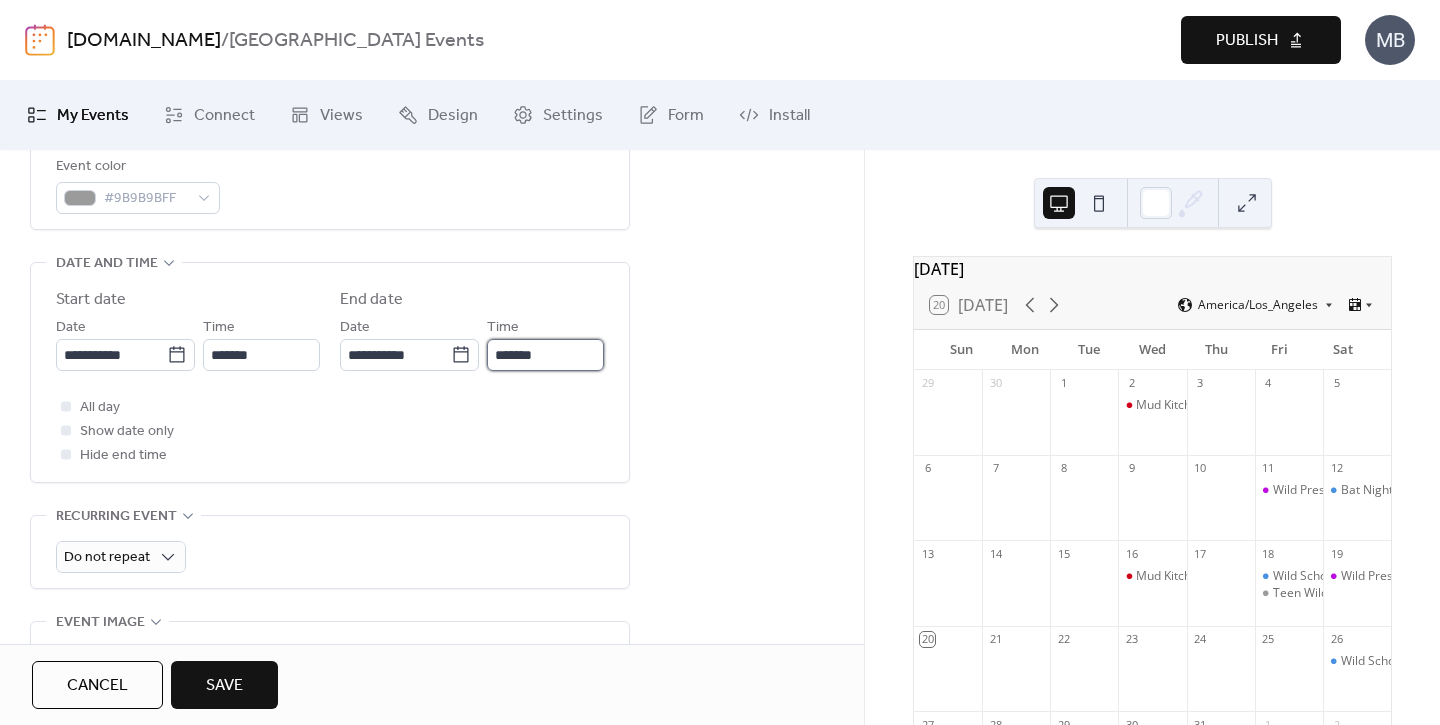 click on "*******" at bounding box center [545, 355] 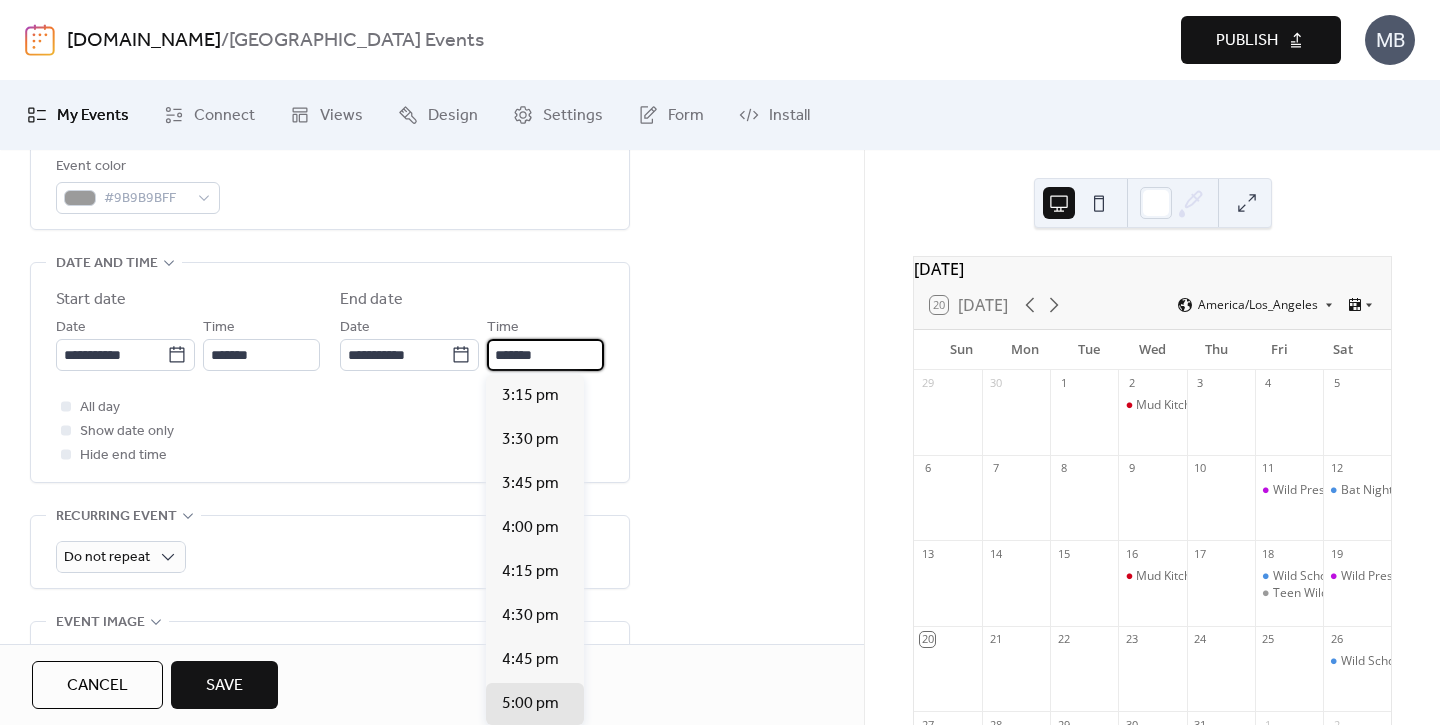 scroll, scrollTop: 308, scrollLeft: 0, axis: vertical 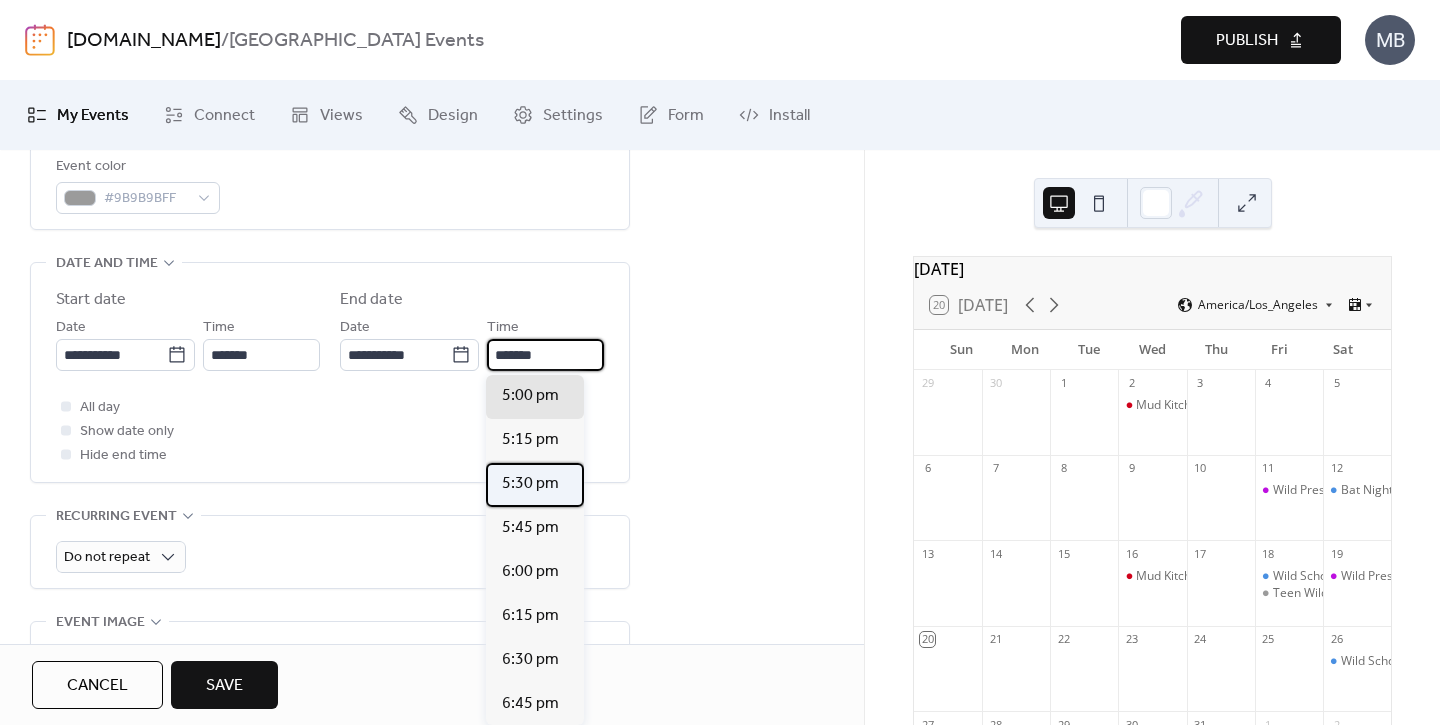 click on "5:30 pm" at bounding box center (530, 484) 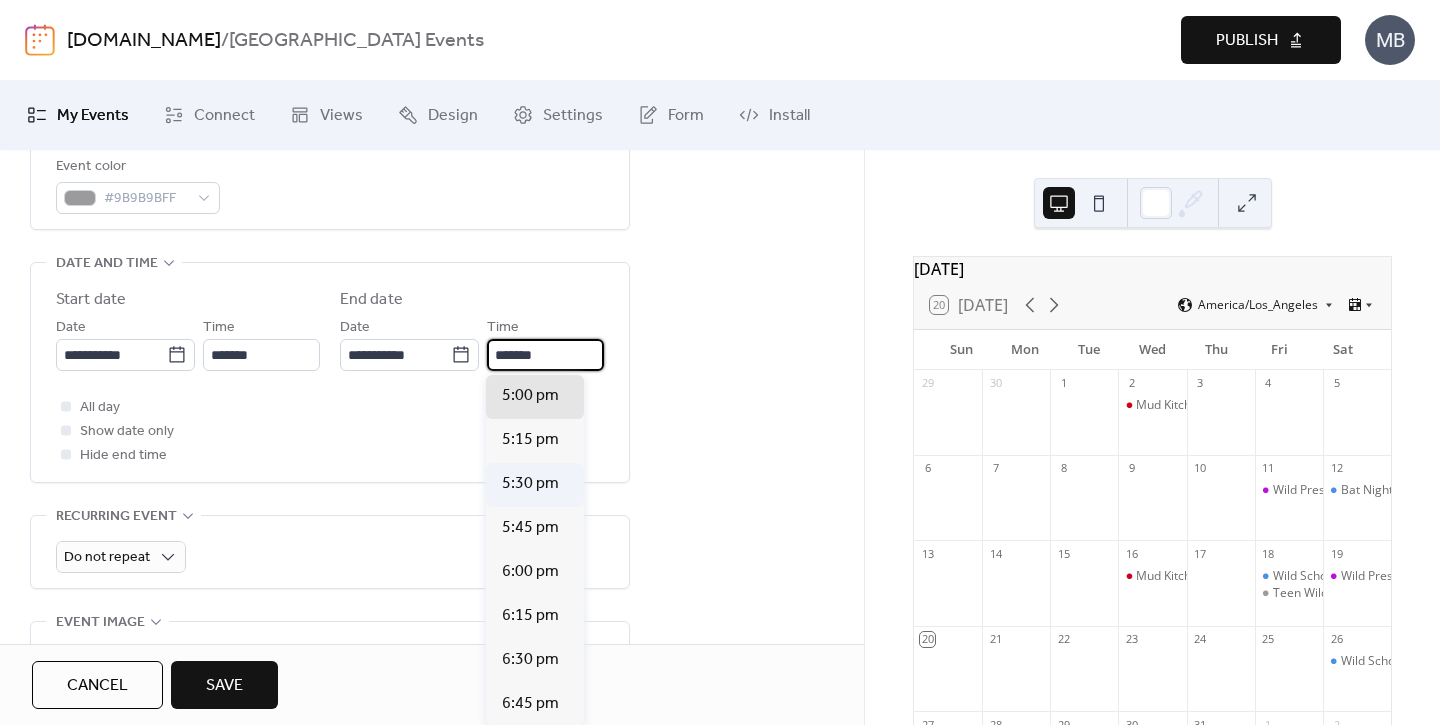 type on "*******" 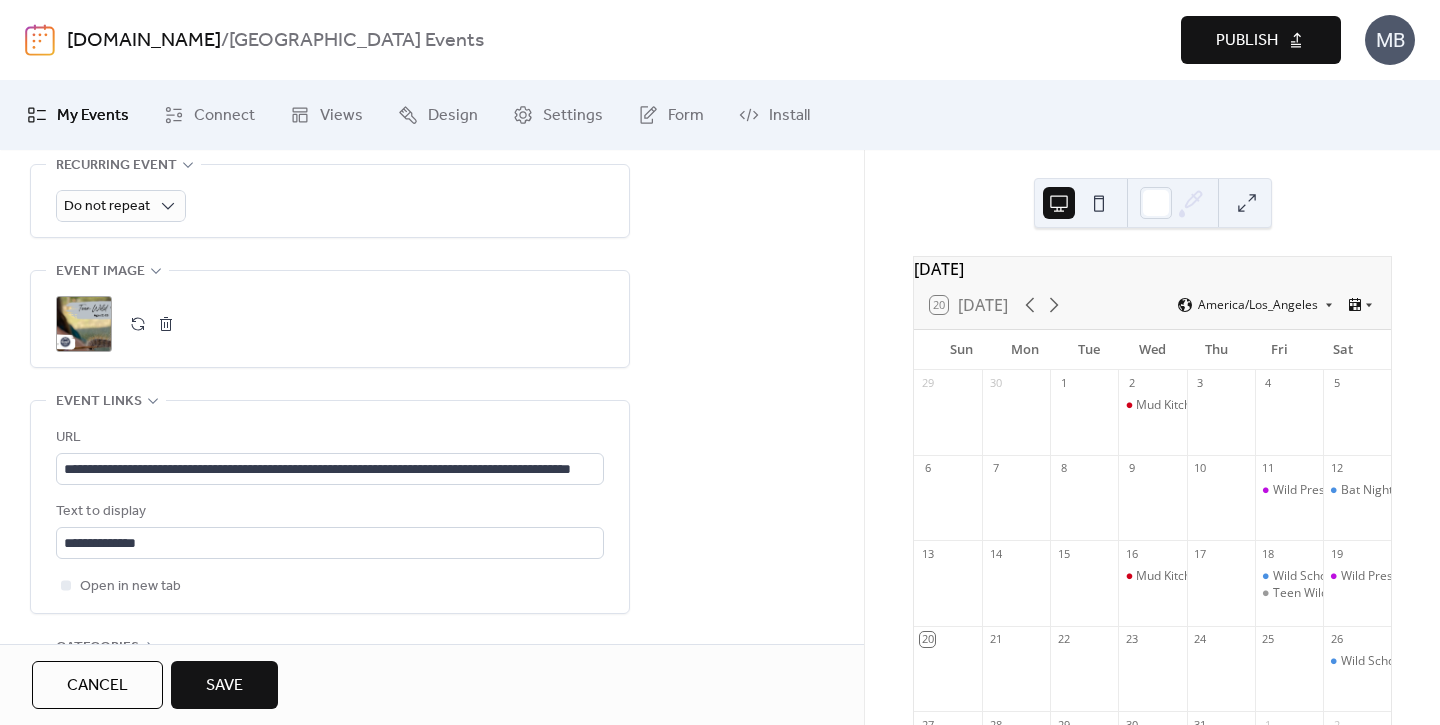 scroll, scrollTop: 935, scrollLeft: 0, axis: vertical 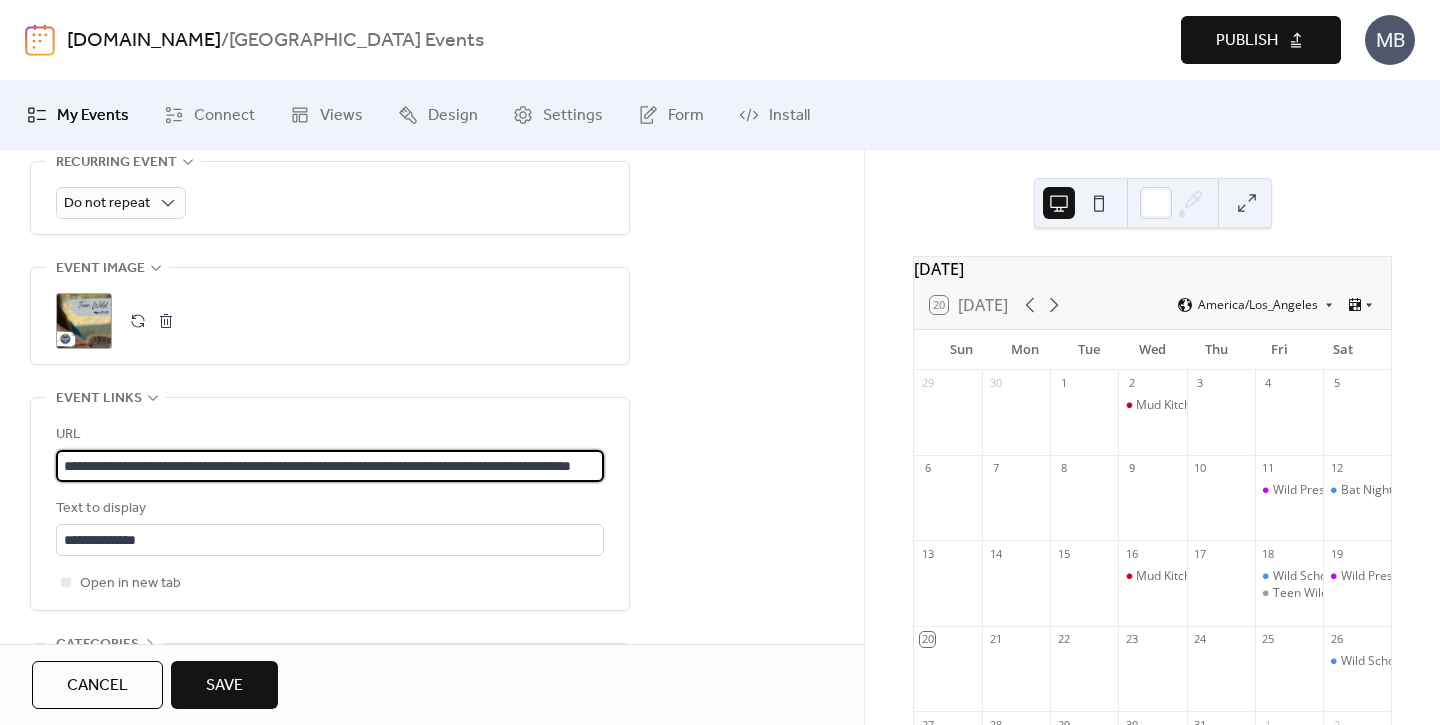 click on "**********" at bounding box center [330, 466] 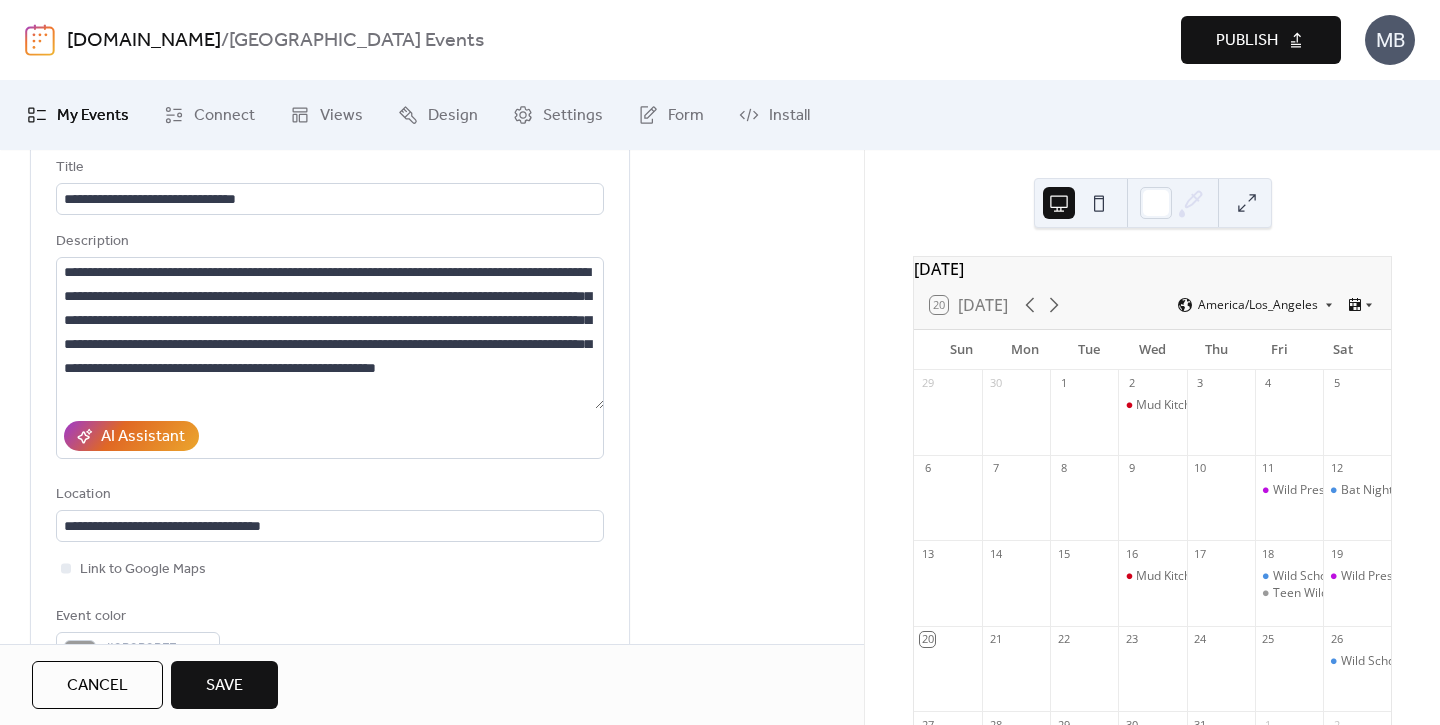 scroll, scrollTop: 0, scrollLeft: 0, axis: both 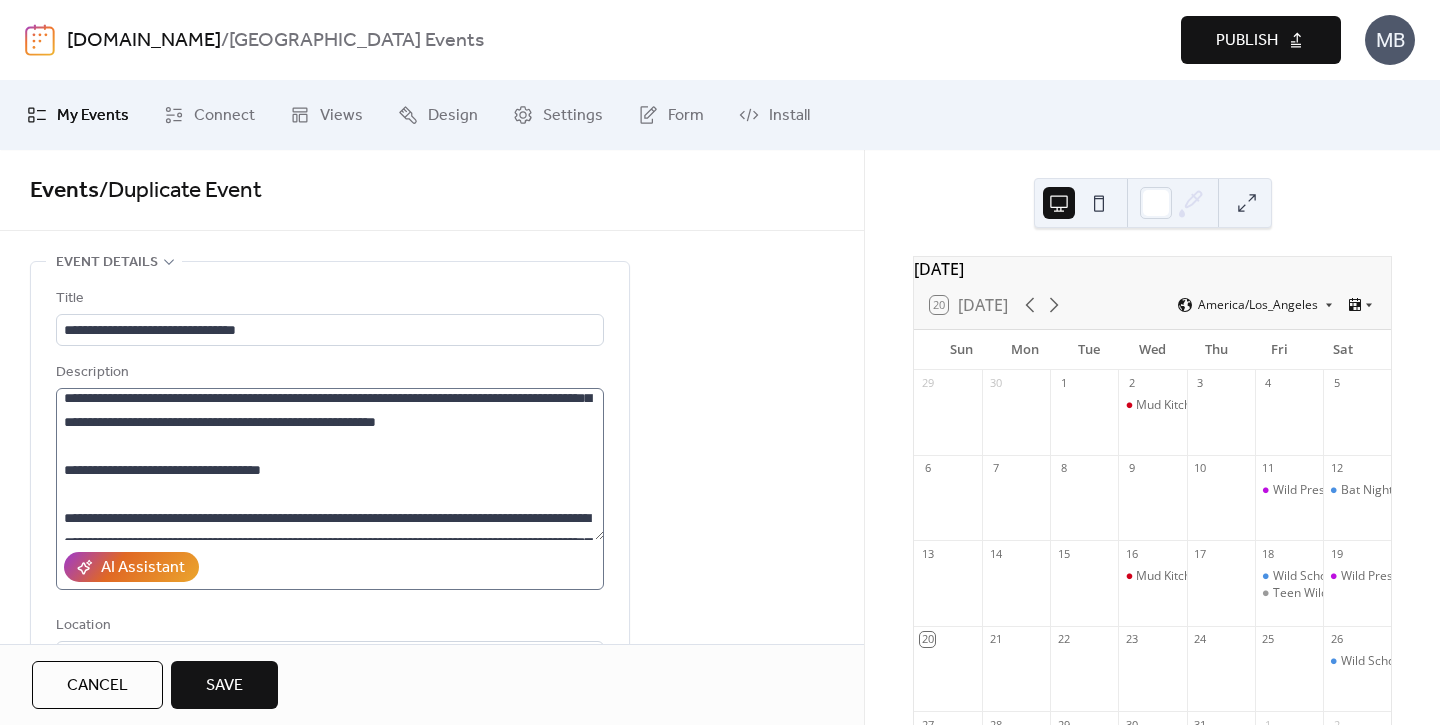 type on "**********" 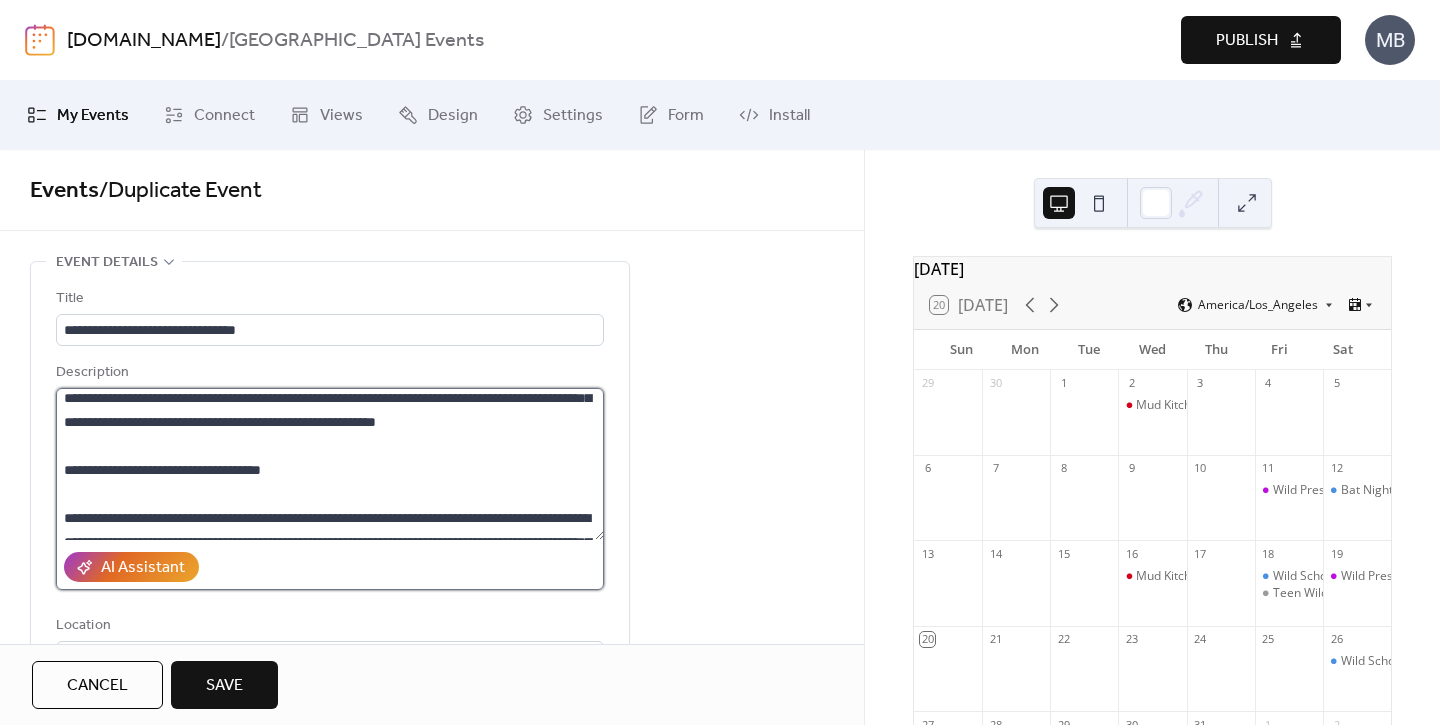click at bounding box center (330, 464) 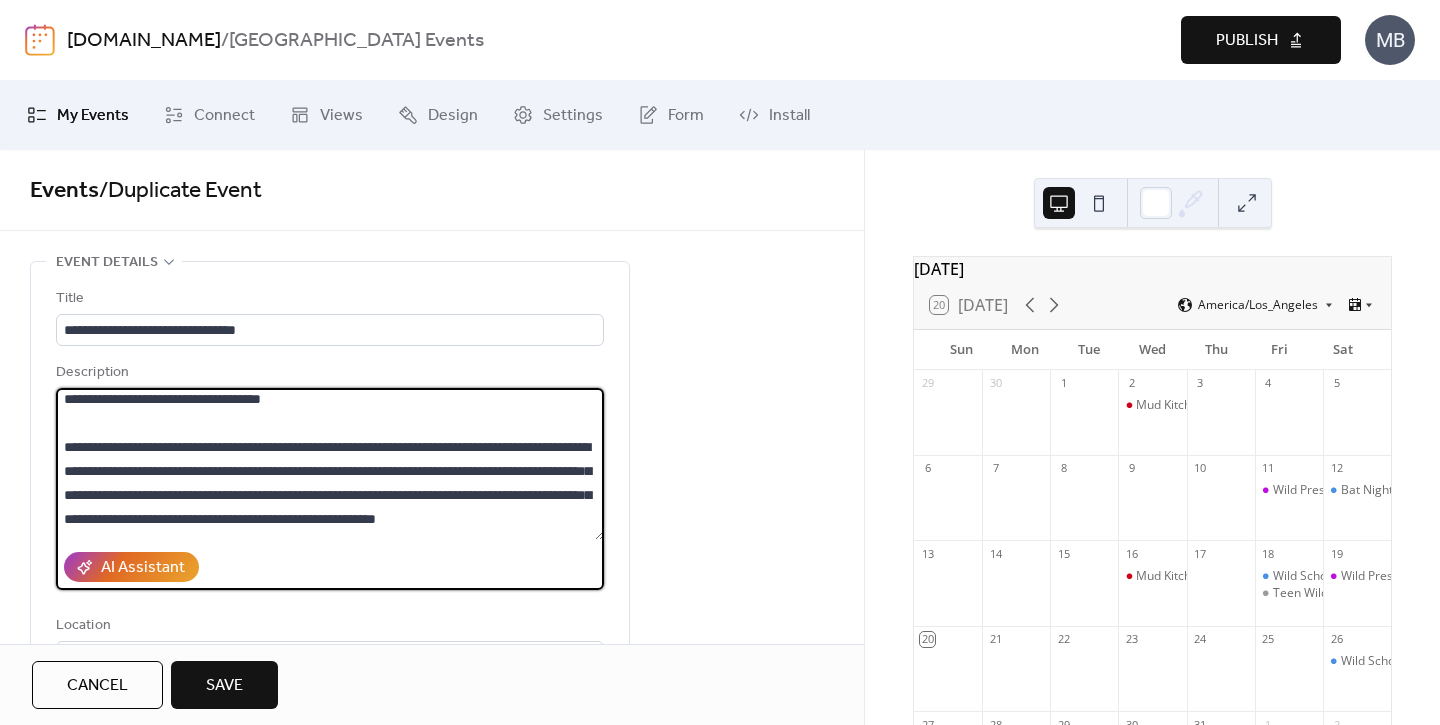 scroll, scrollTop: 233, scrollLeft: 0, axis: vertical 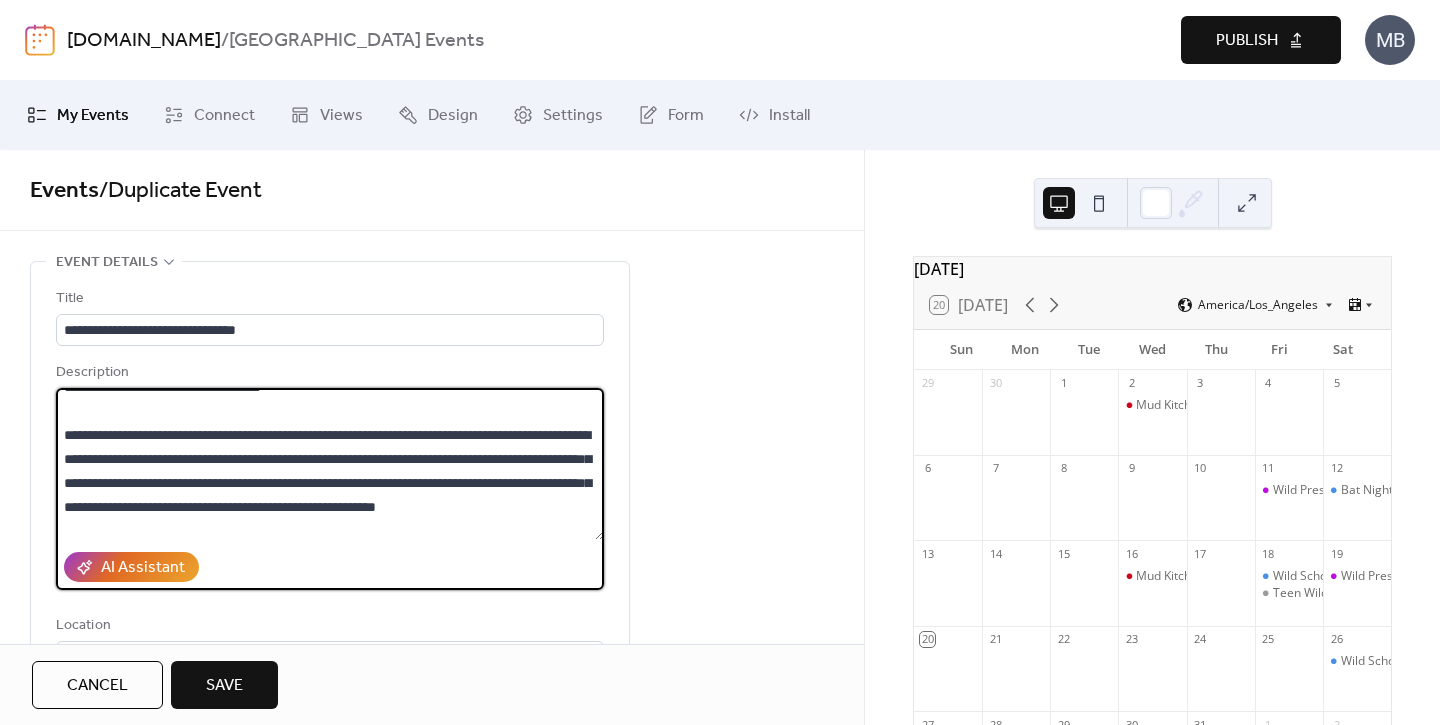 type on "**********" 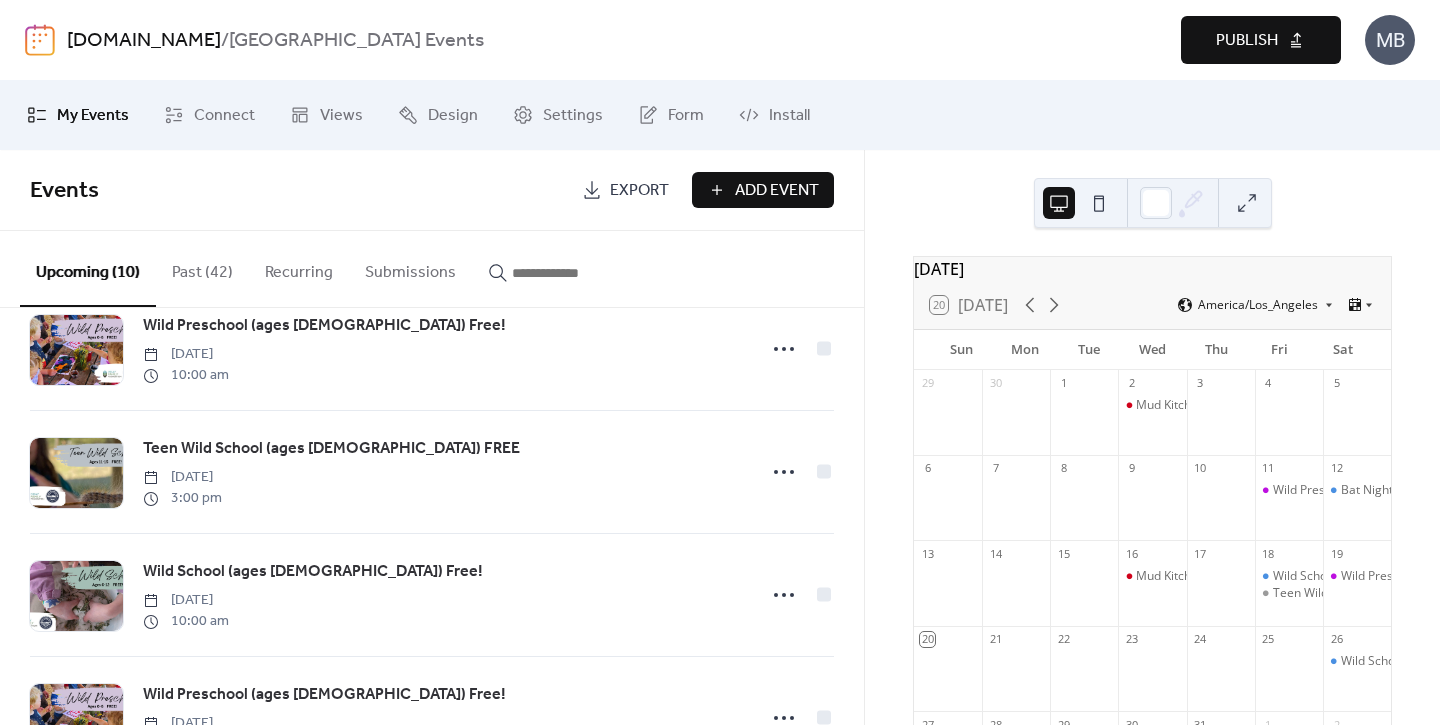 scroll, scrollTop: 444, scrollLeft: 0, axis: vertical 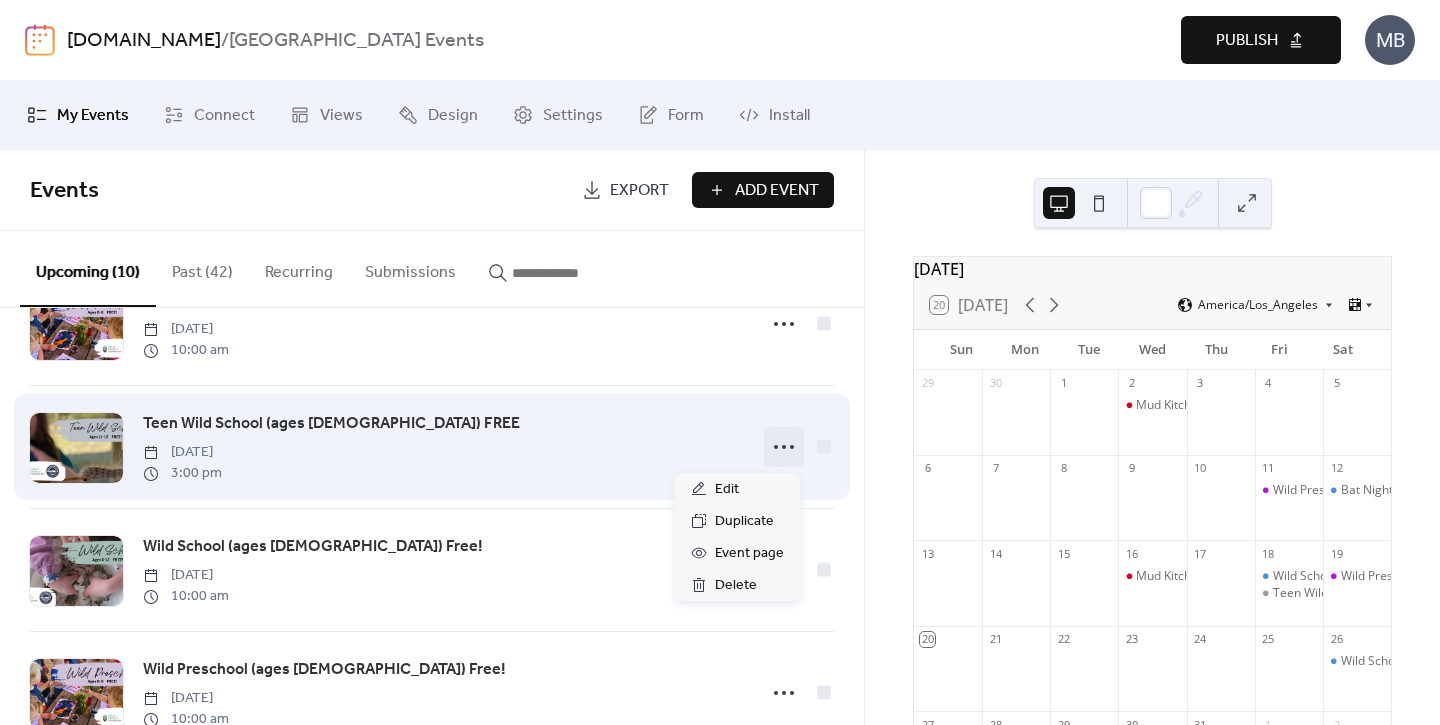click 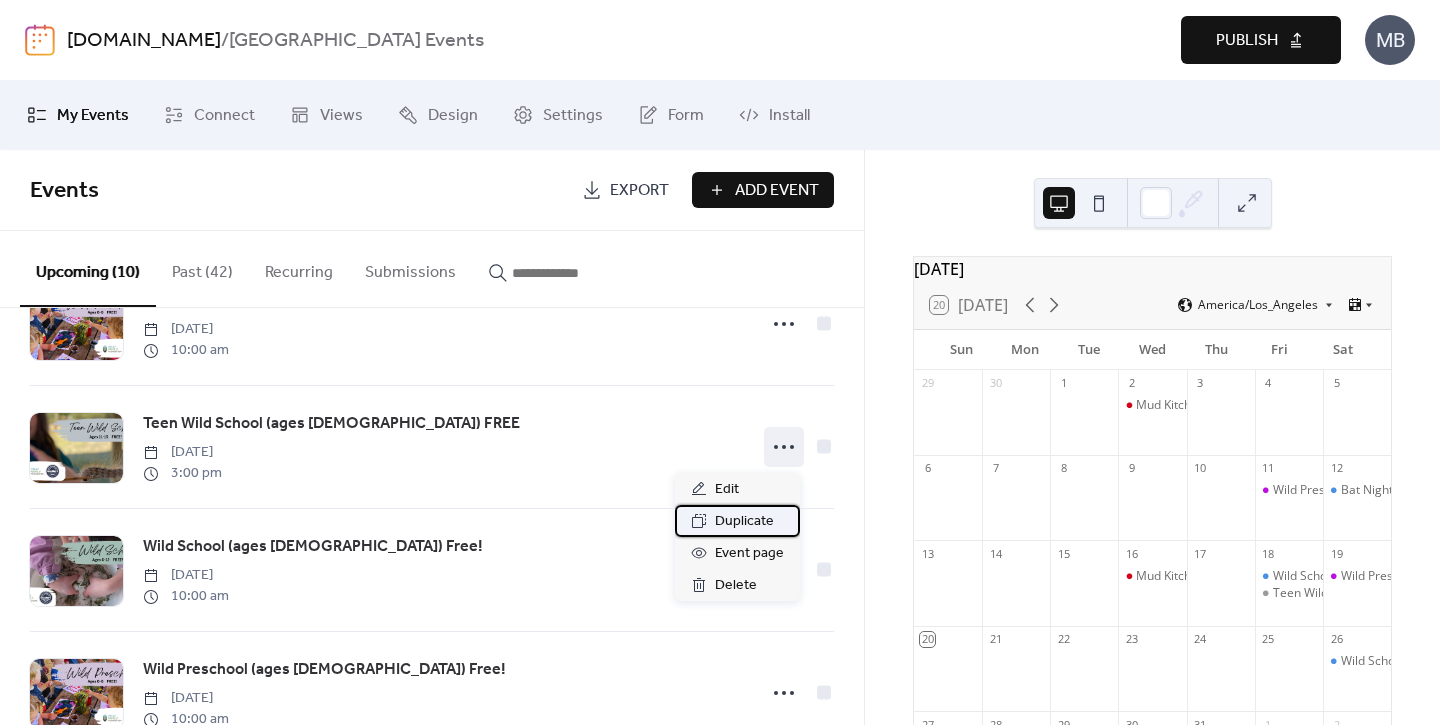 click on "Duplicate" at bounding box center [744, 522] 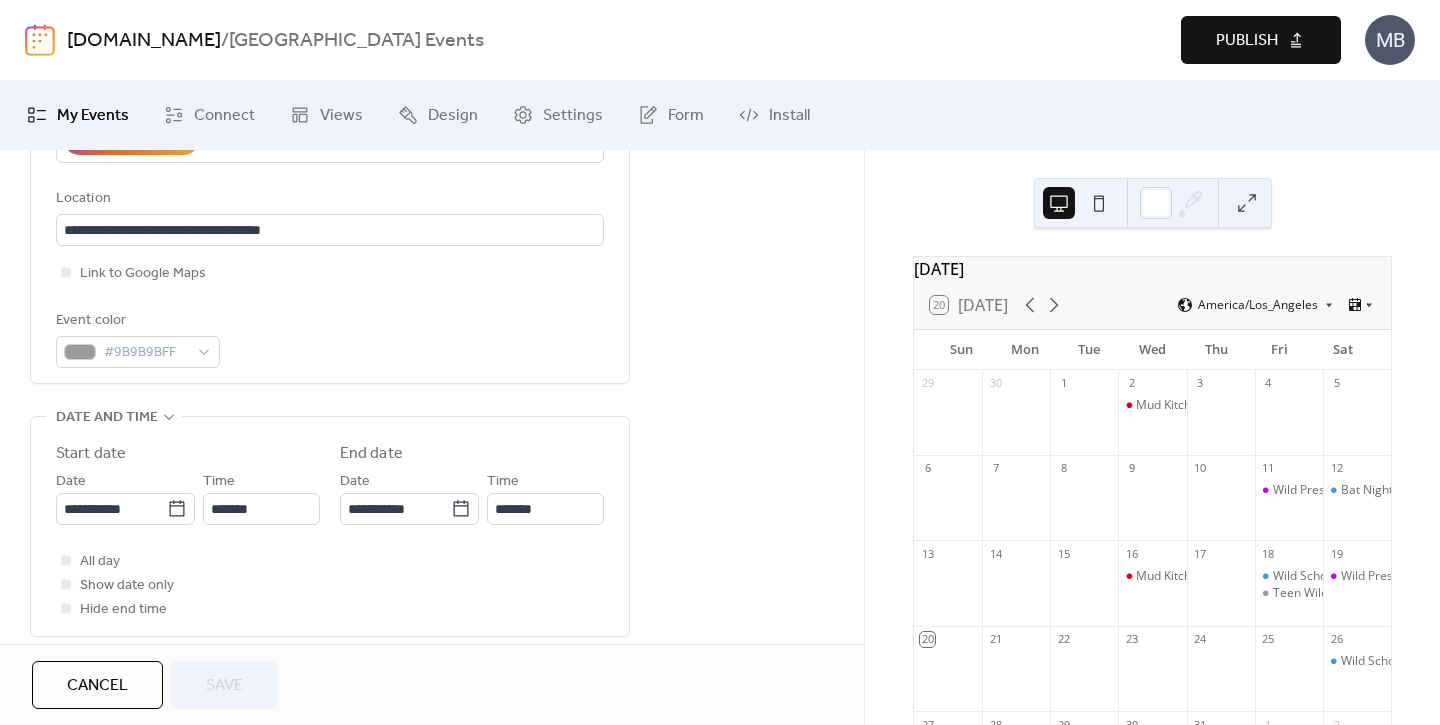 scroll, scrollTop: 445, scrollLeft: 0, axis: vertical 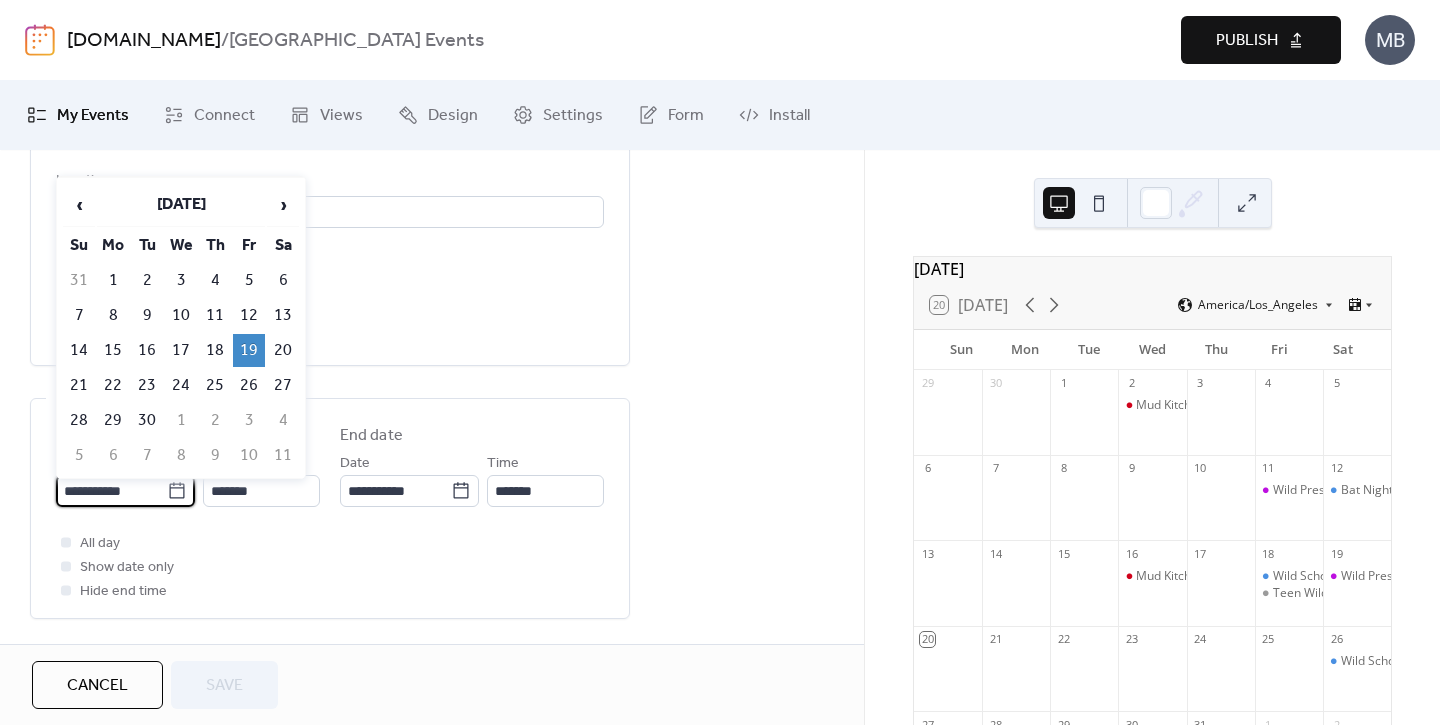 click on "**********" at bounding box center [111, 491] 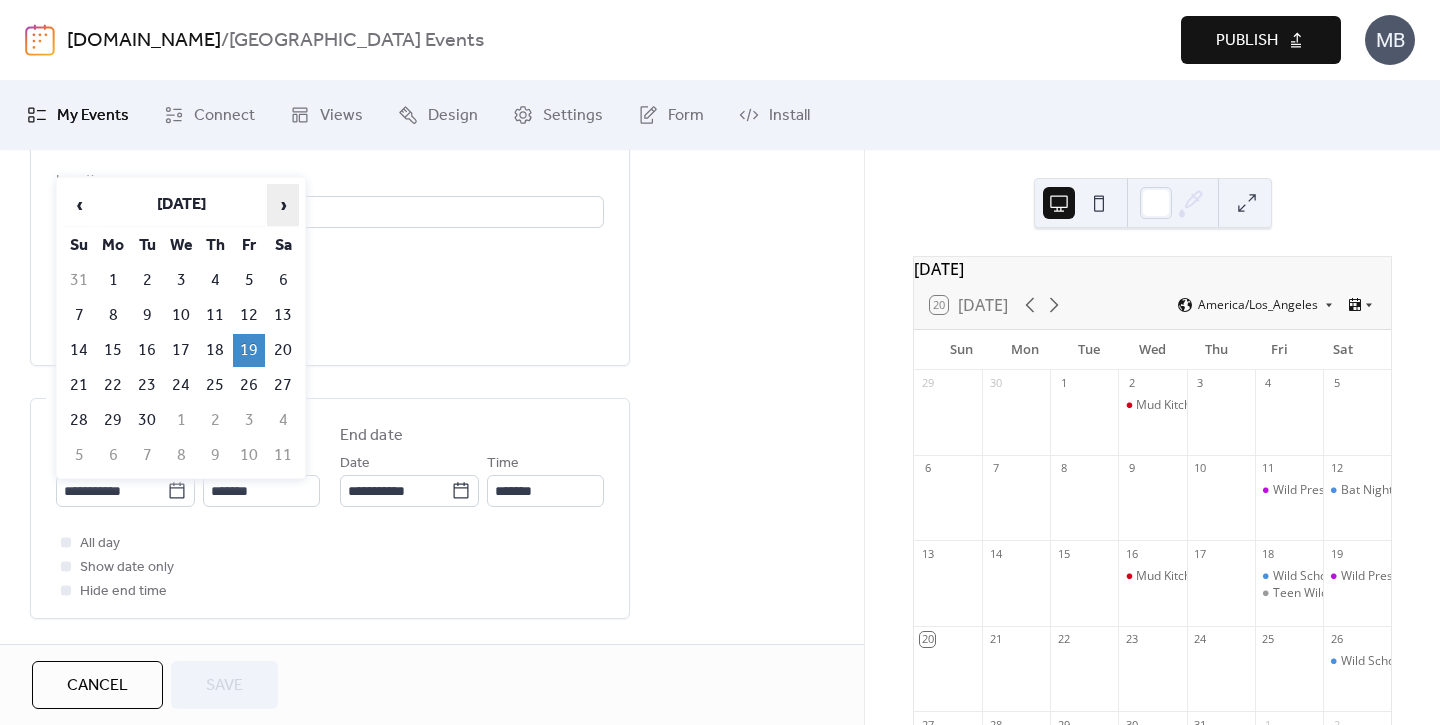 click on "›" at bounding box center [283, 205] 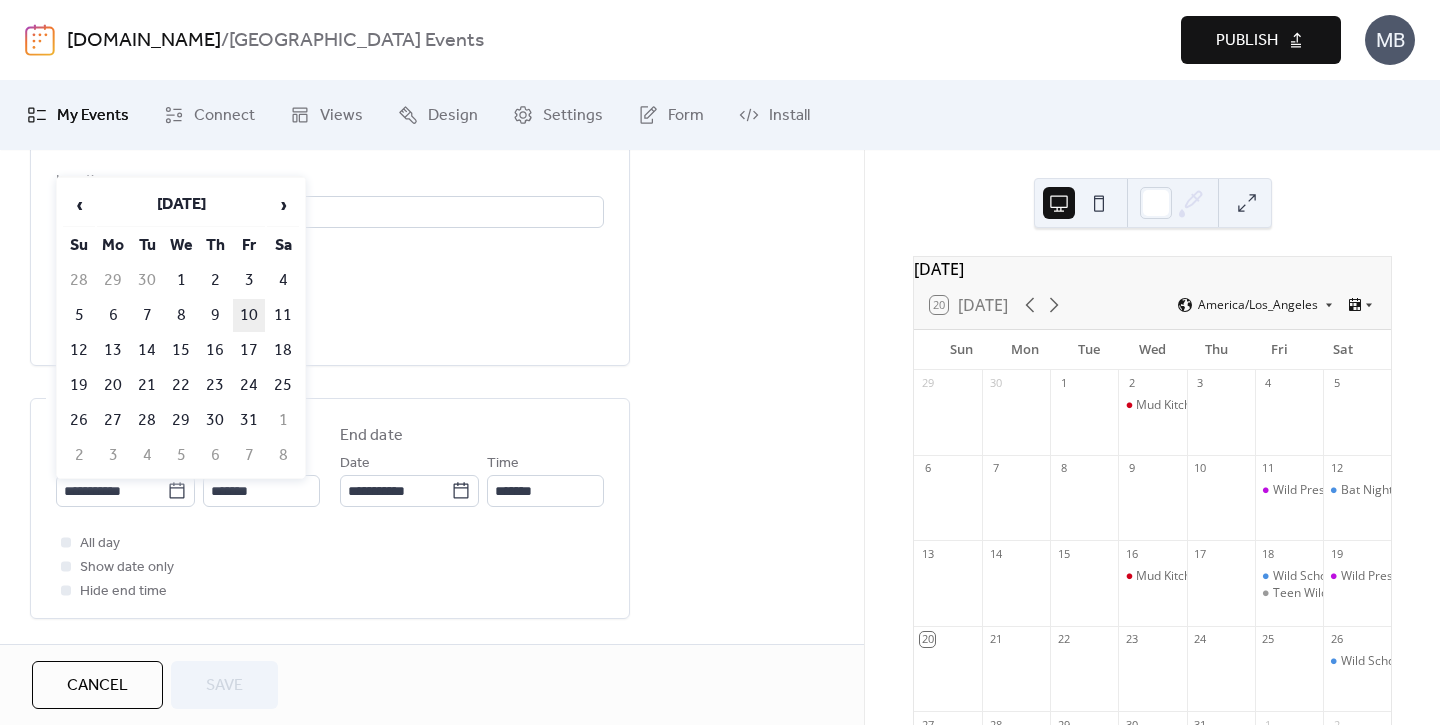click on "10" at bounding box center [249, 315] 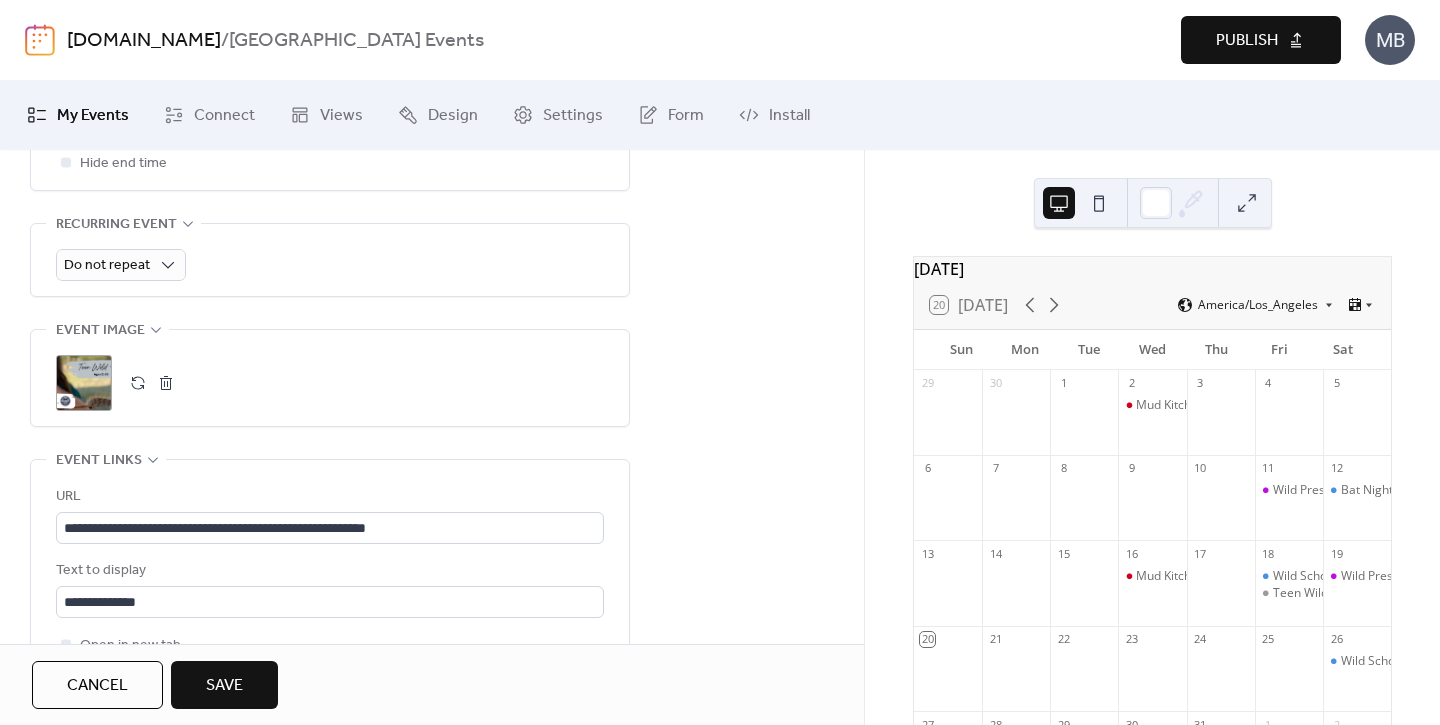 scroll, scrollTop: 882, scrollLeft: 0, axis: vertical 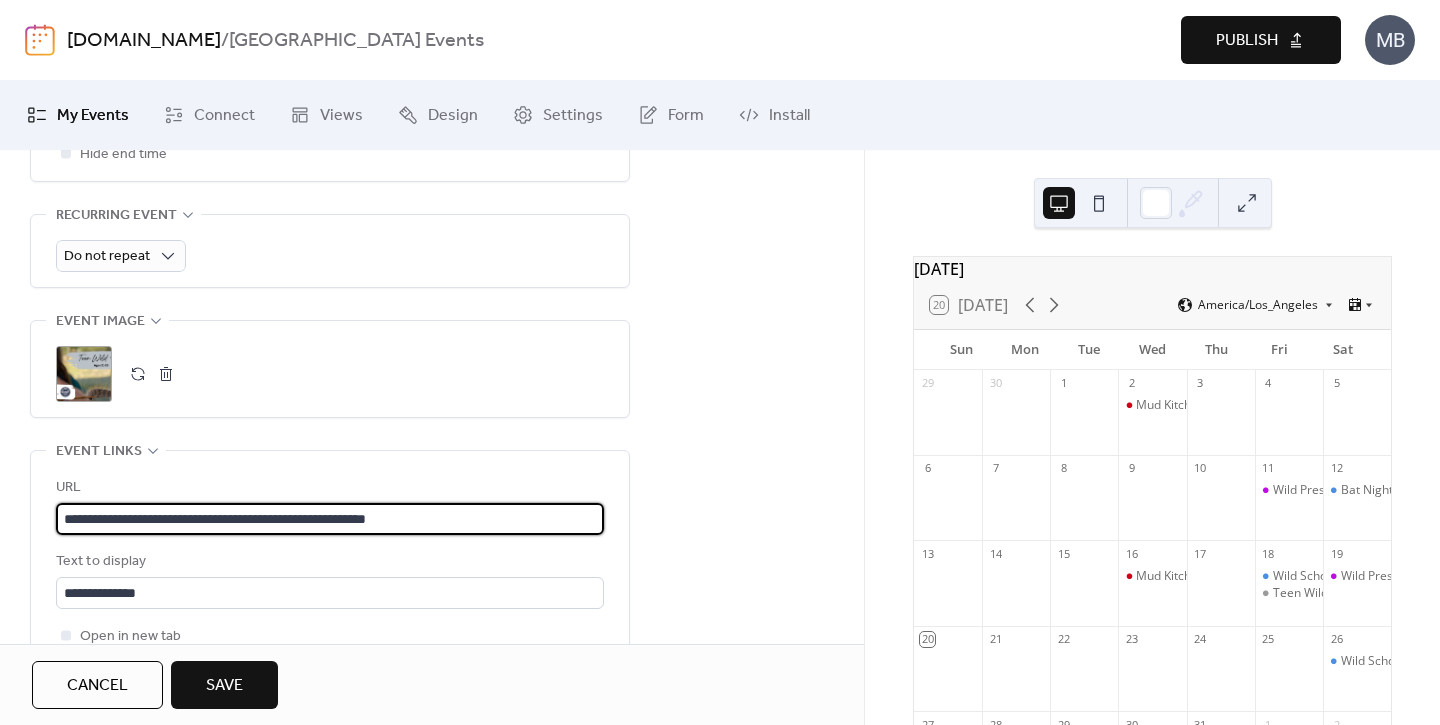 click on "**********" at bounding box center [330, 519] 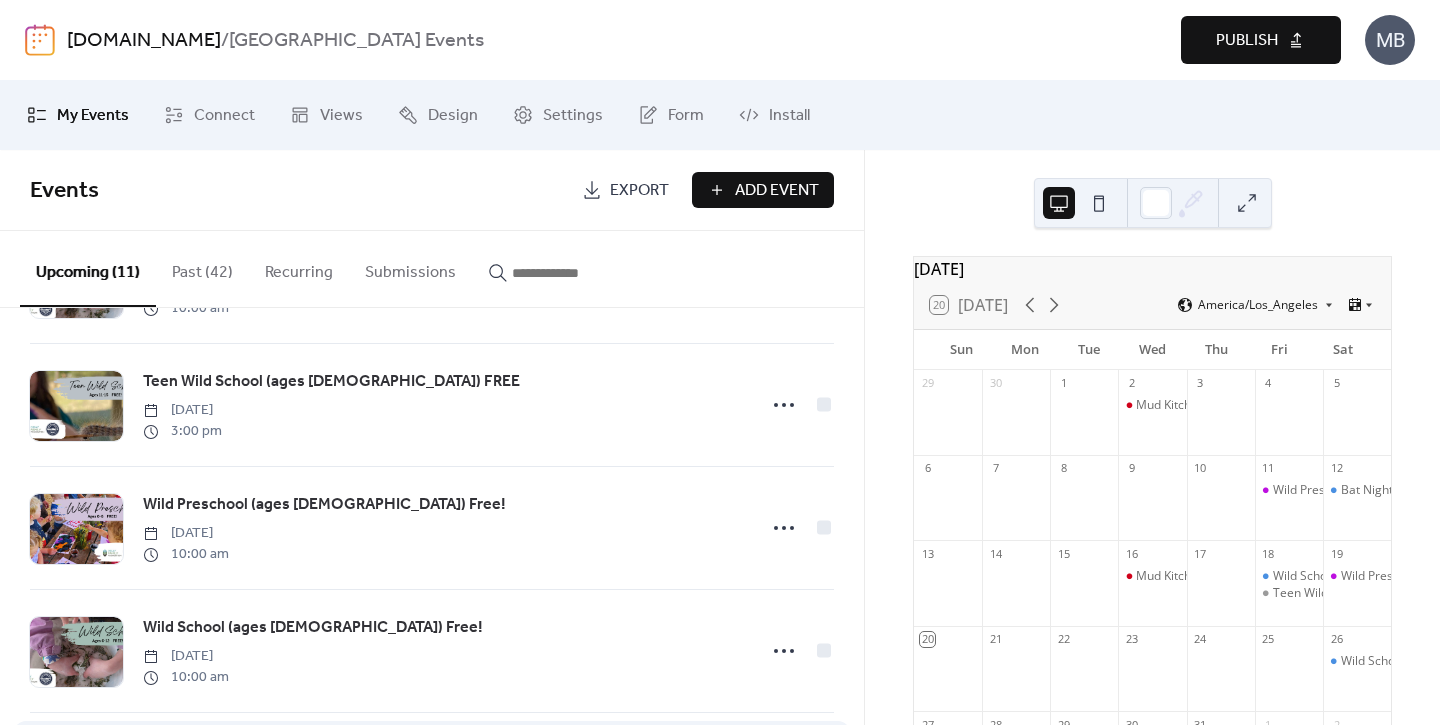 scroll, scrollTop: 709, scrollLeft: 0, axis: vertical 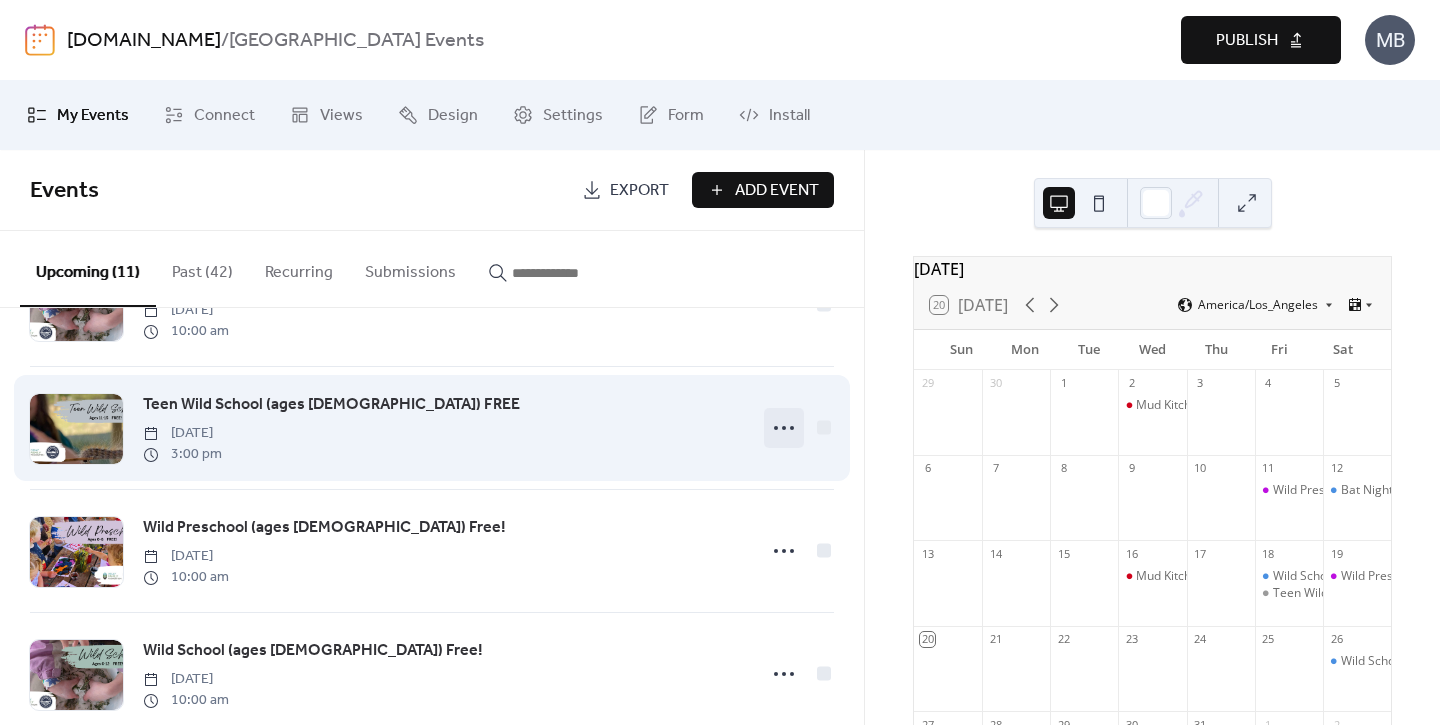 click 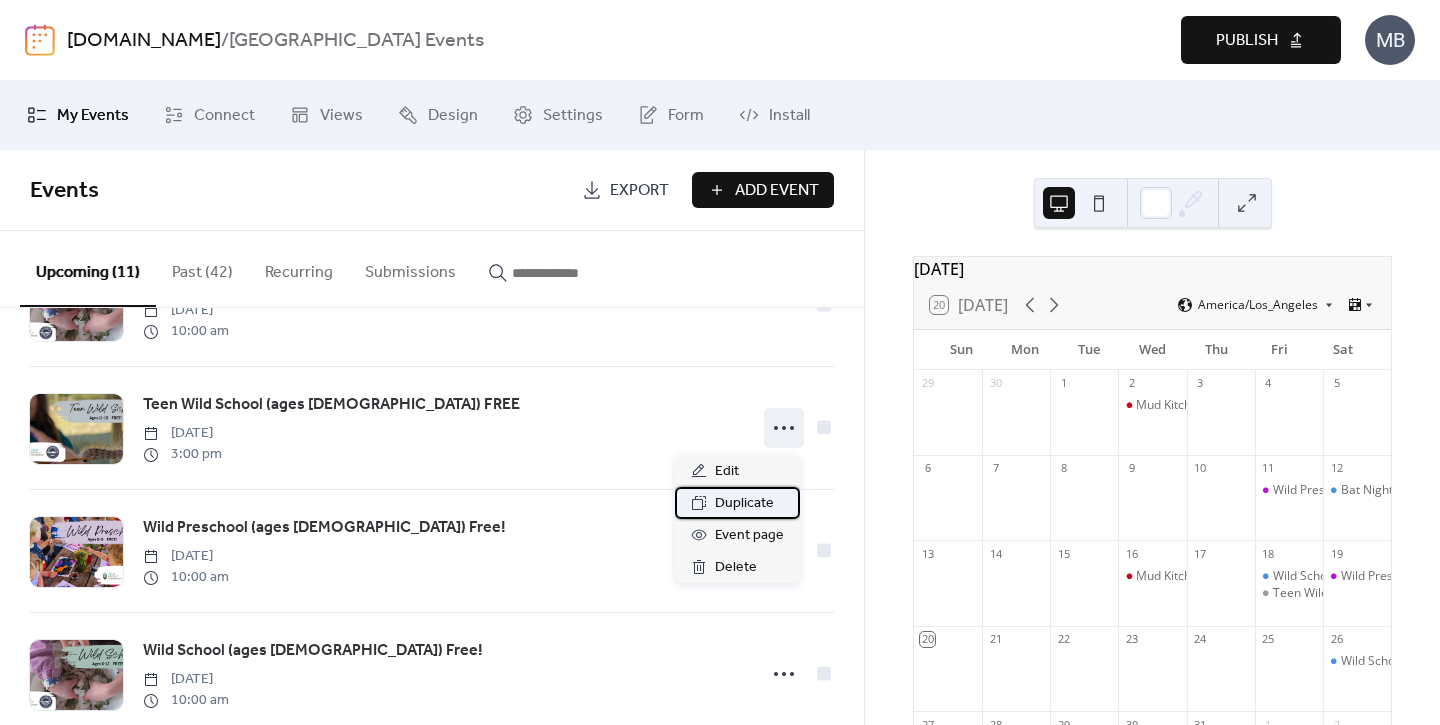 click on "Duplicate" at bounding box center (744, 504) 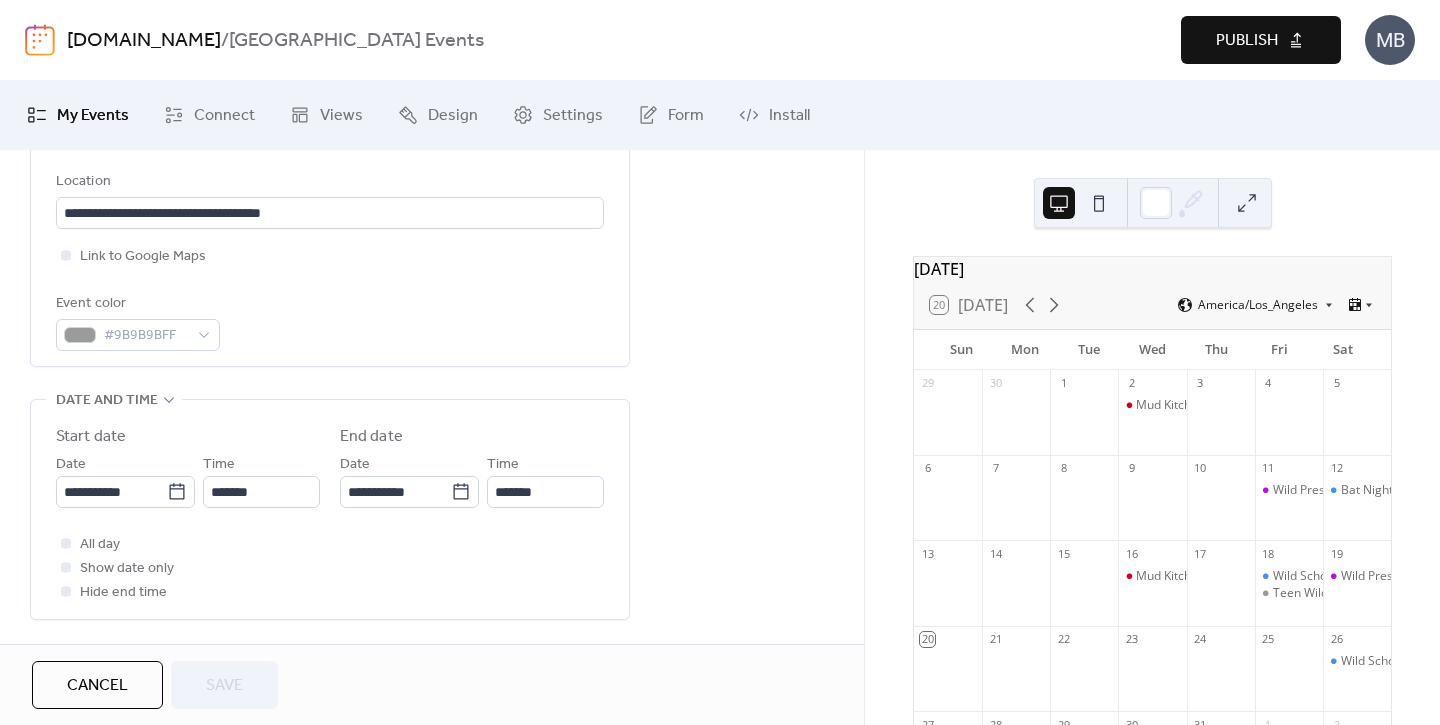 scroll, scrollTop: 469, scrollLeft: 0, axis: vertical 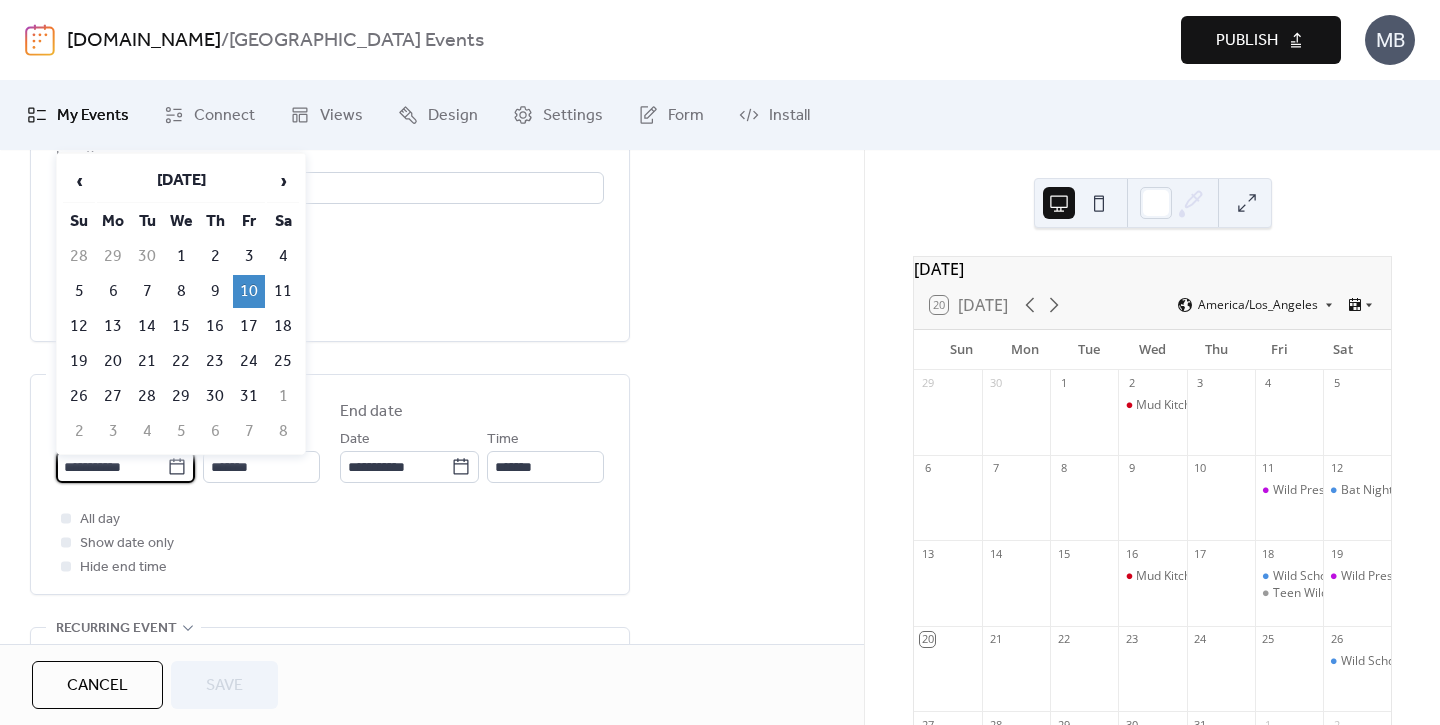 click on "**********" at bounding box center [111, 467] 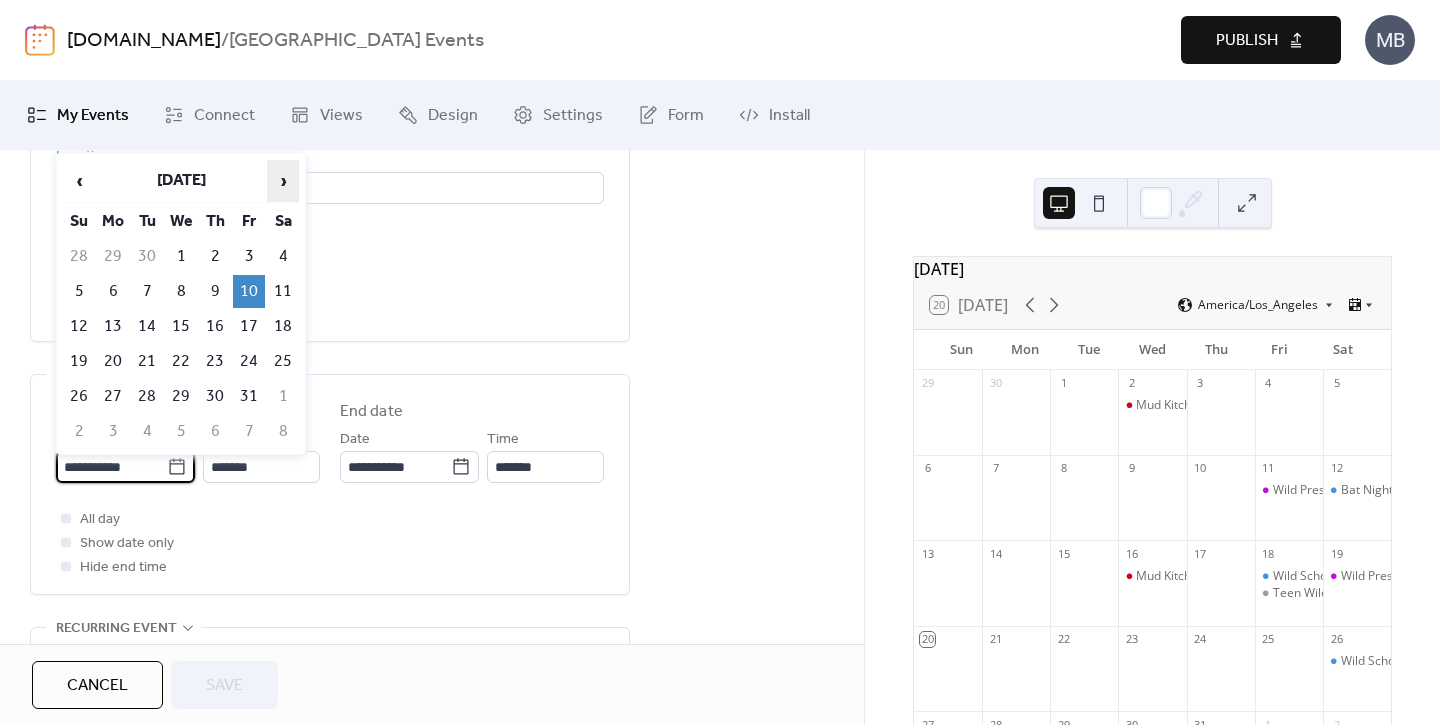 click on "›" at bounding box center (283, 181) 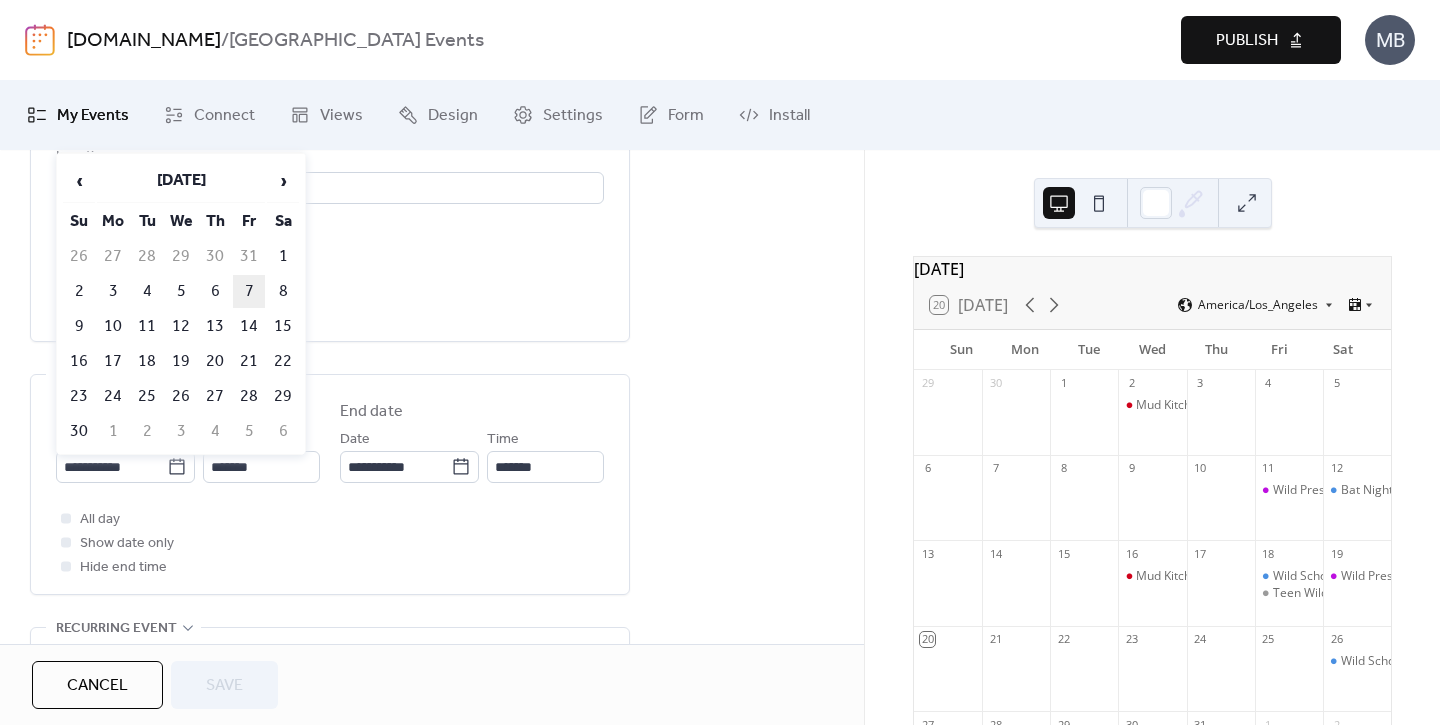 click on "7" at bounding box center [249, 291] 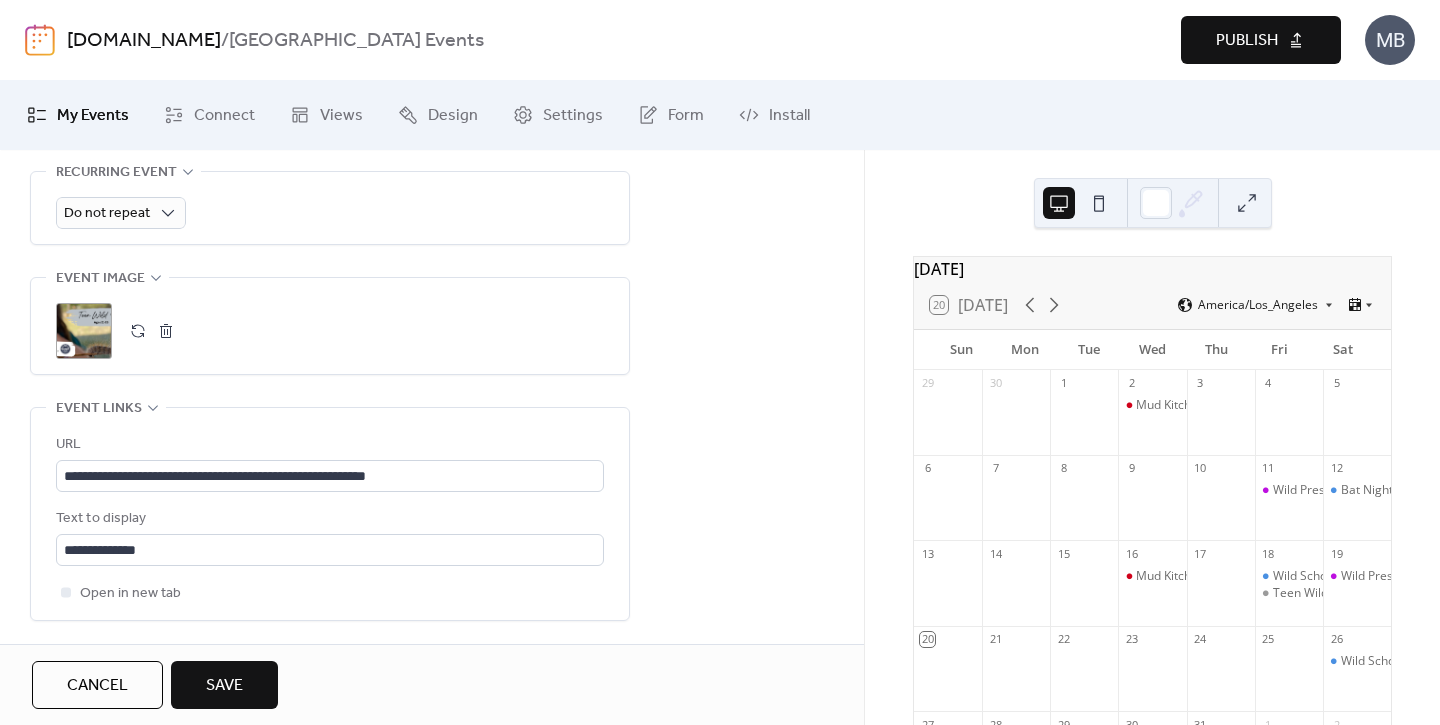 scroll, scrollTop: 949, scrollLeft: 0, axis: vertical 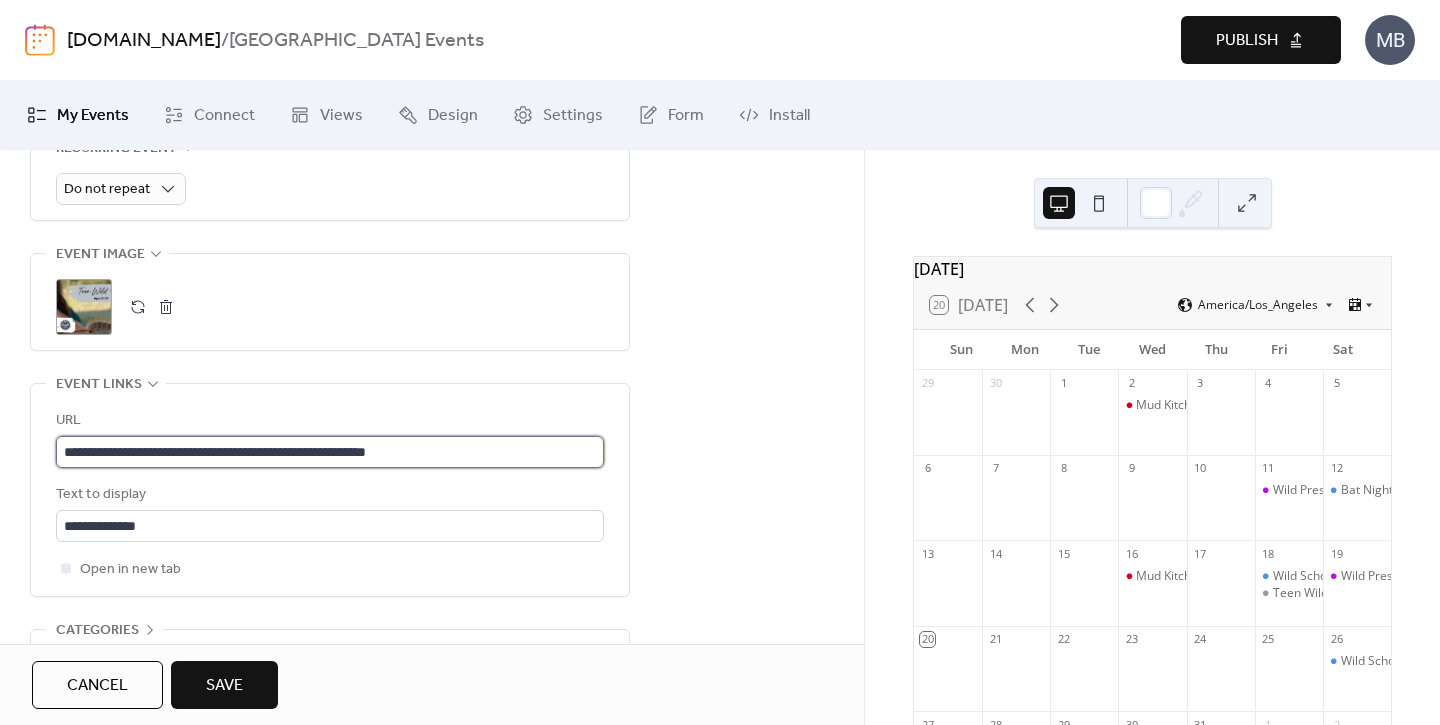 click on "**********" at bounding box center (330, 452) 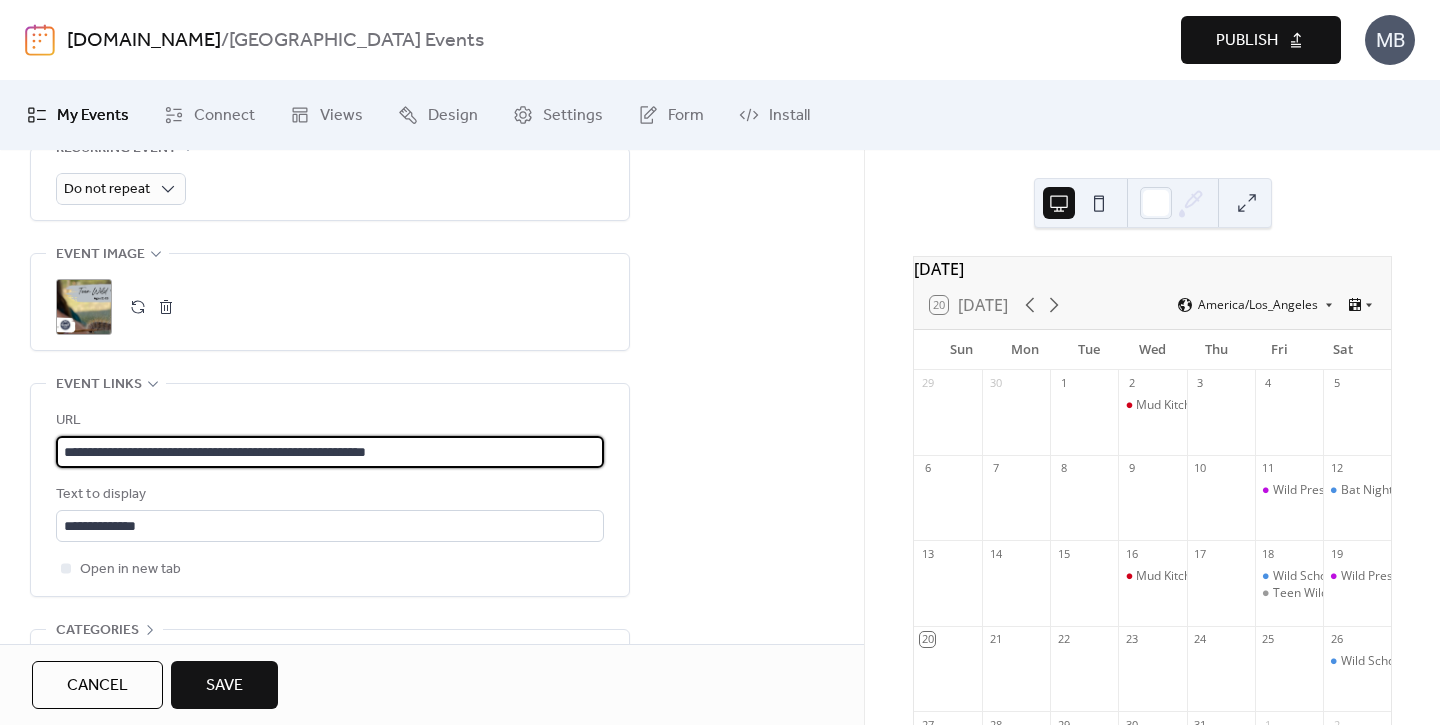 click on "**********" at bounding box center [330, 452] 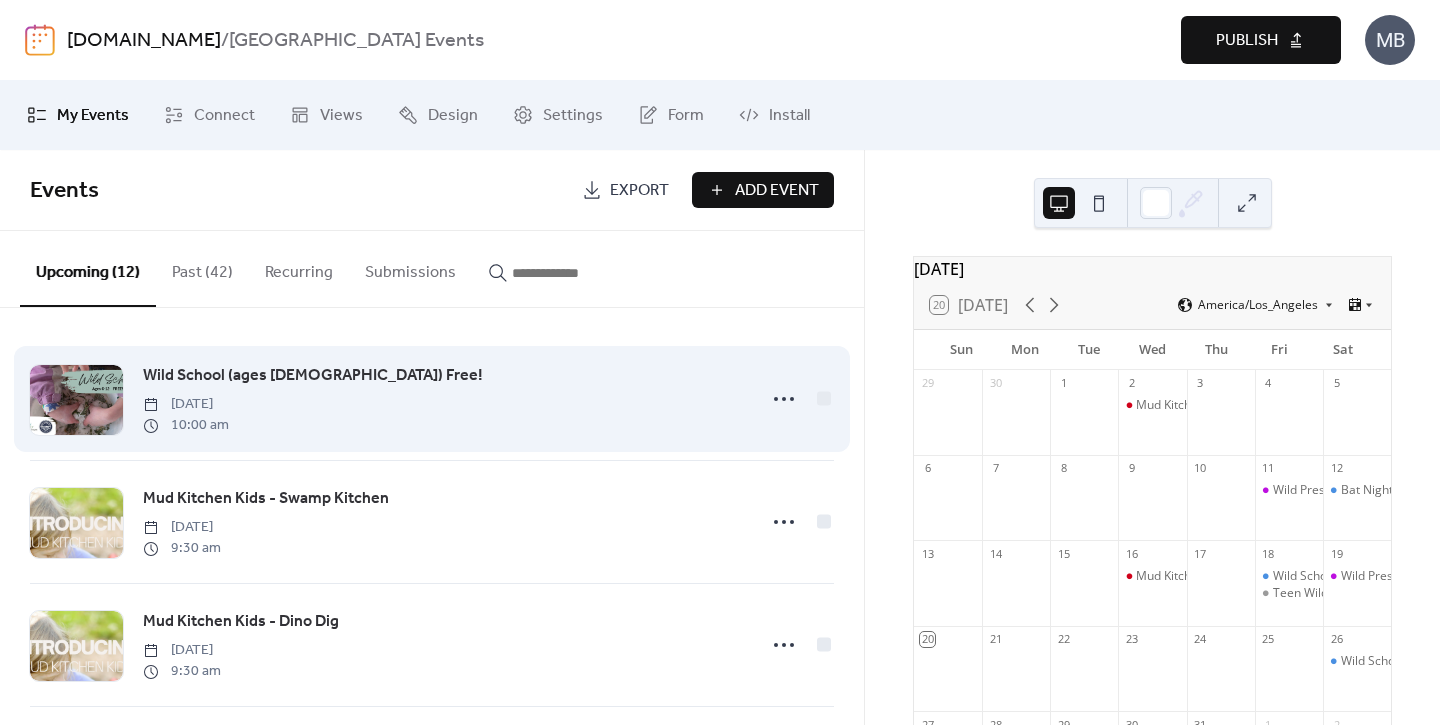 scroll, scrollTop: 31, scrollLeft: 0, axis: vertical 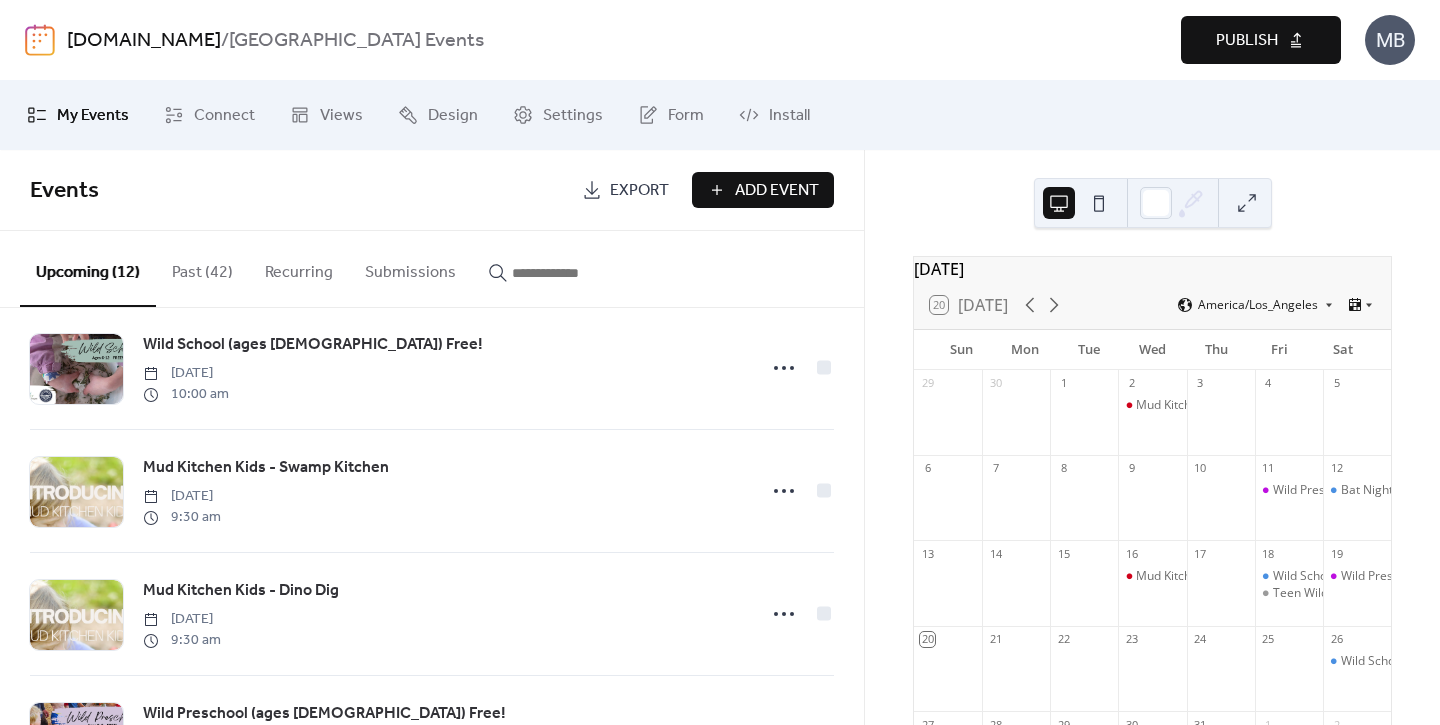 click on "Publish" at bounding box center (1247, 41) 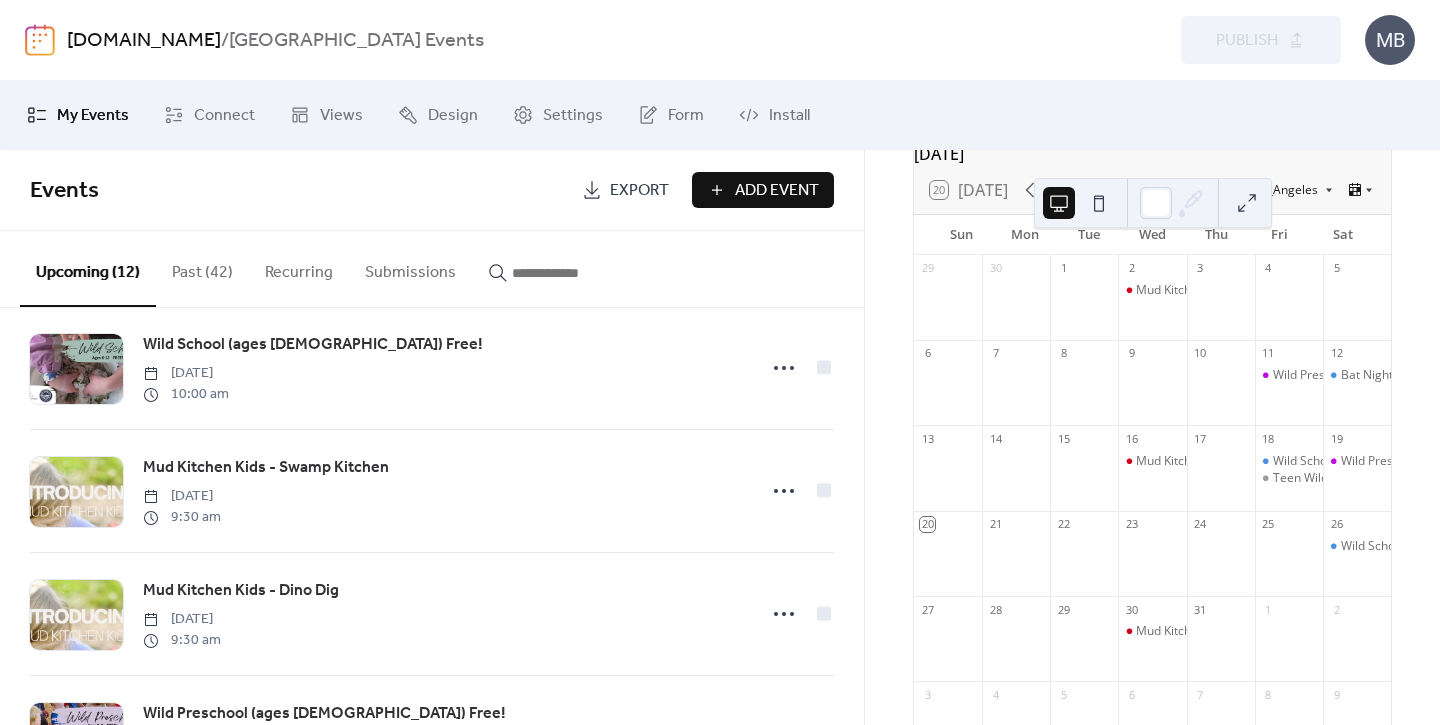 scroll, scrollTop: 0, scrollLeft: 0, axis: both 